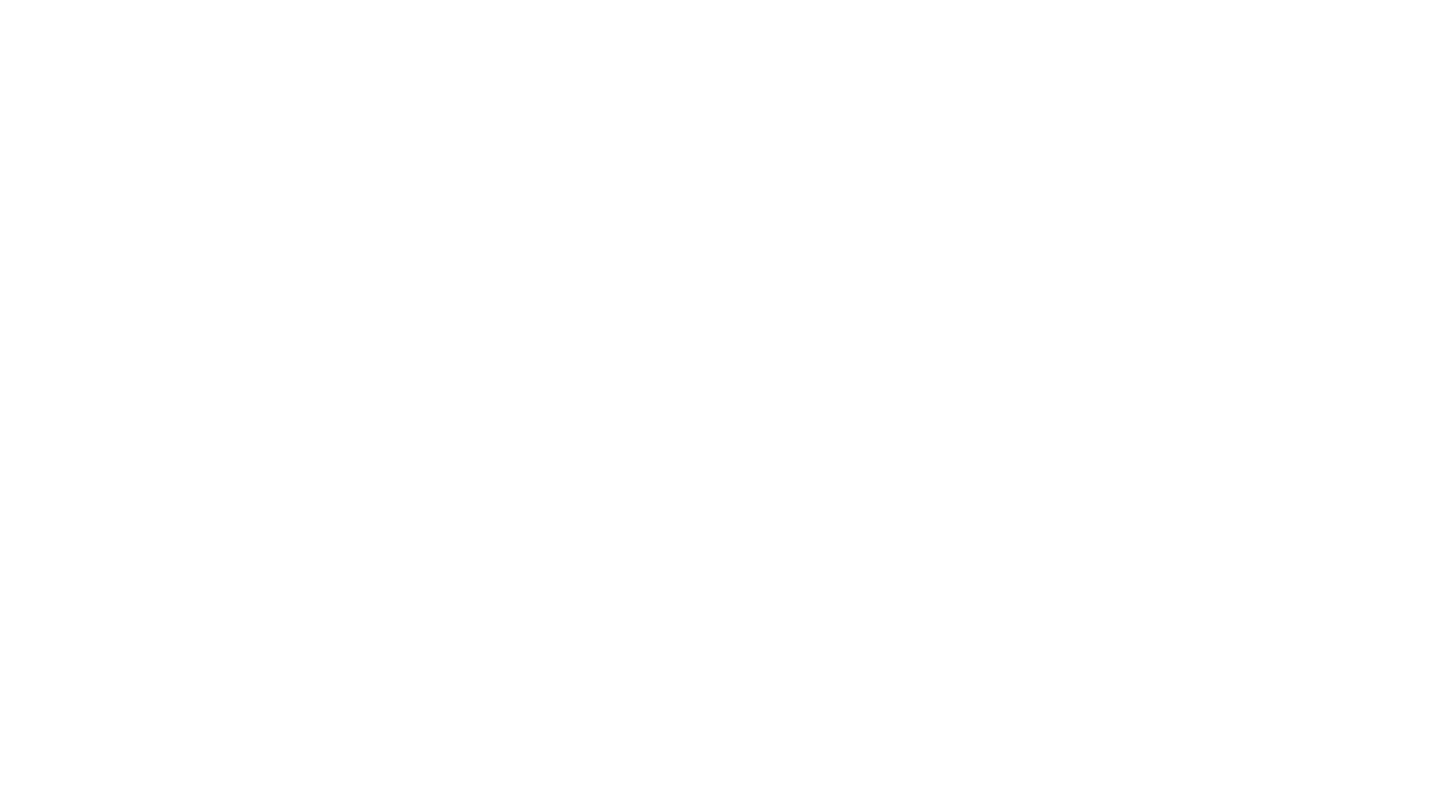 scroll, scrollTop: 0, scrollLeft: 0, axis: both 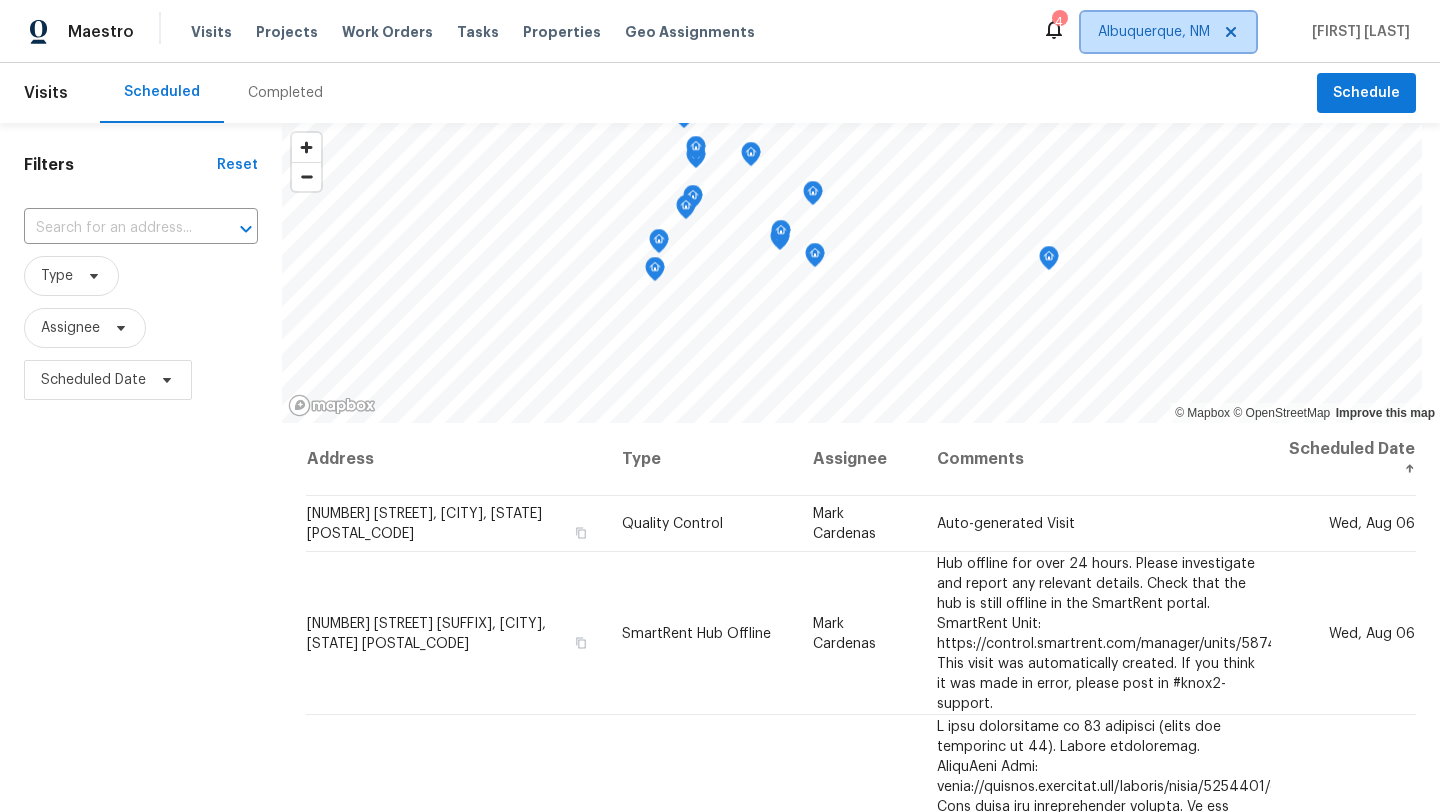 click 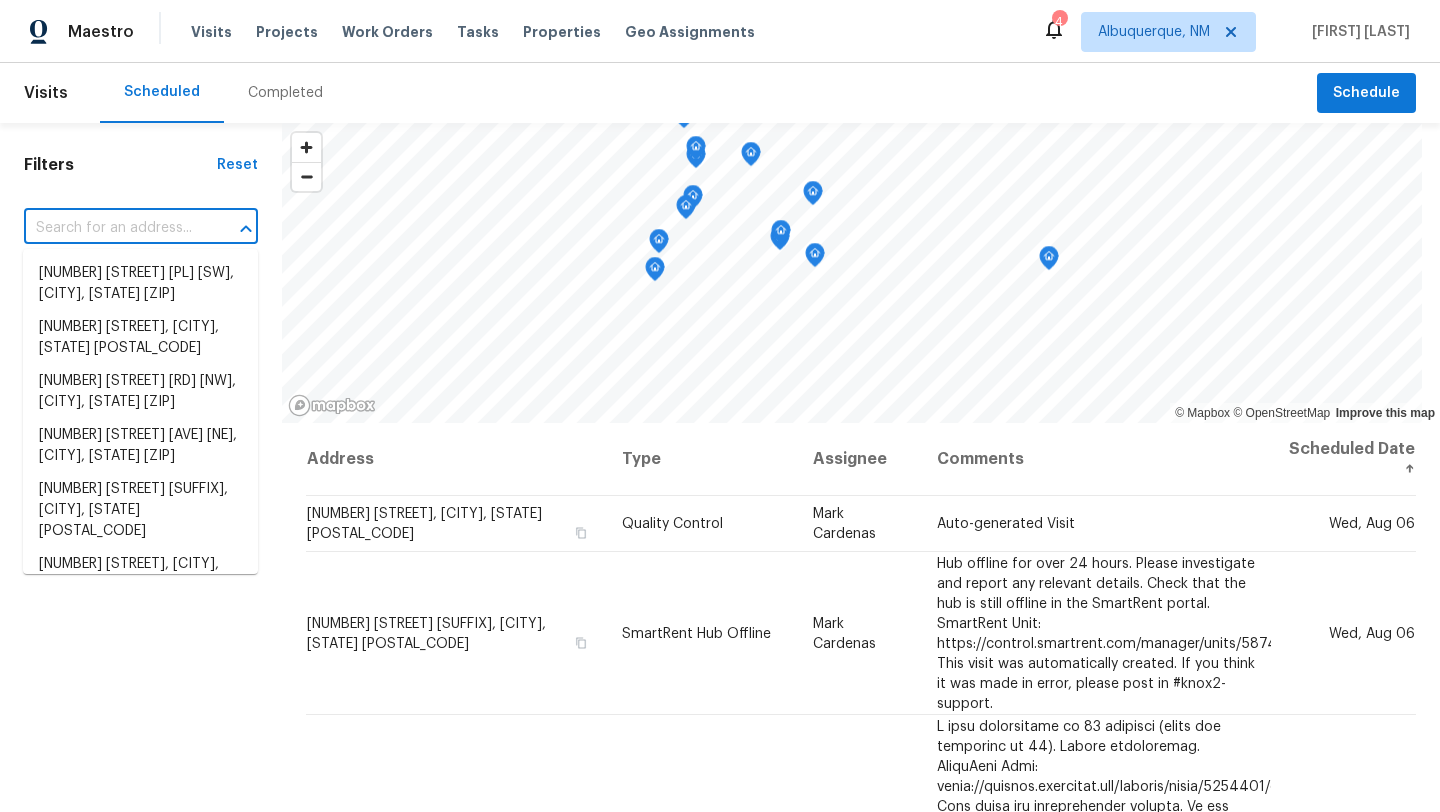 click at bounding box center [113, 228] 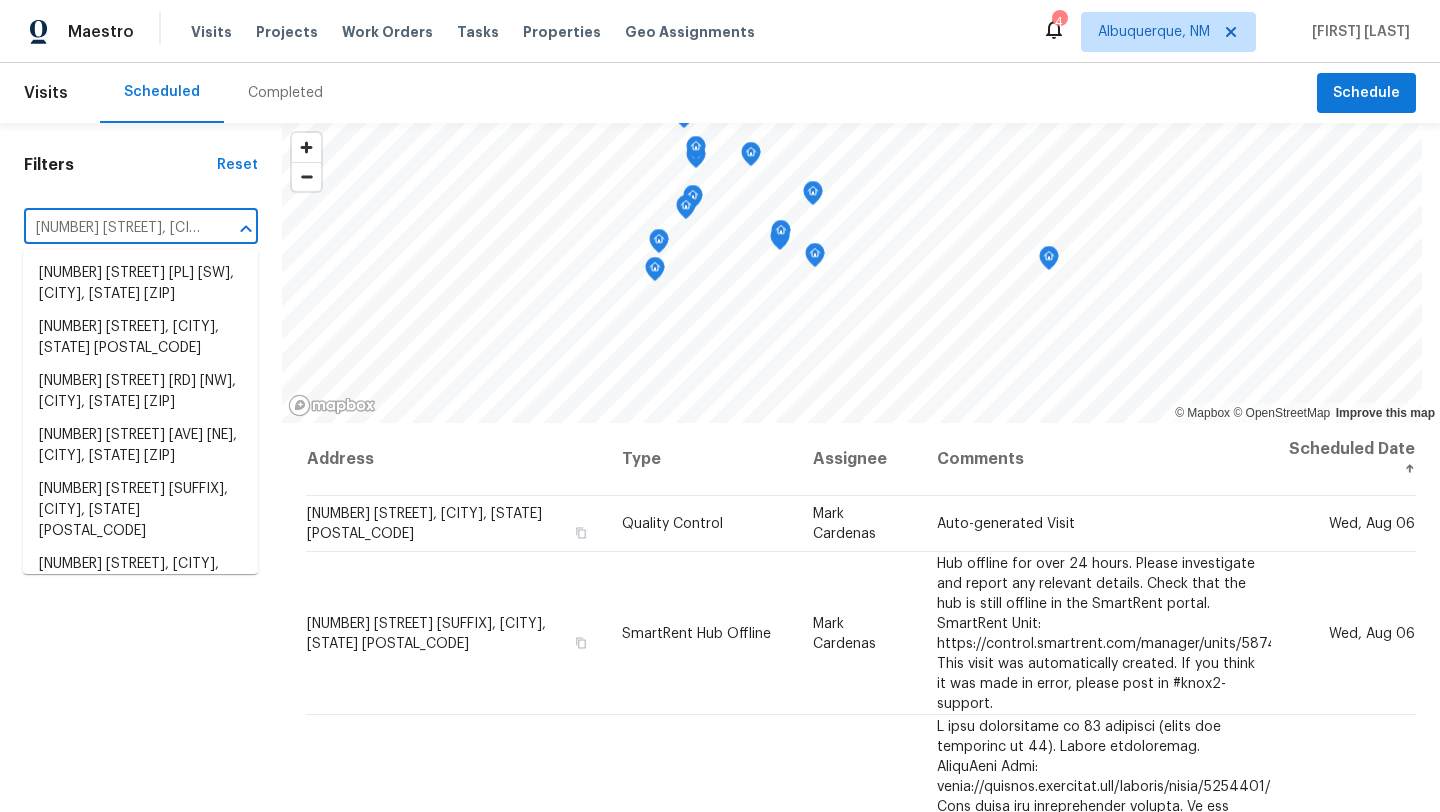 scroll, scrollTop: 0, scrollLeft: 49, axis: horizontal 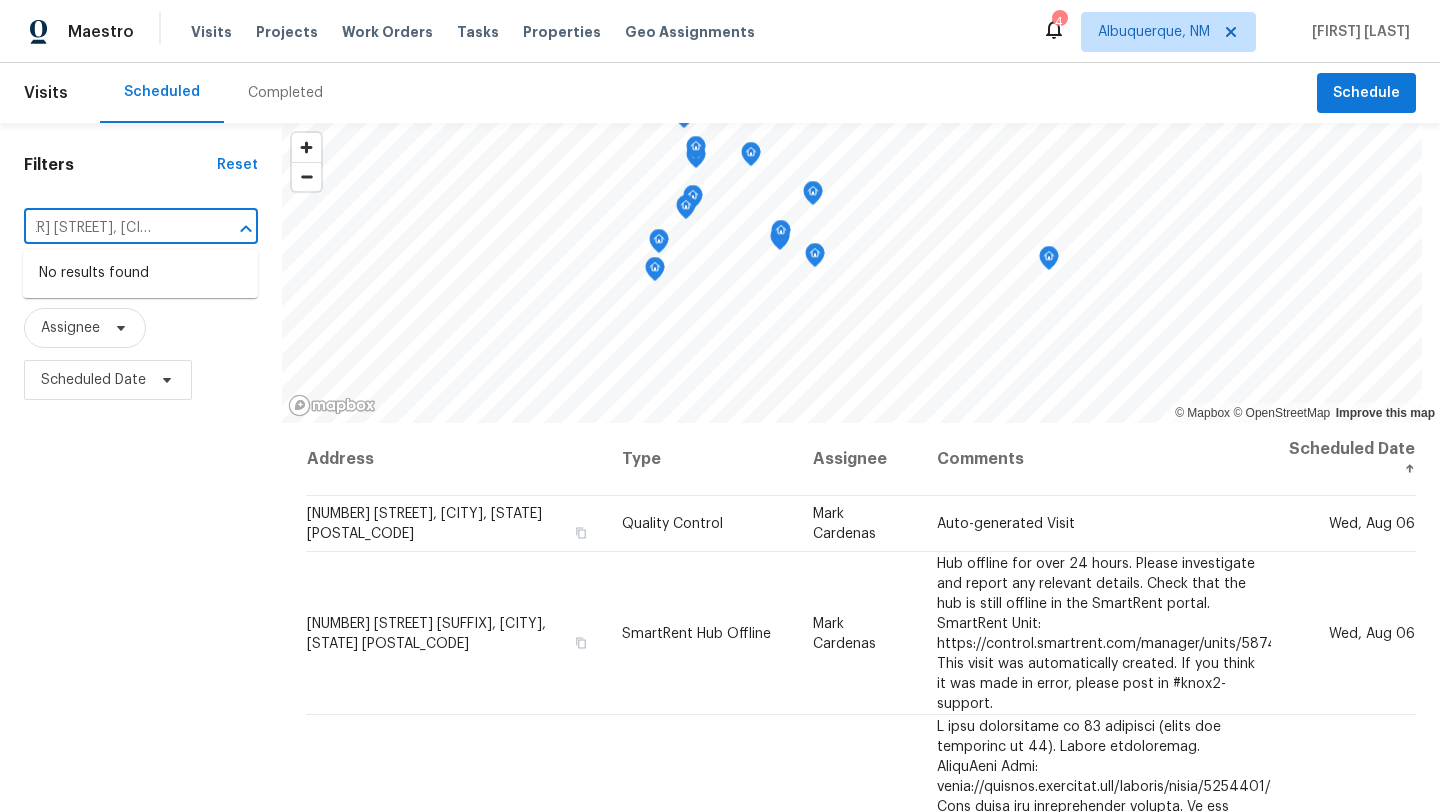 type on "[NUMBER] [STREET], [CITY], [STATE] [POSTAL_CODE]" 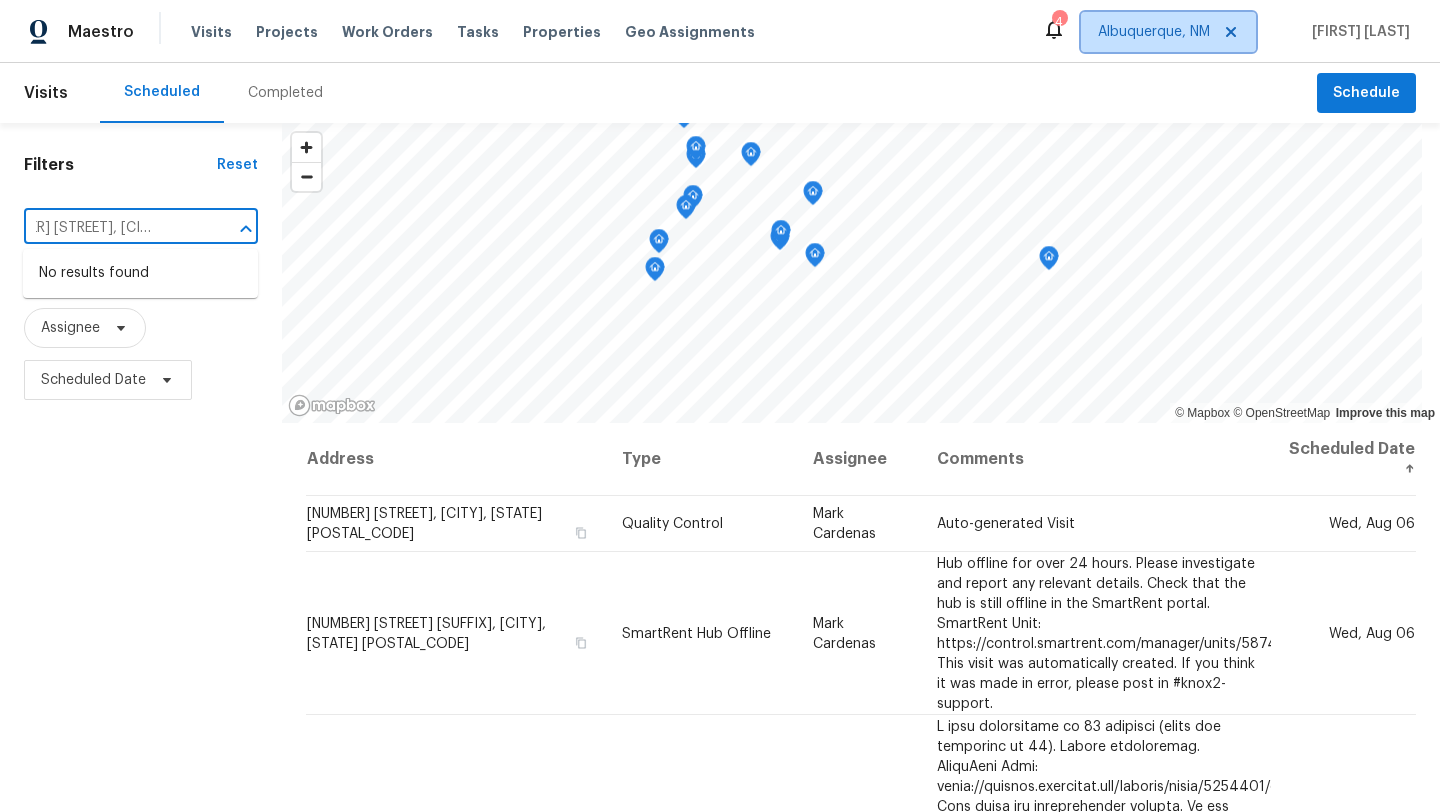 type 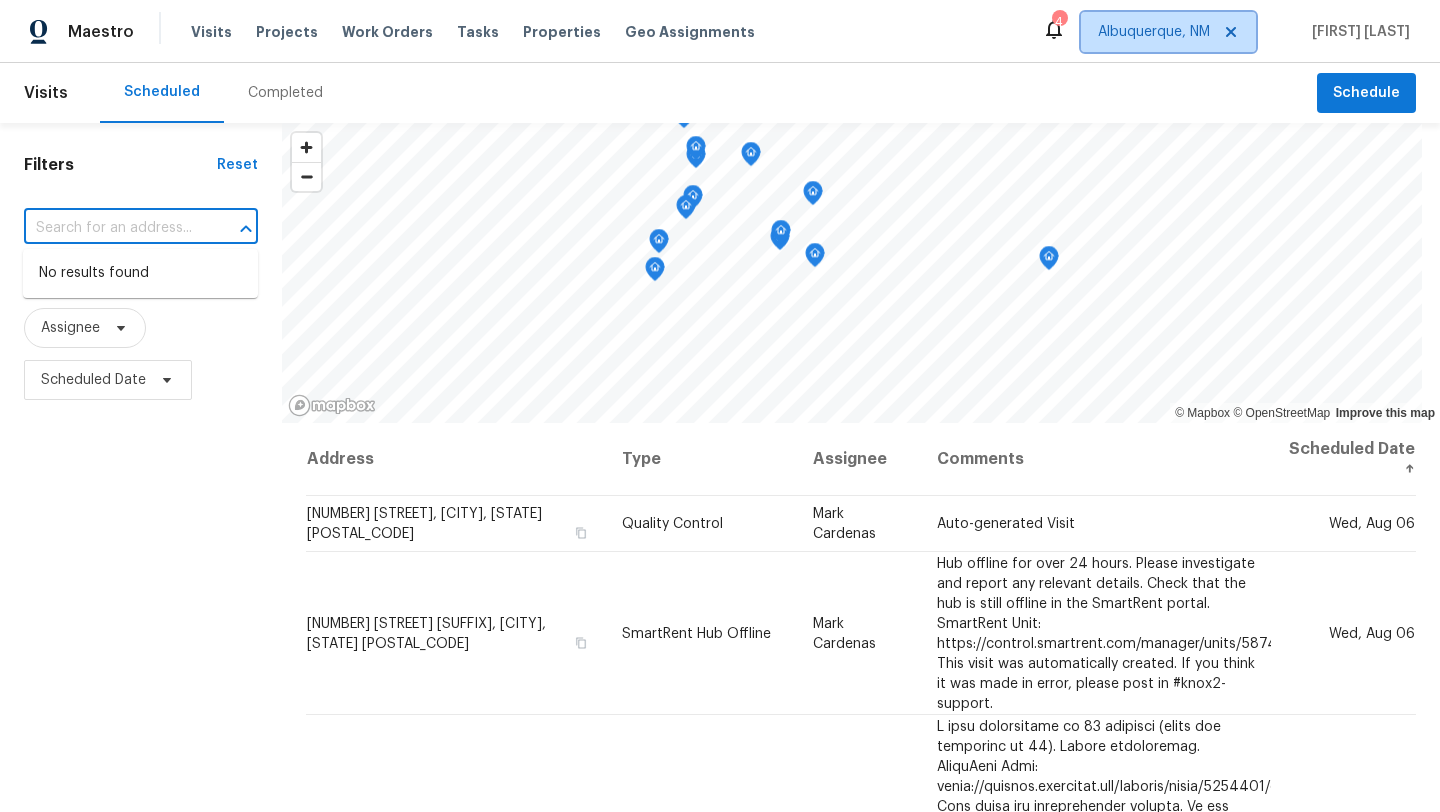 click on "Albuquerque, NM" at bounding box center [1154, 32] 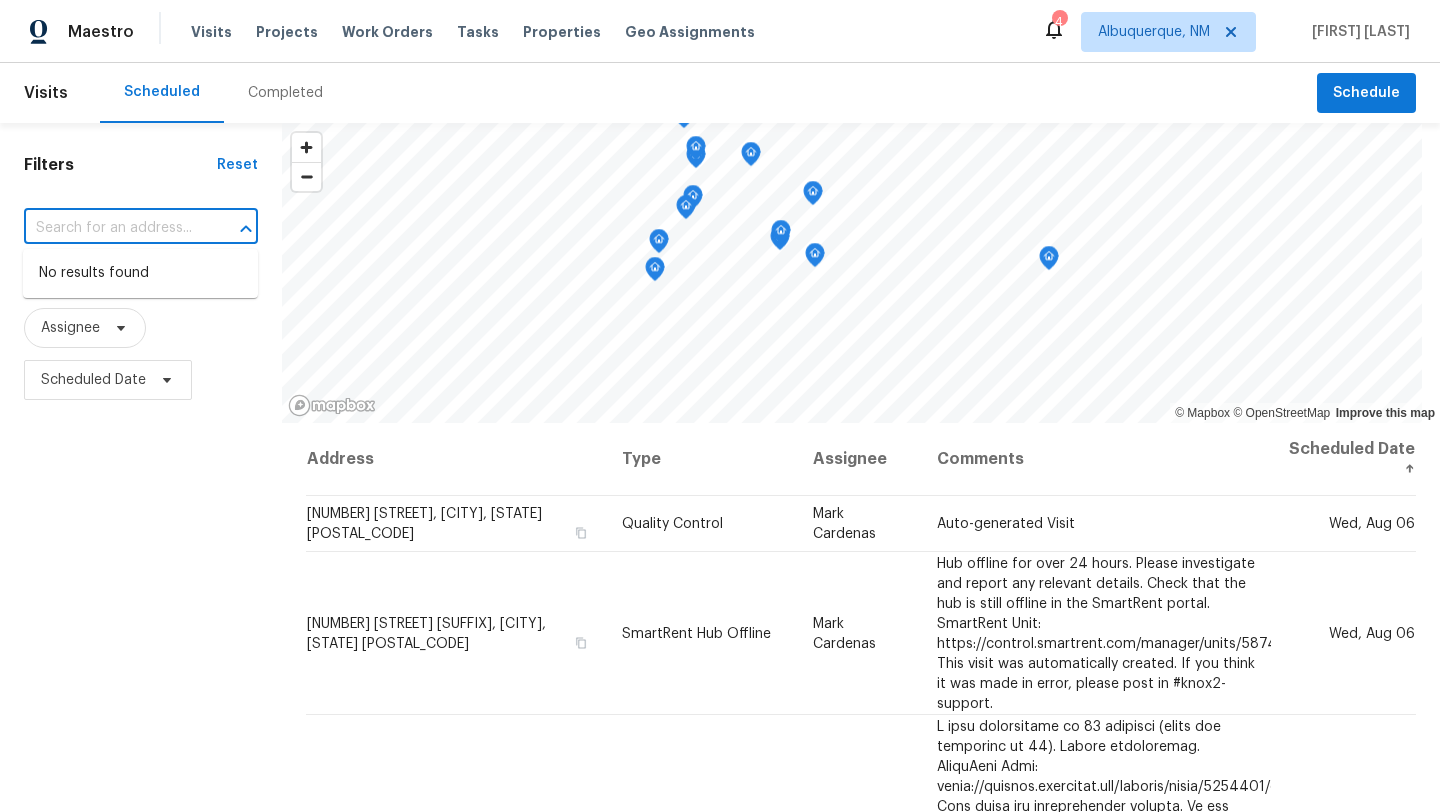 scroll, scrollTop: 0, scrollLeft: 0, axis: both 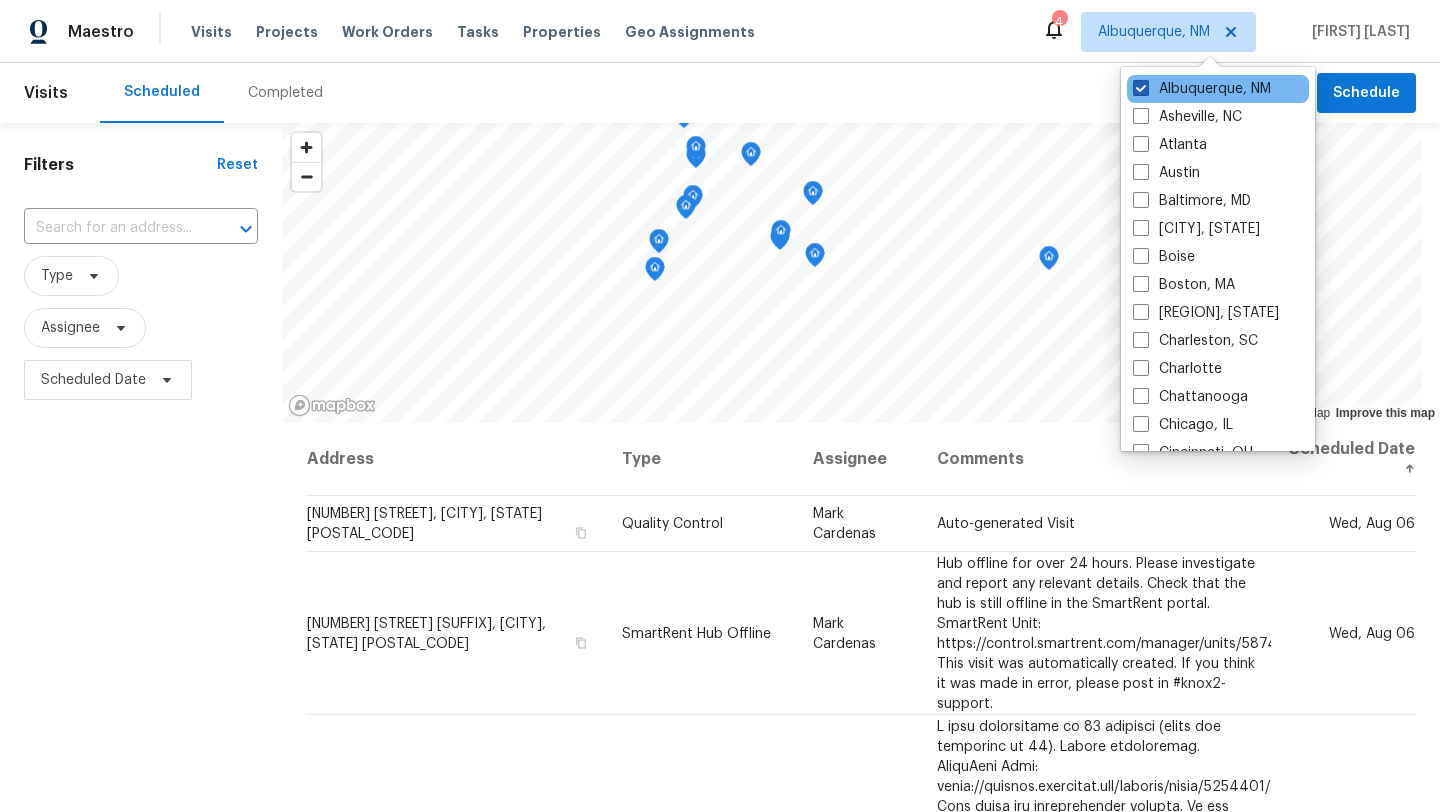 click at bounding box center [1141, 88] 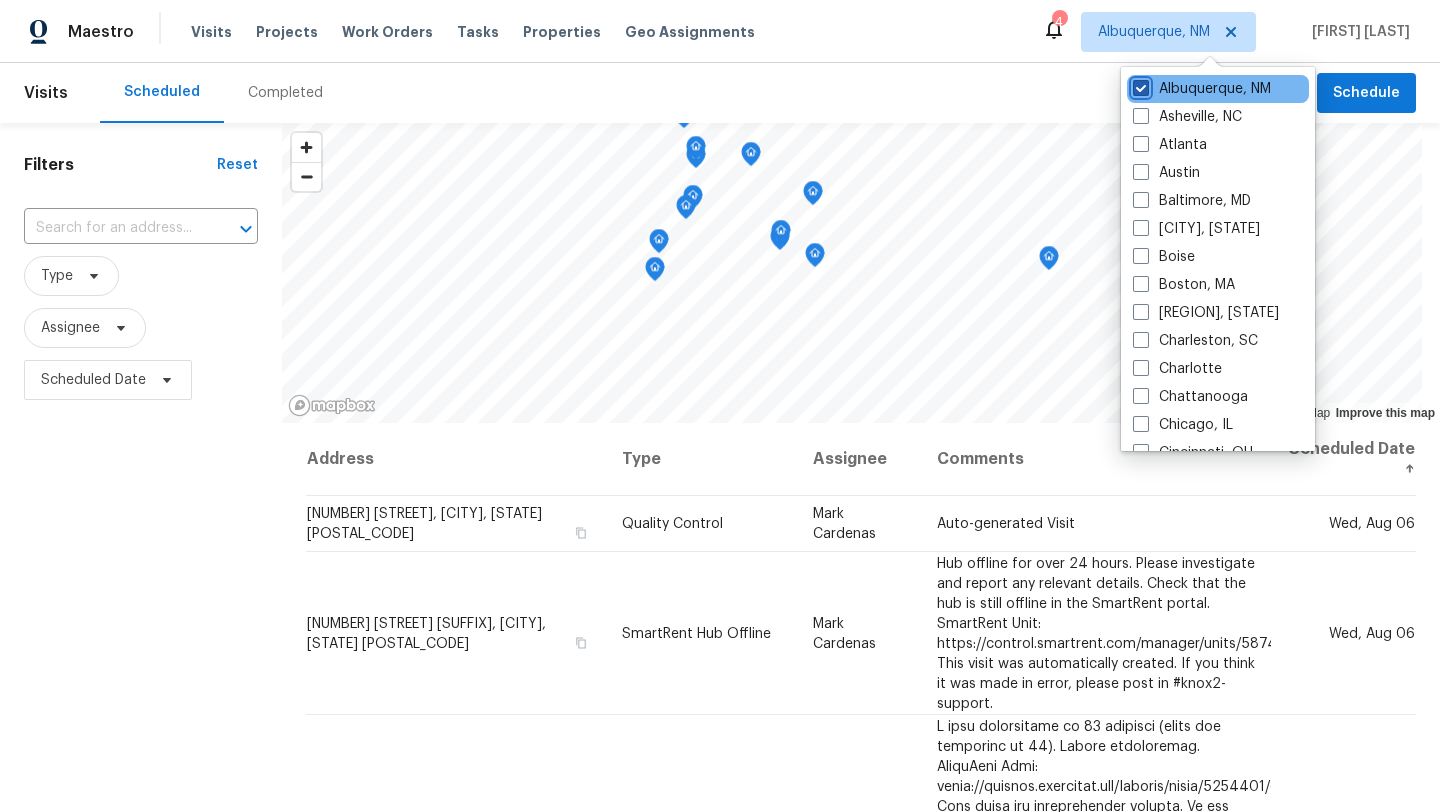 click on "Albuquerque, NM" at bounding box center [1139, 85] 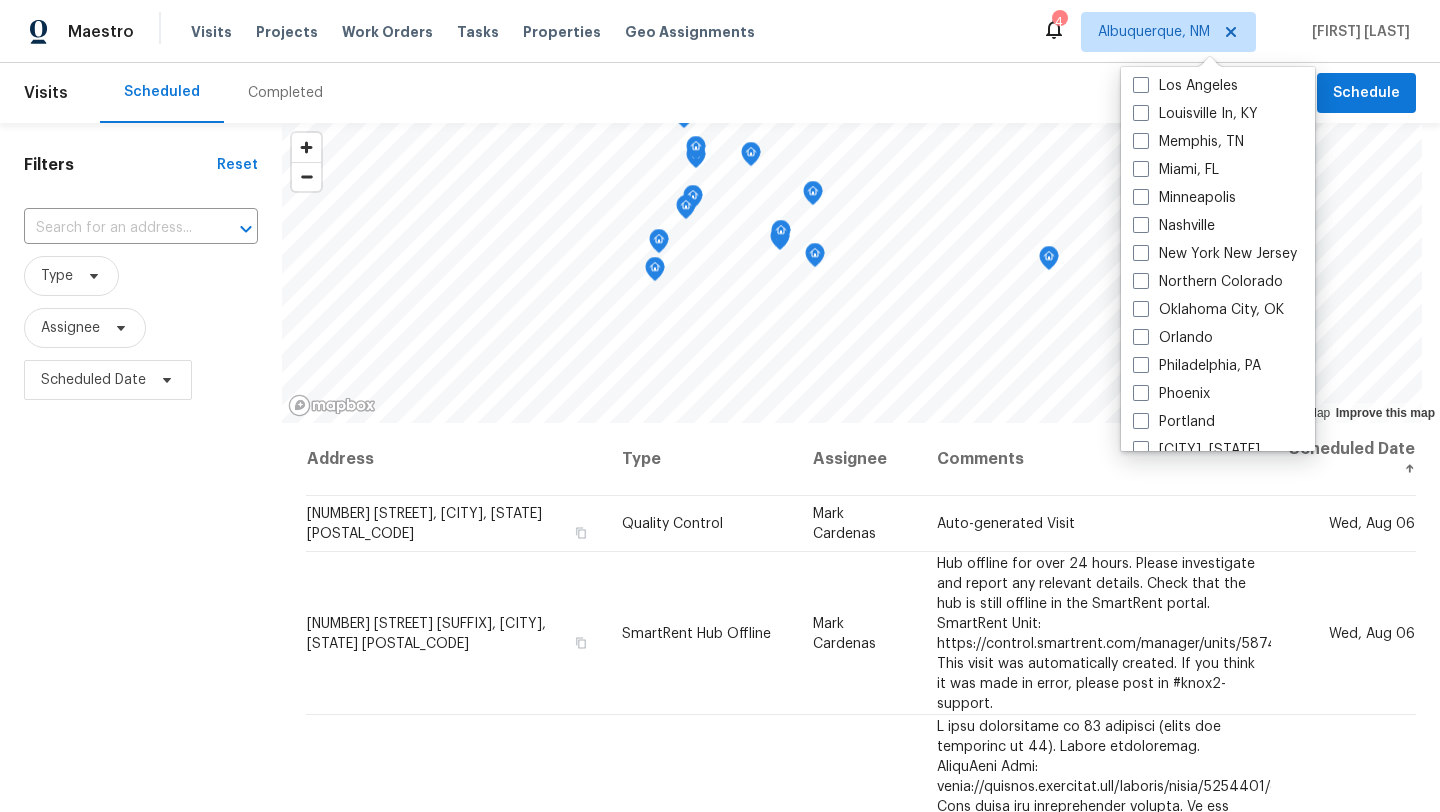 scroll, scrollTop: 0, scrollLeft: 0, axis: both 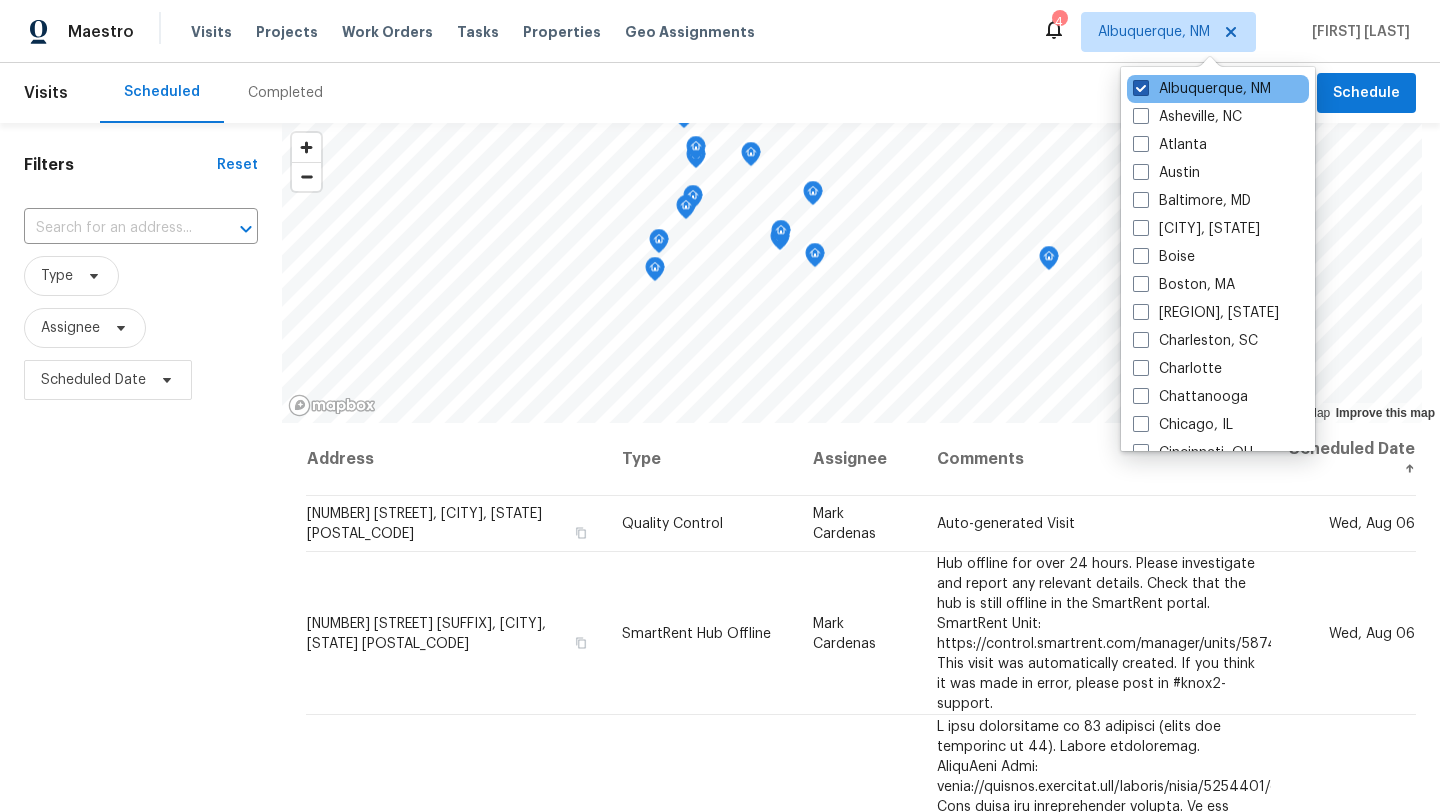 click at bounding box center [1141, 88] 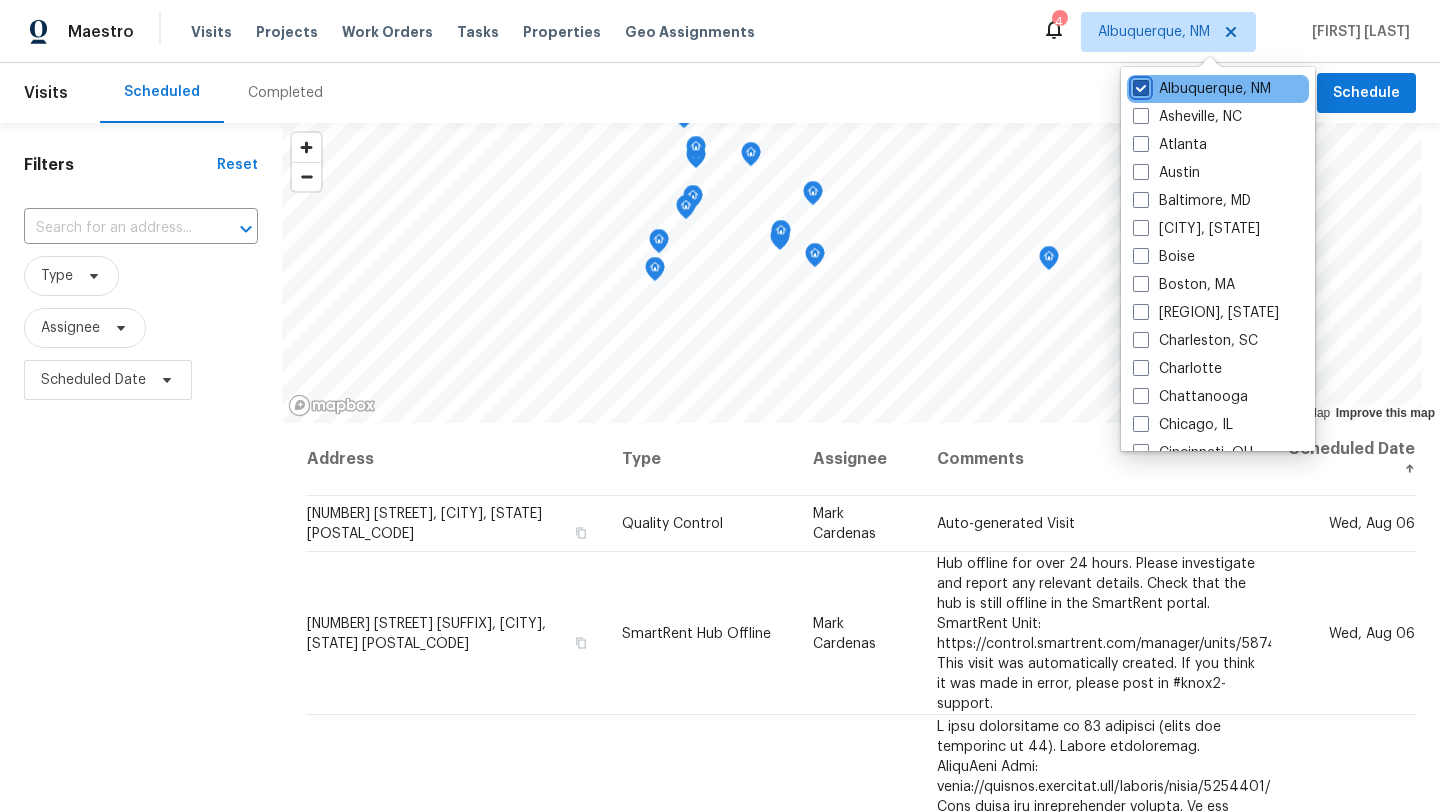 click on "Albuquerque, NM" at bounding box center [1139, 85] 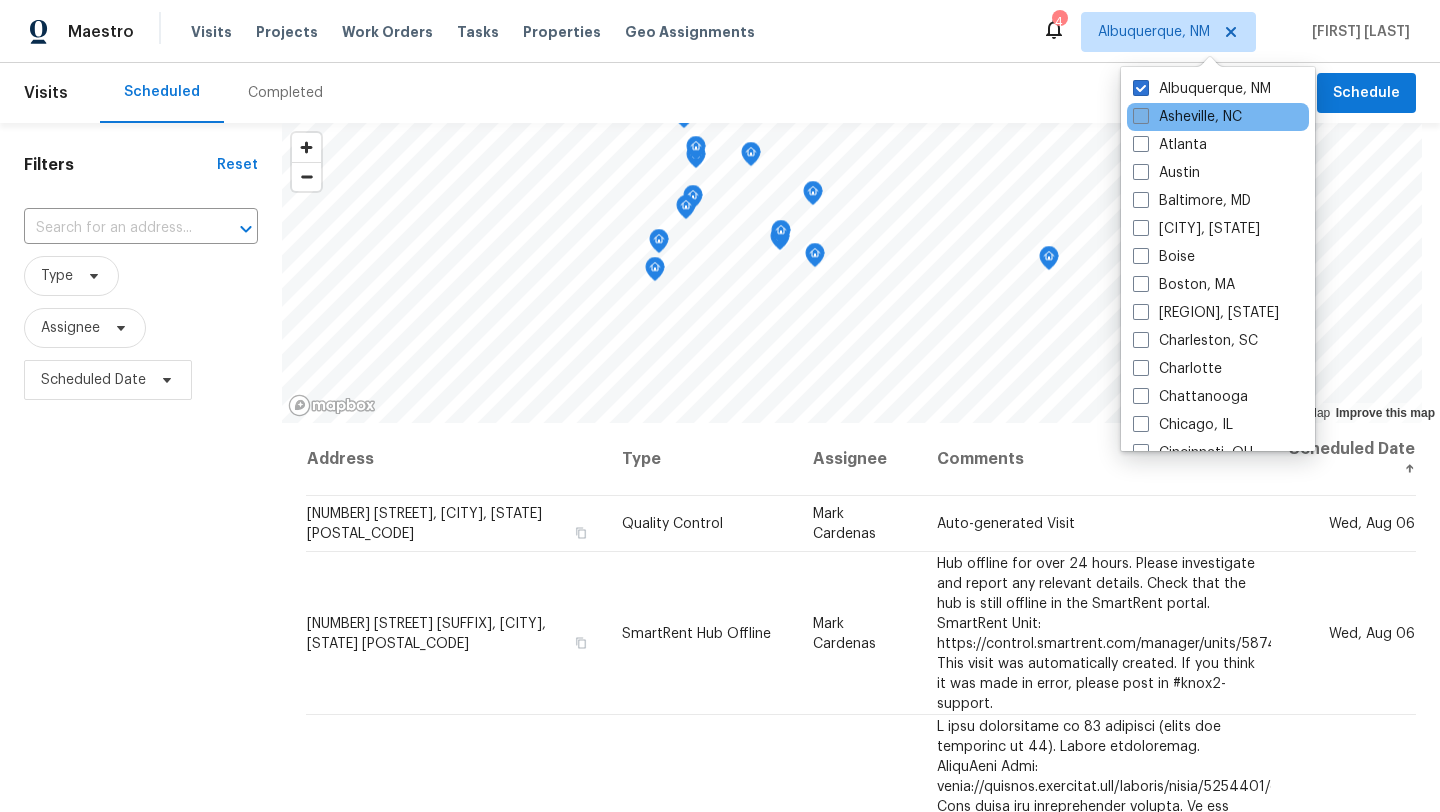 click at bounding box center (1141, 116) 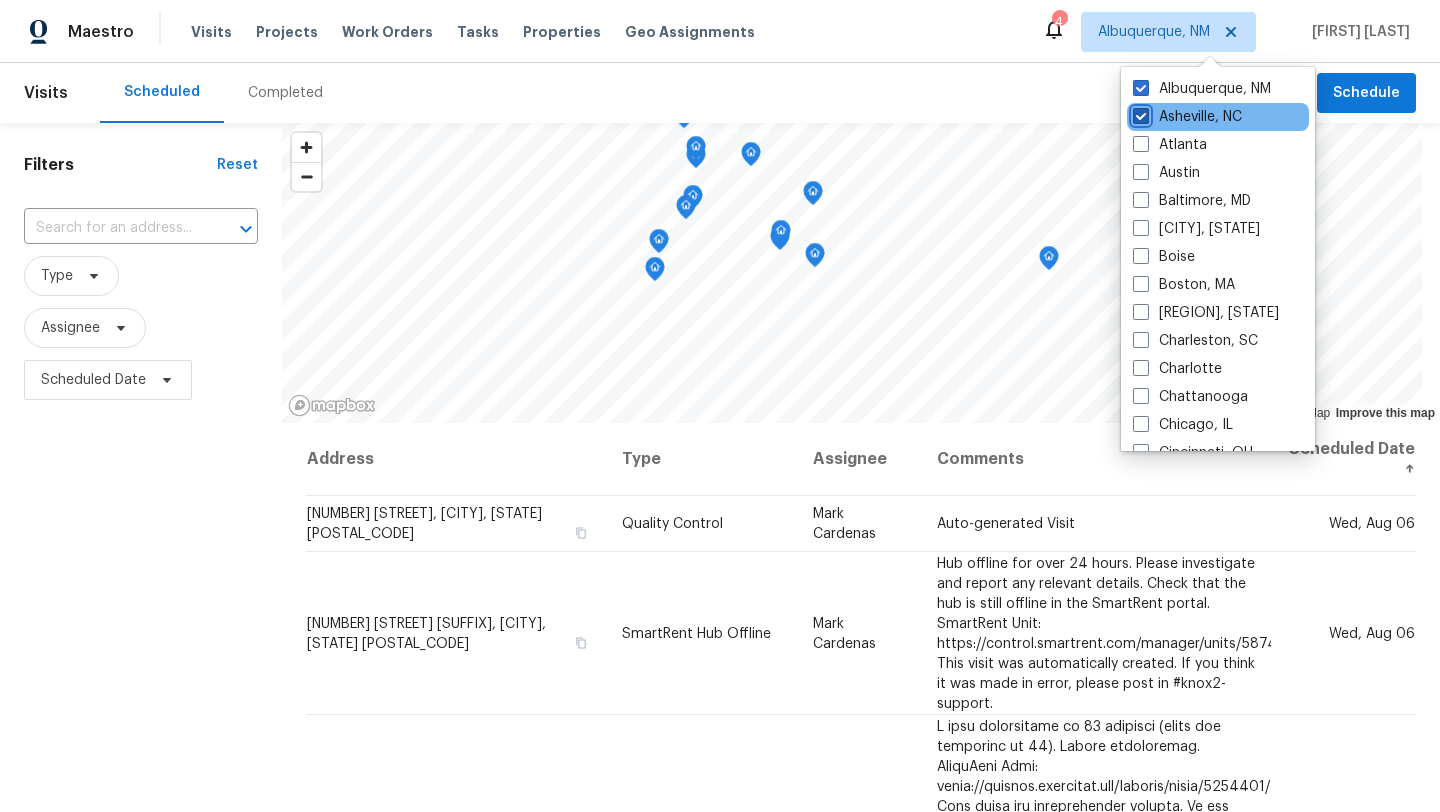 checkbox on "true" 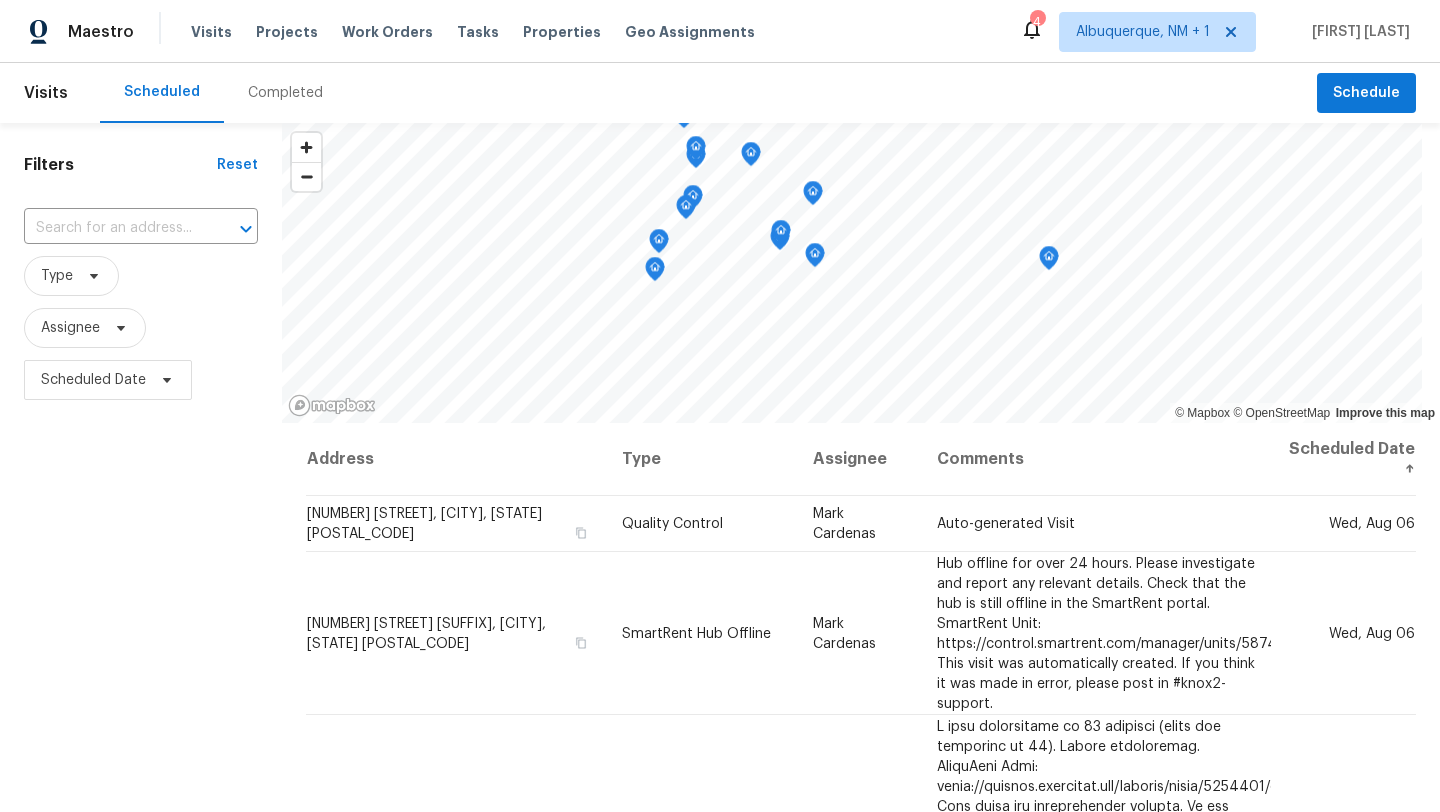 click 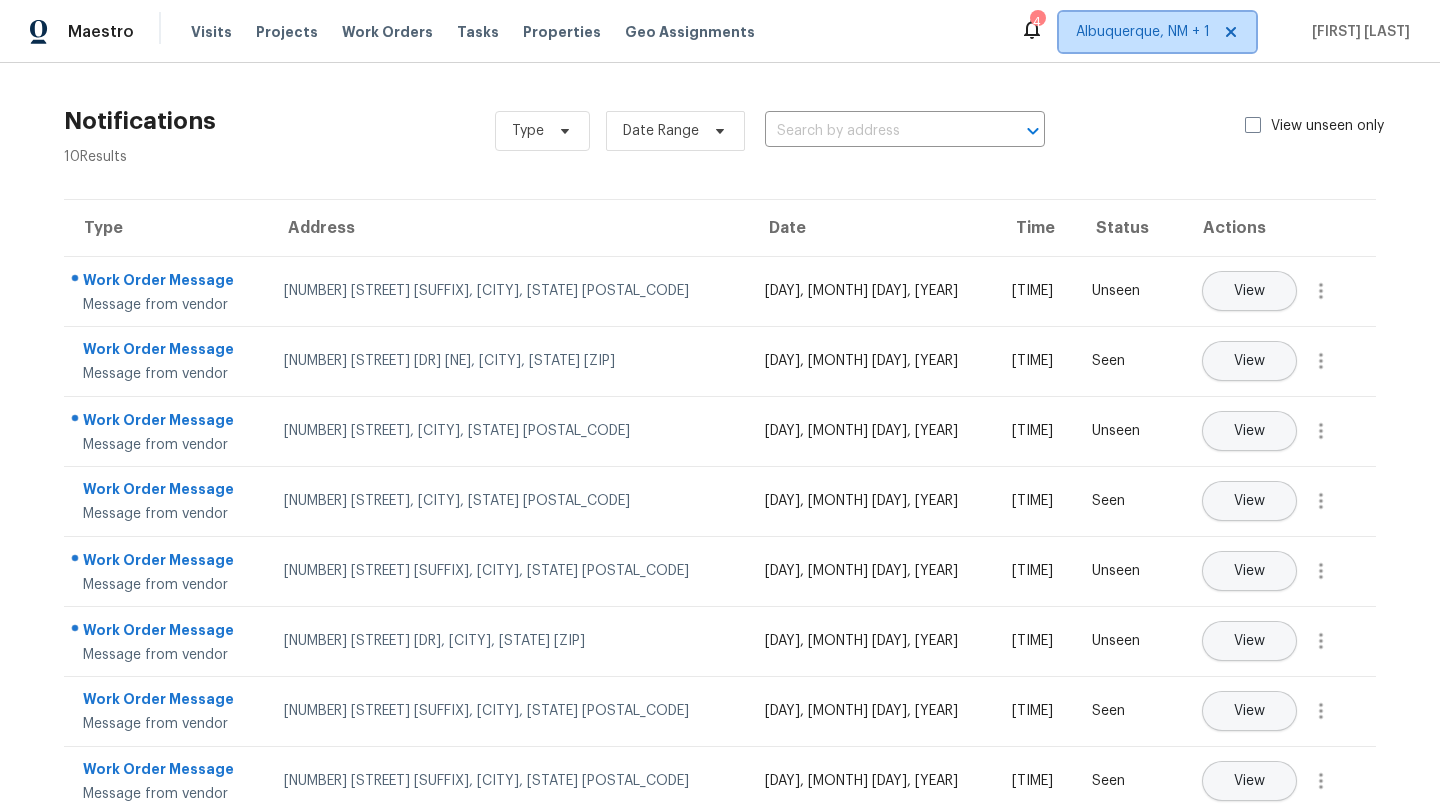 click 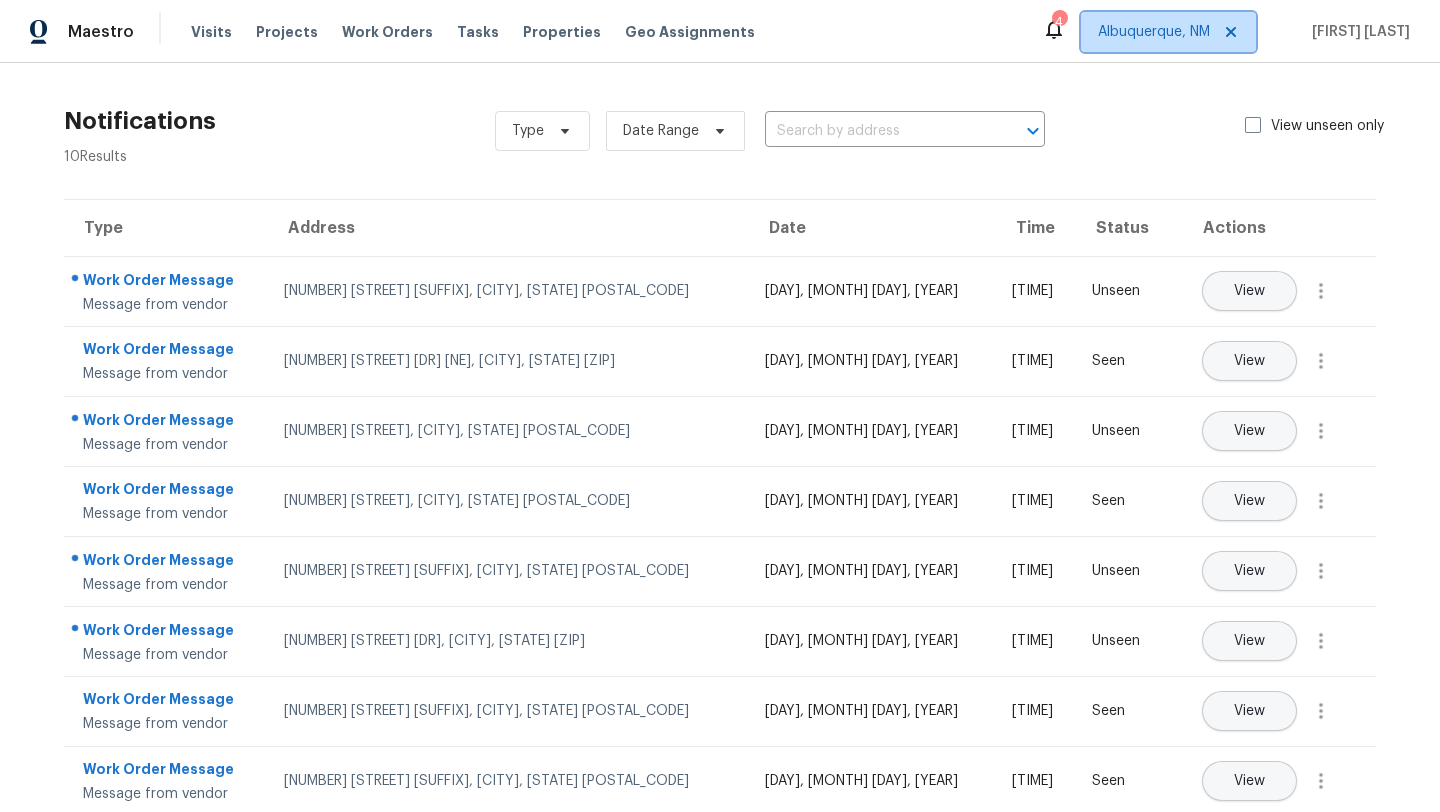 click on "Albuquerque, NM" at bounding box center [1154, 32] 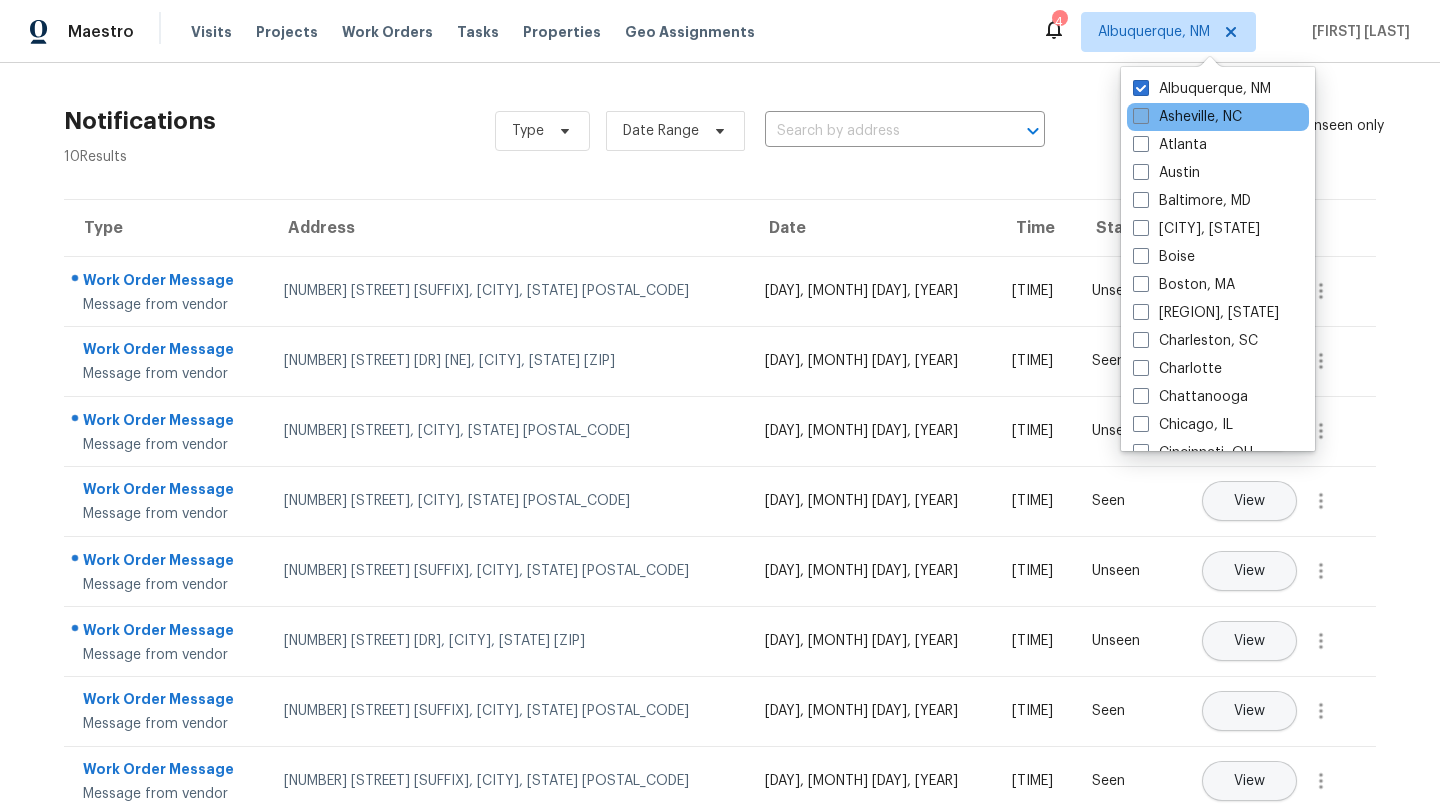 click at bounding box center [1141, 116] 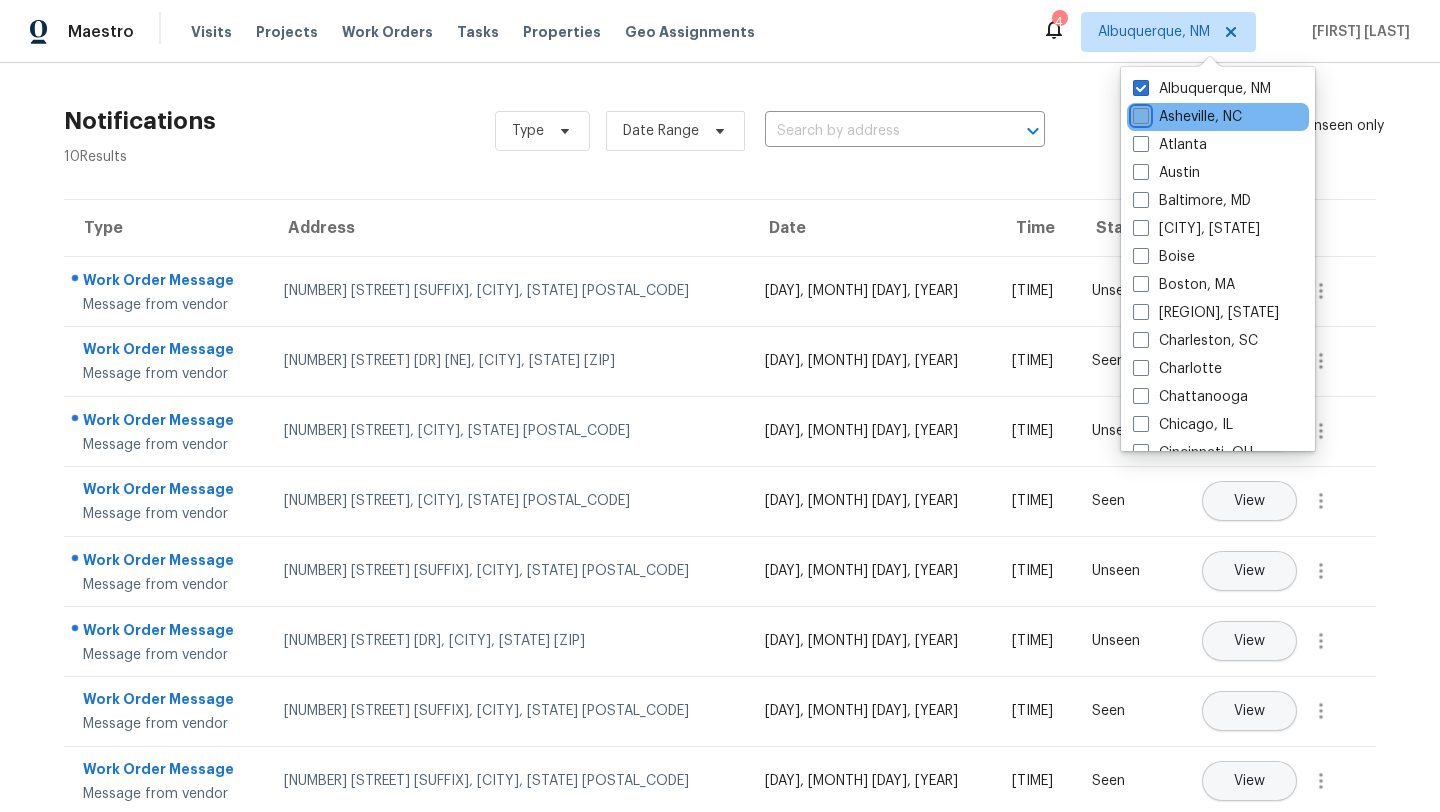 click on "Asheville, NC" at bounding box center [1139, 113] 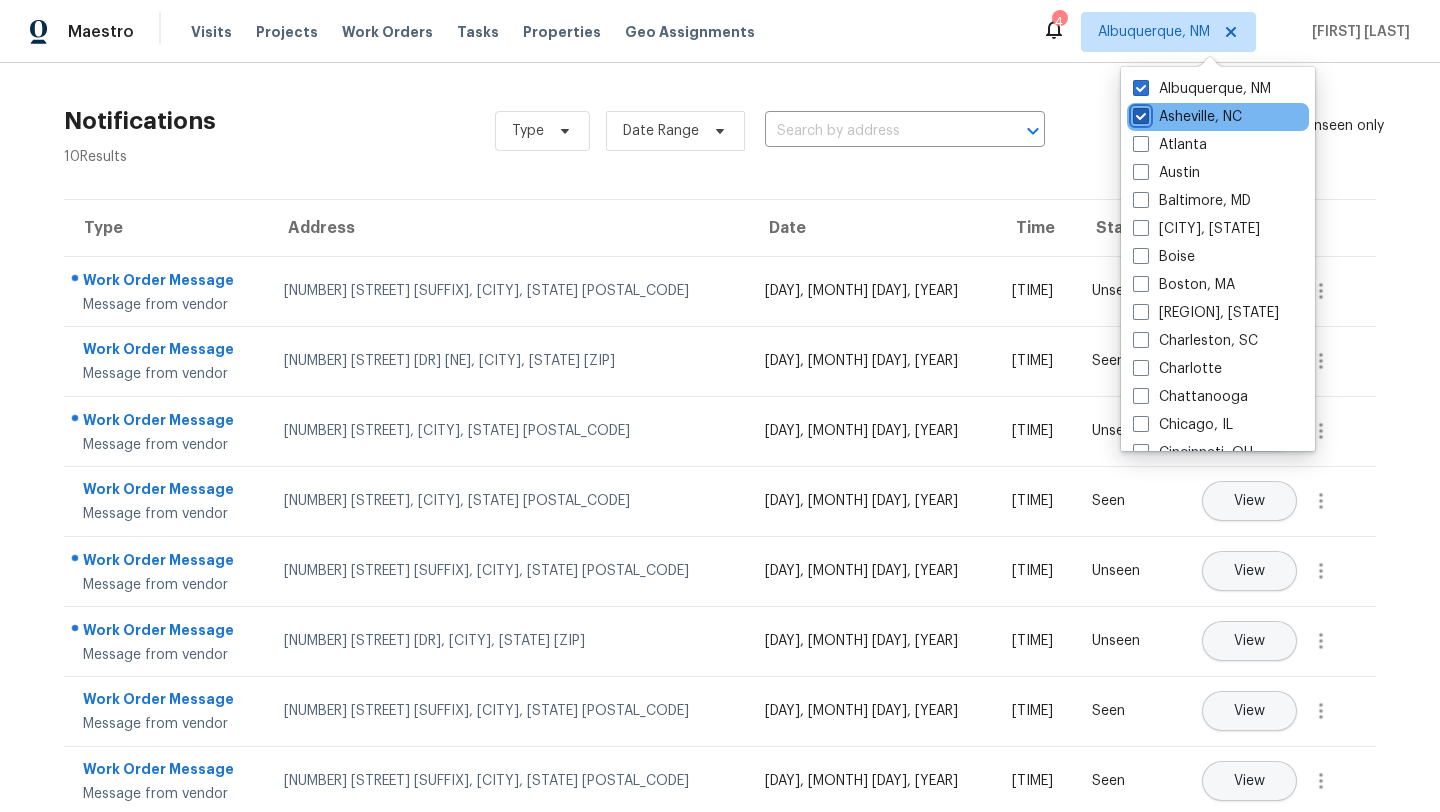 checkbox on "true" 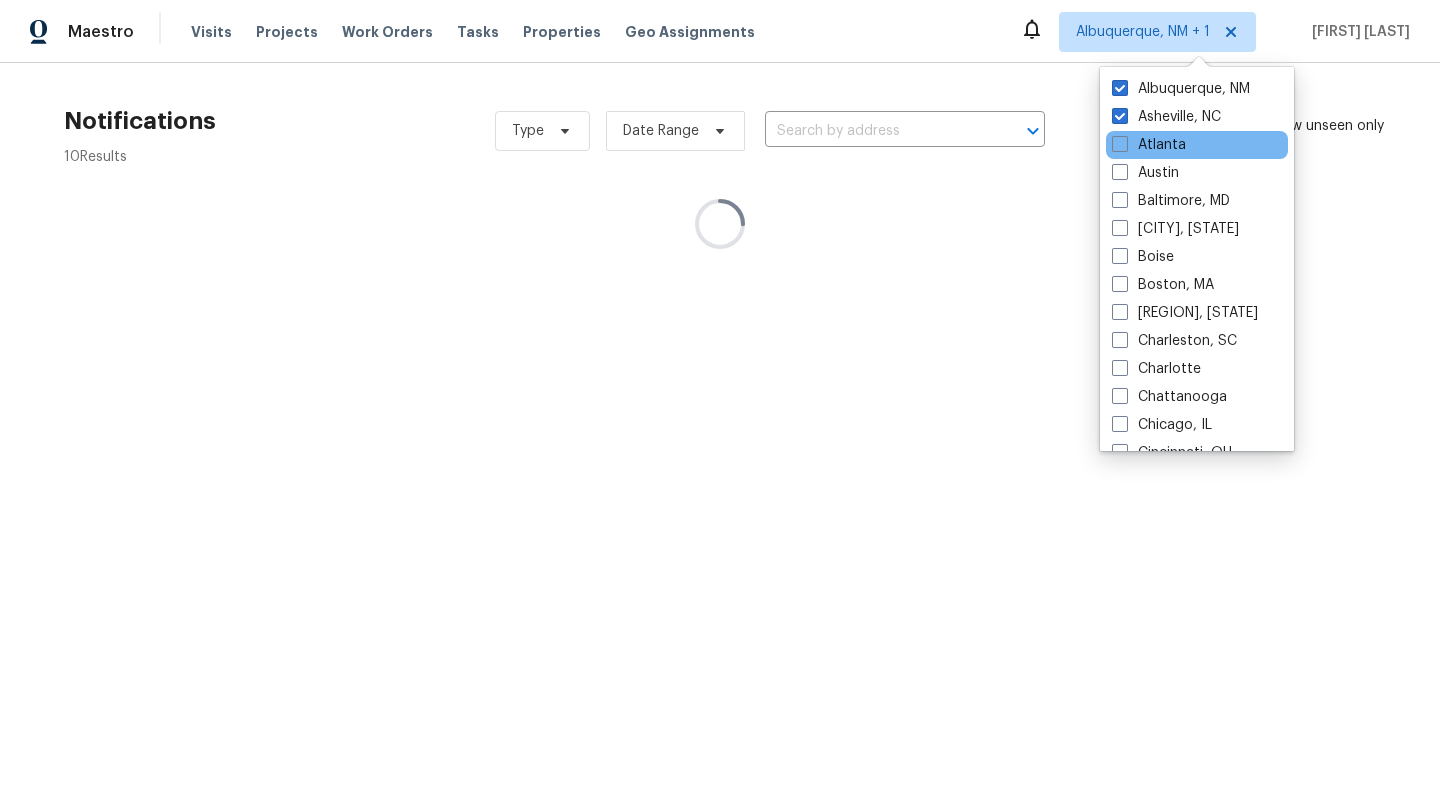 click on "Atlanta" at bounding box center [1197, 145] 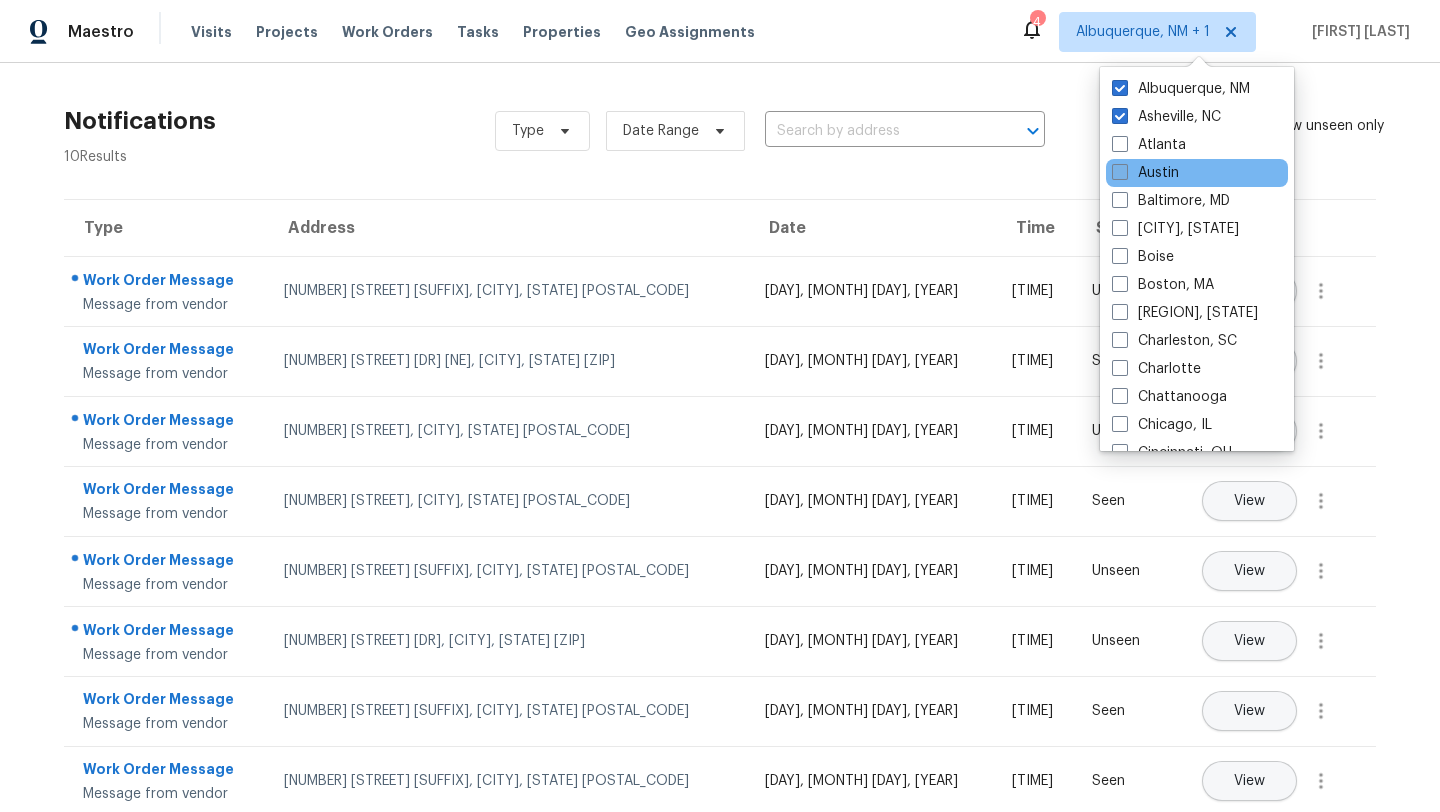 click on "Austin" at bounding box center [1145, 173] 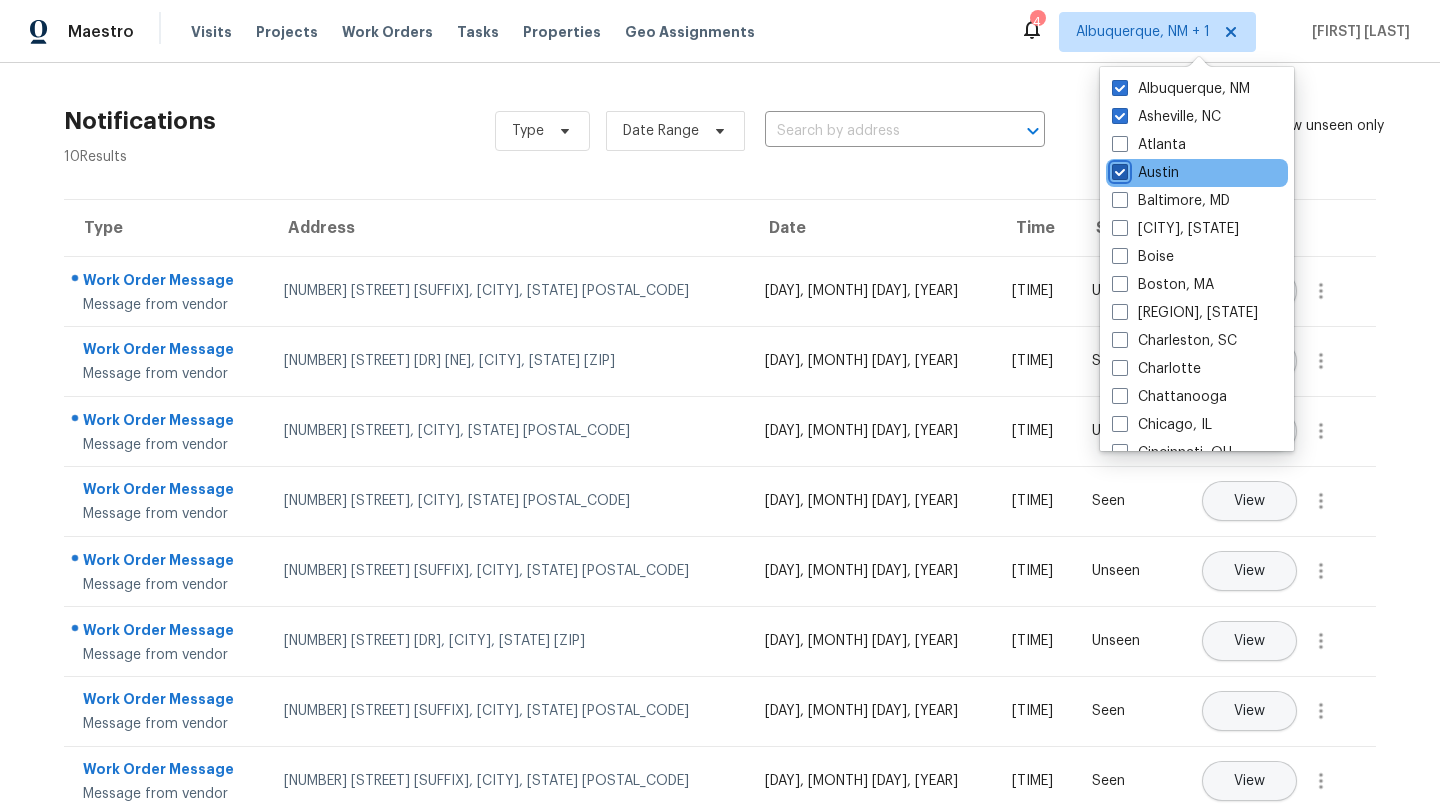 checkbox on "true" 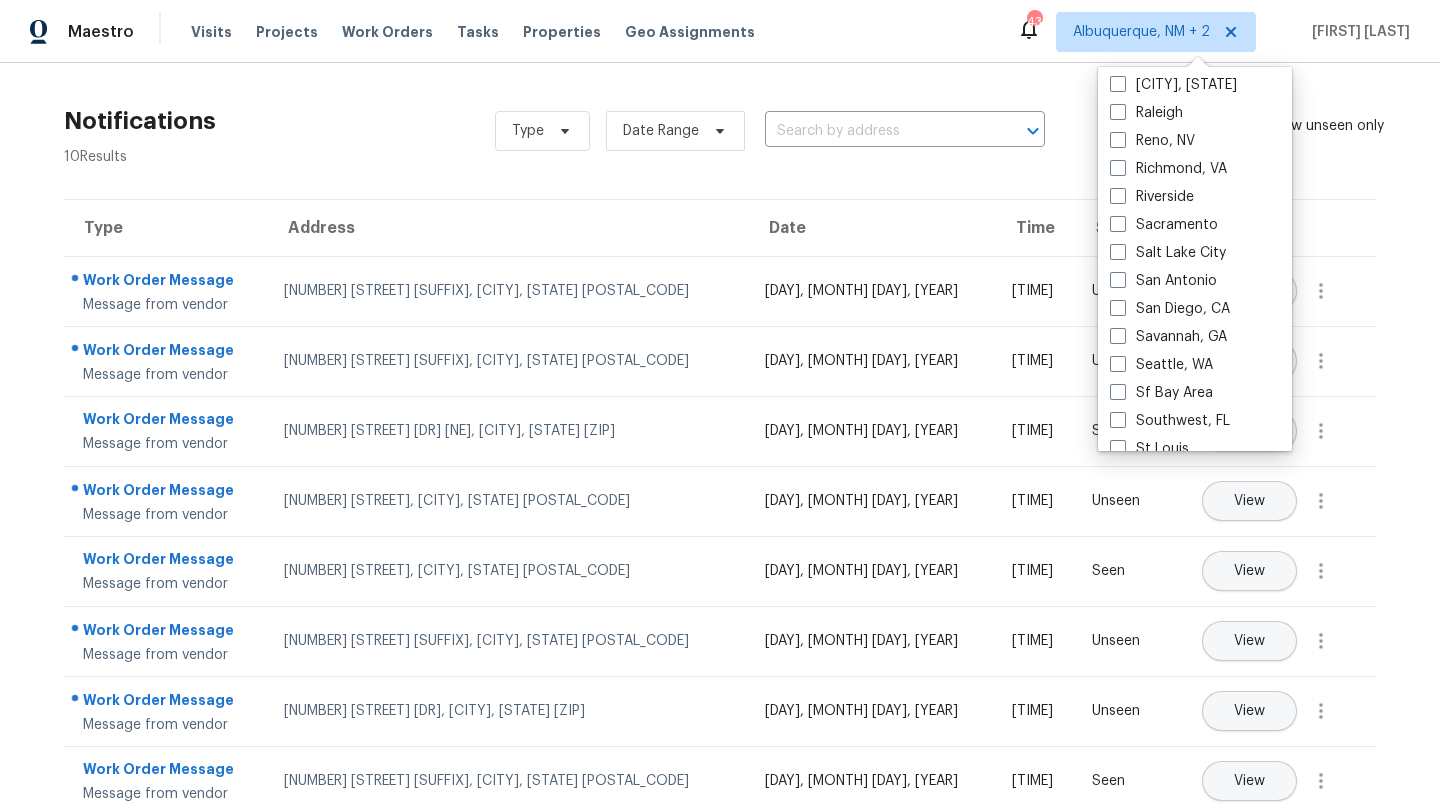 scroll, scrollTop: 1194, scrollLeft: 0, axis: vertical 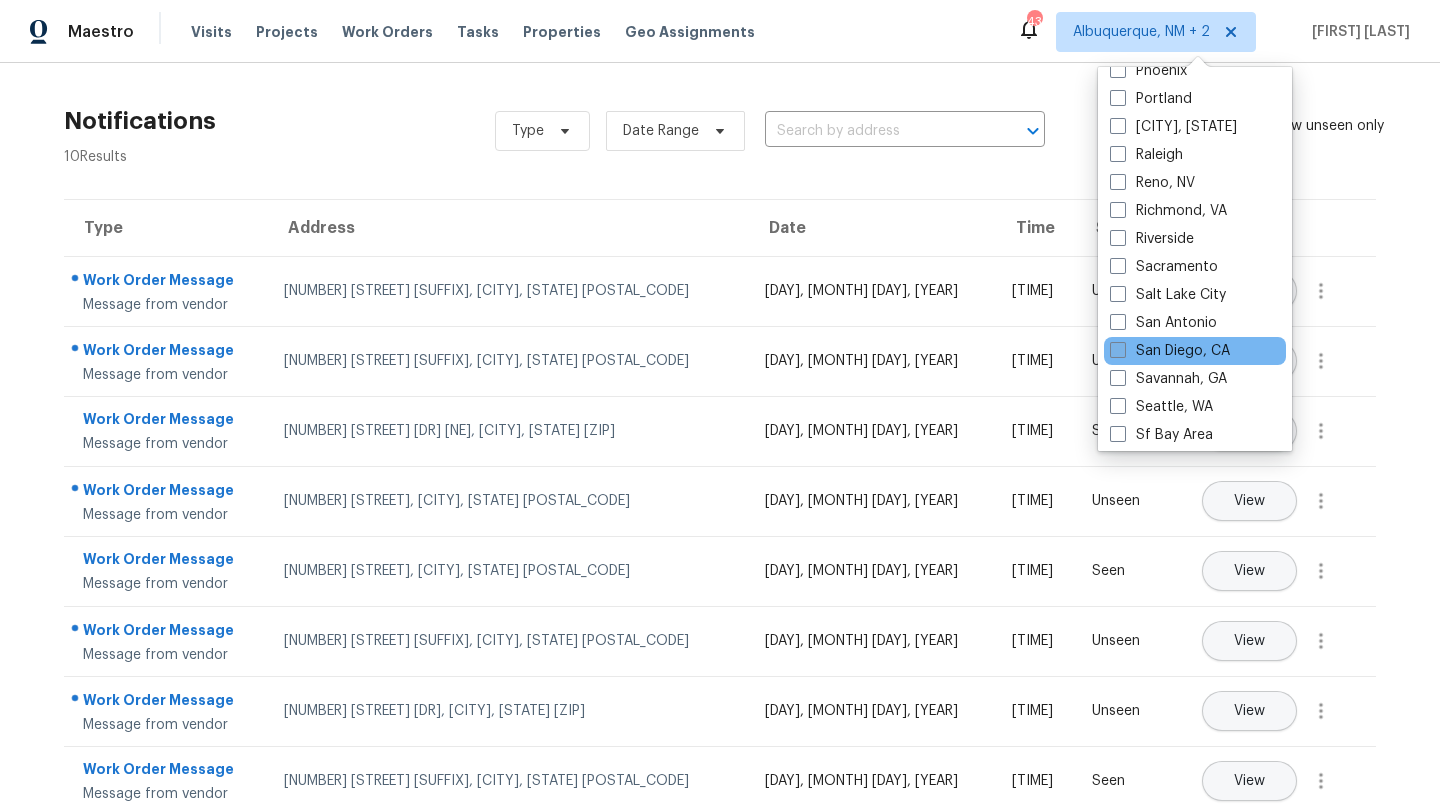 click at bounding box center (1118, 350) 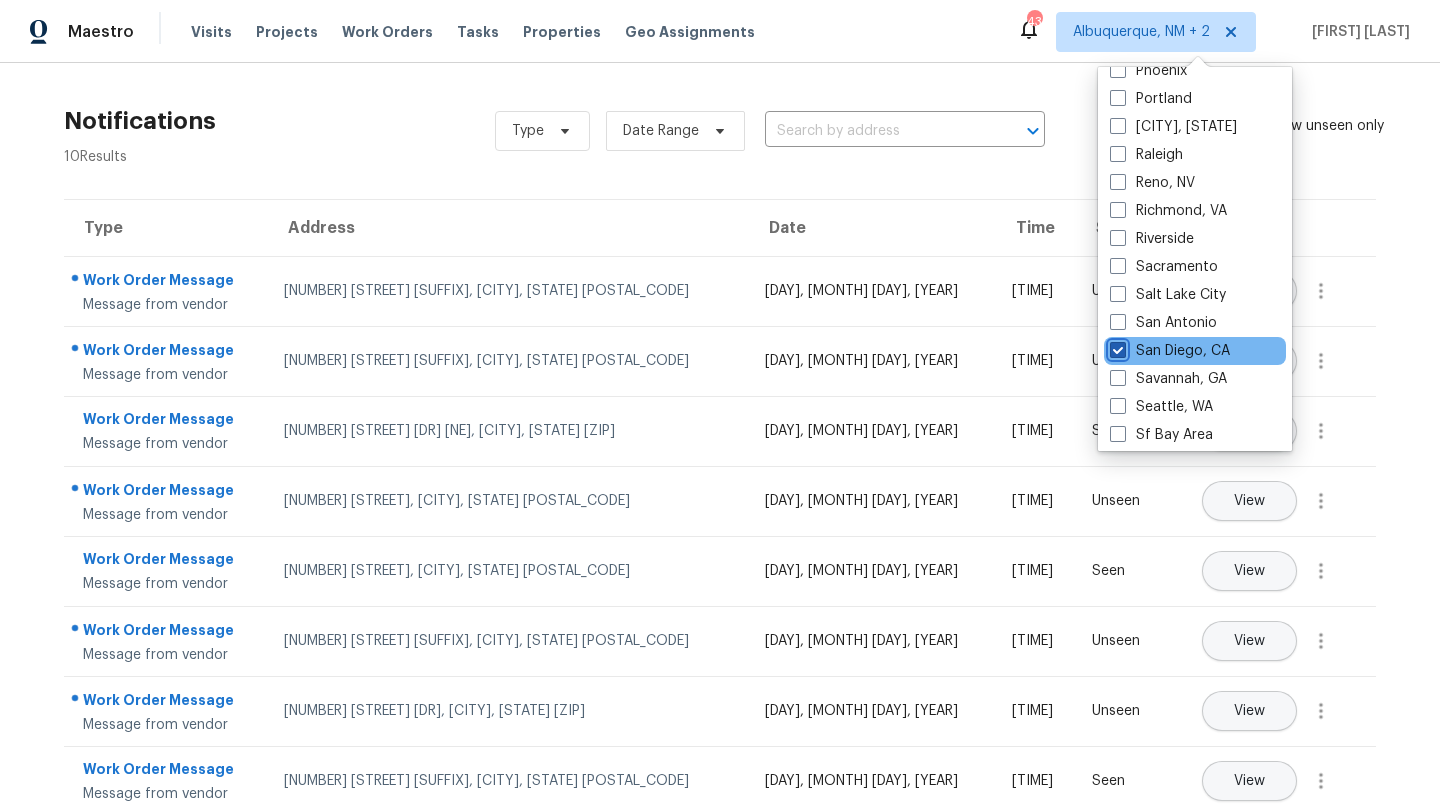 checkbox on "true" 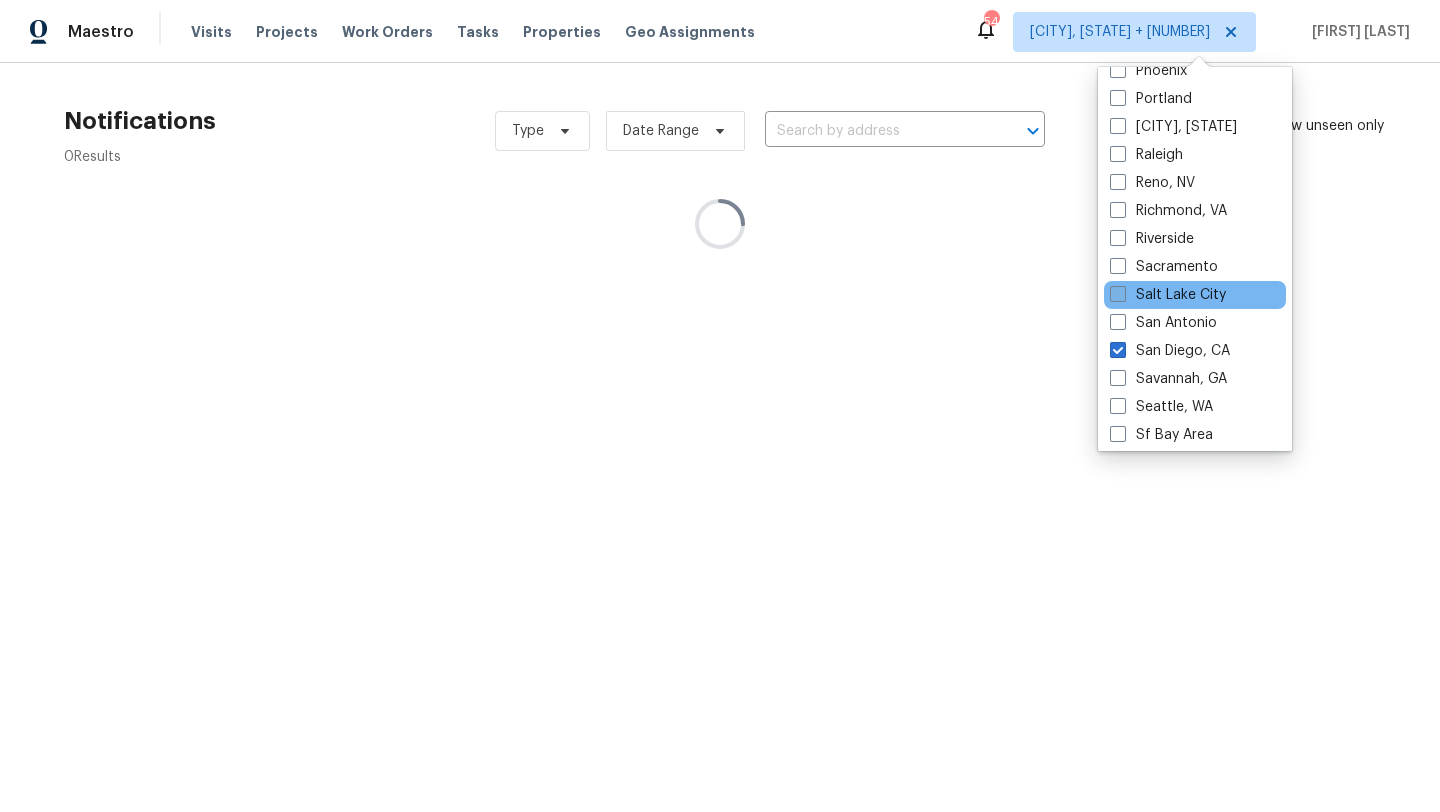 click at bounding box center [1118, 294] 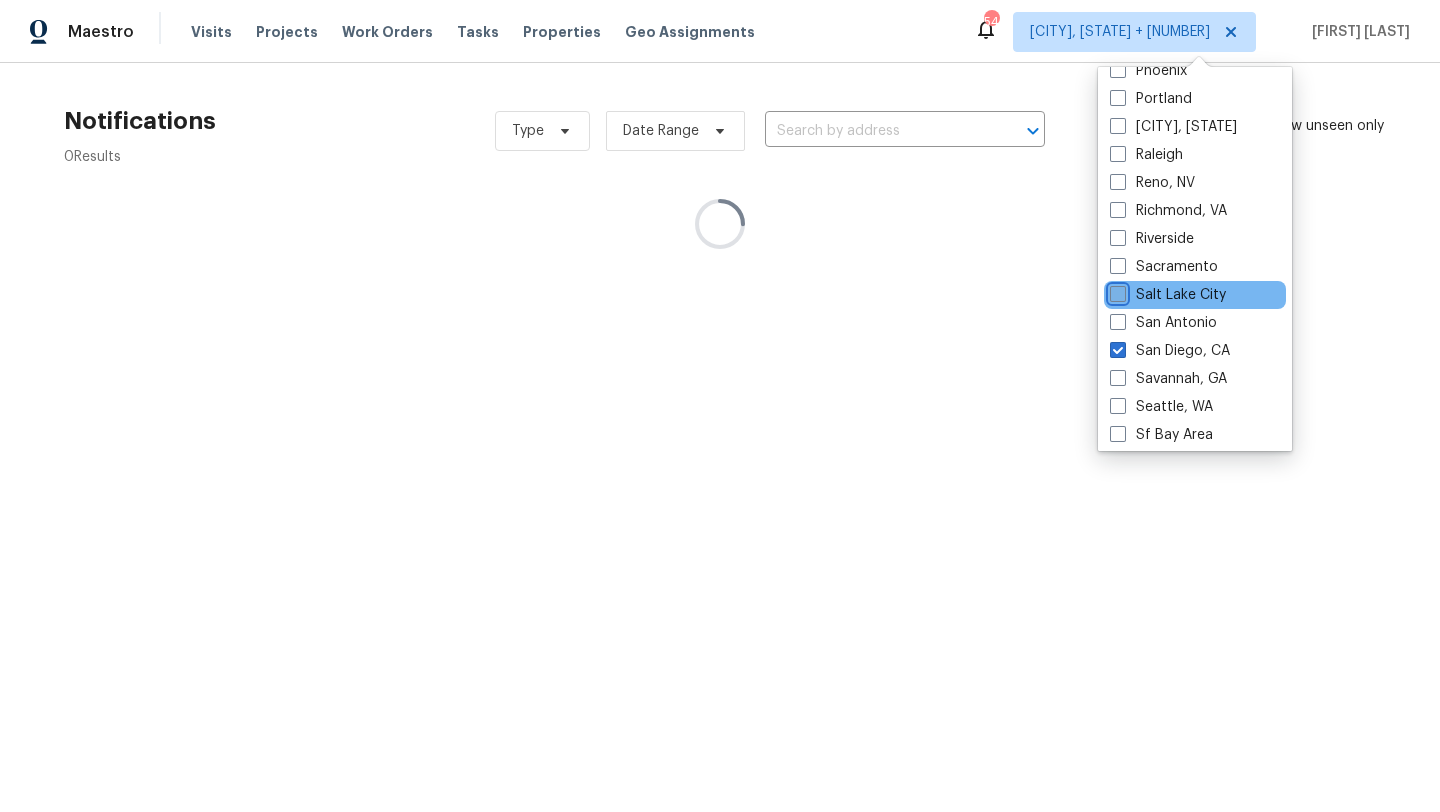 click on "Salt Lake City" at bounding box center [1116, 291] 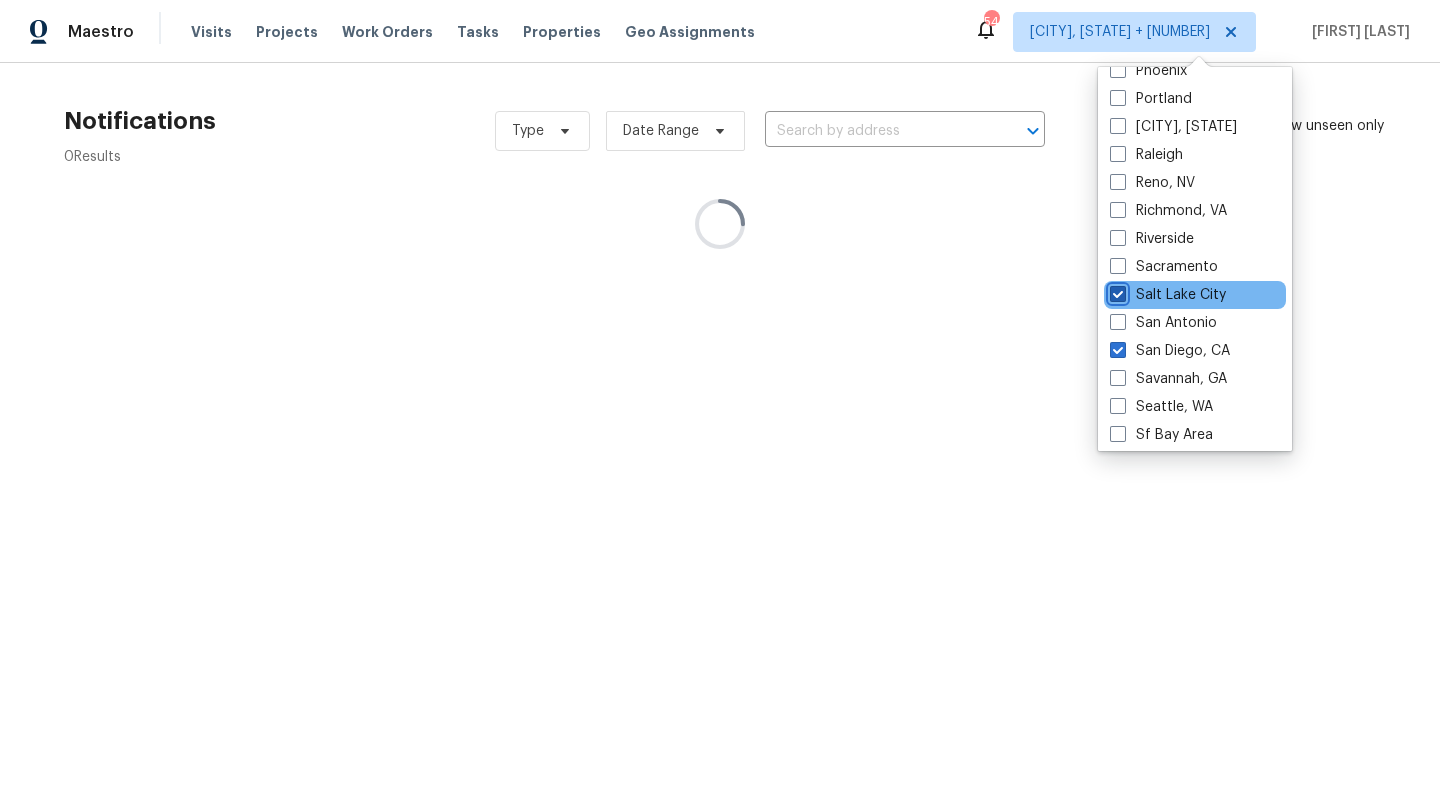 checkbox on "true" 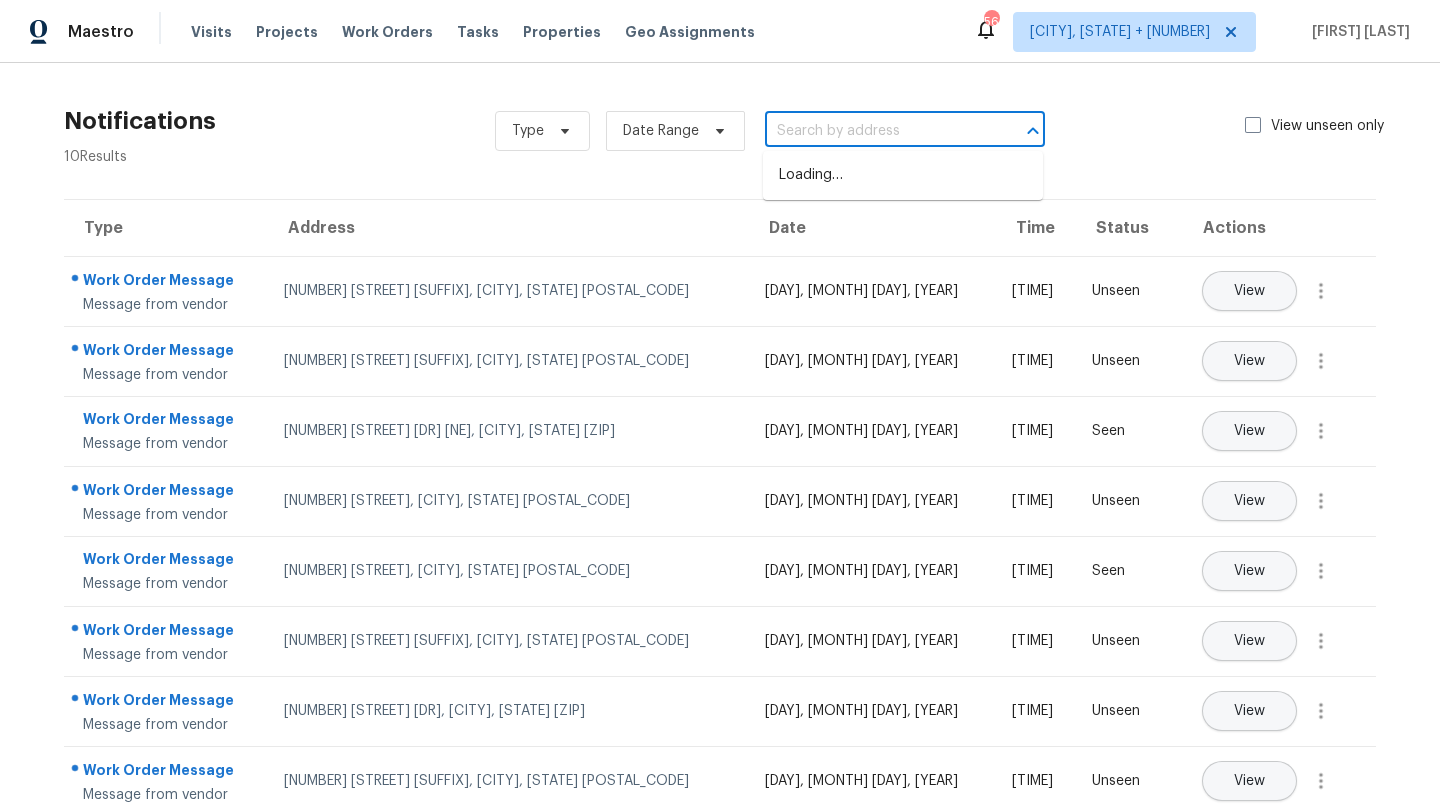 click at bounding box center [877, 131] 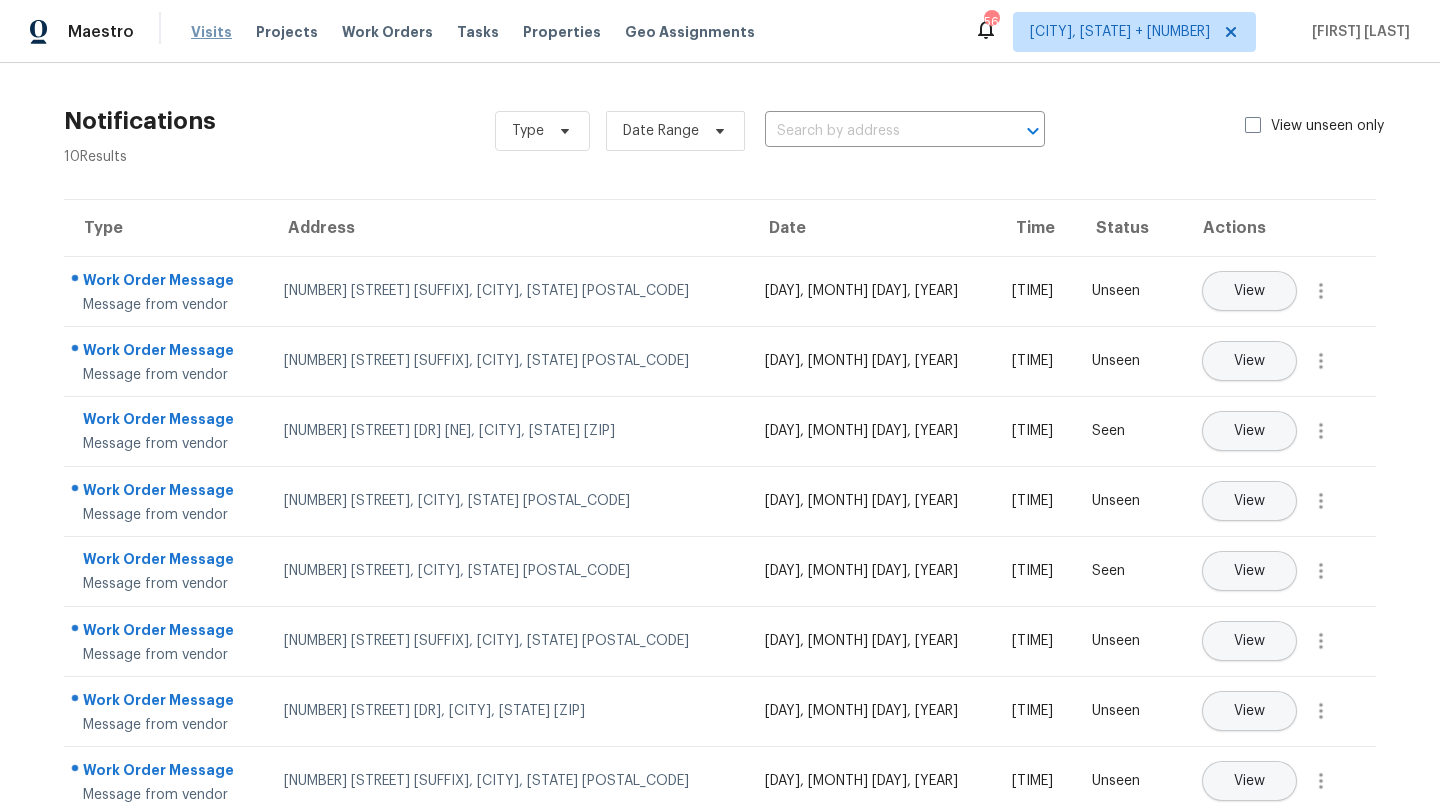 click on "Visits" at bounding box center (211, 32) 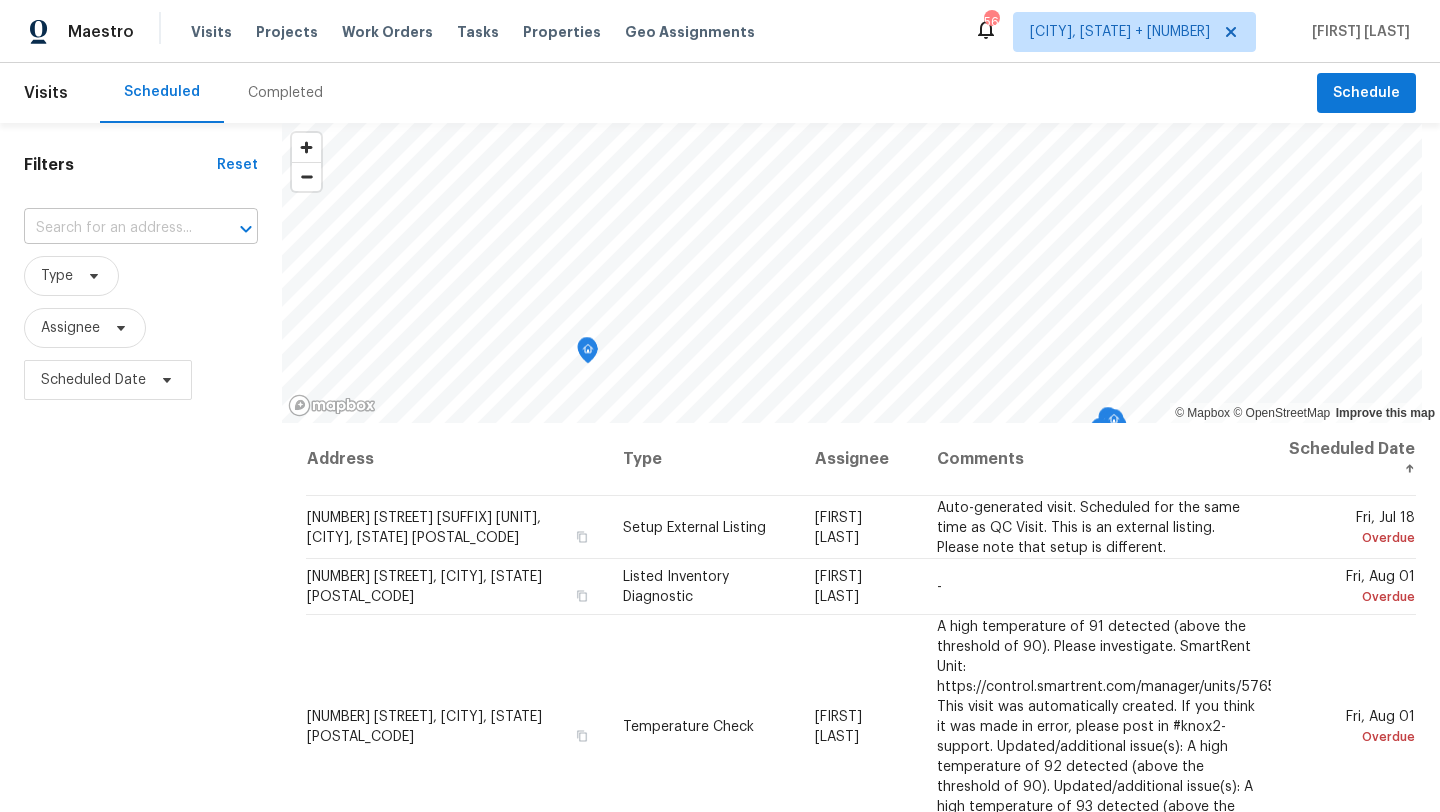 click at bounding box center [113, 228] 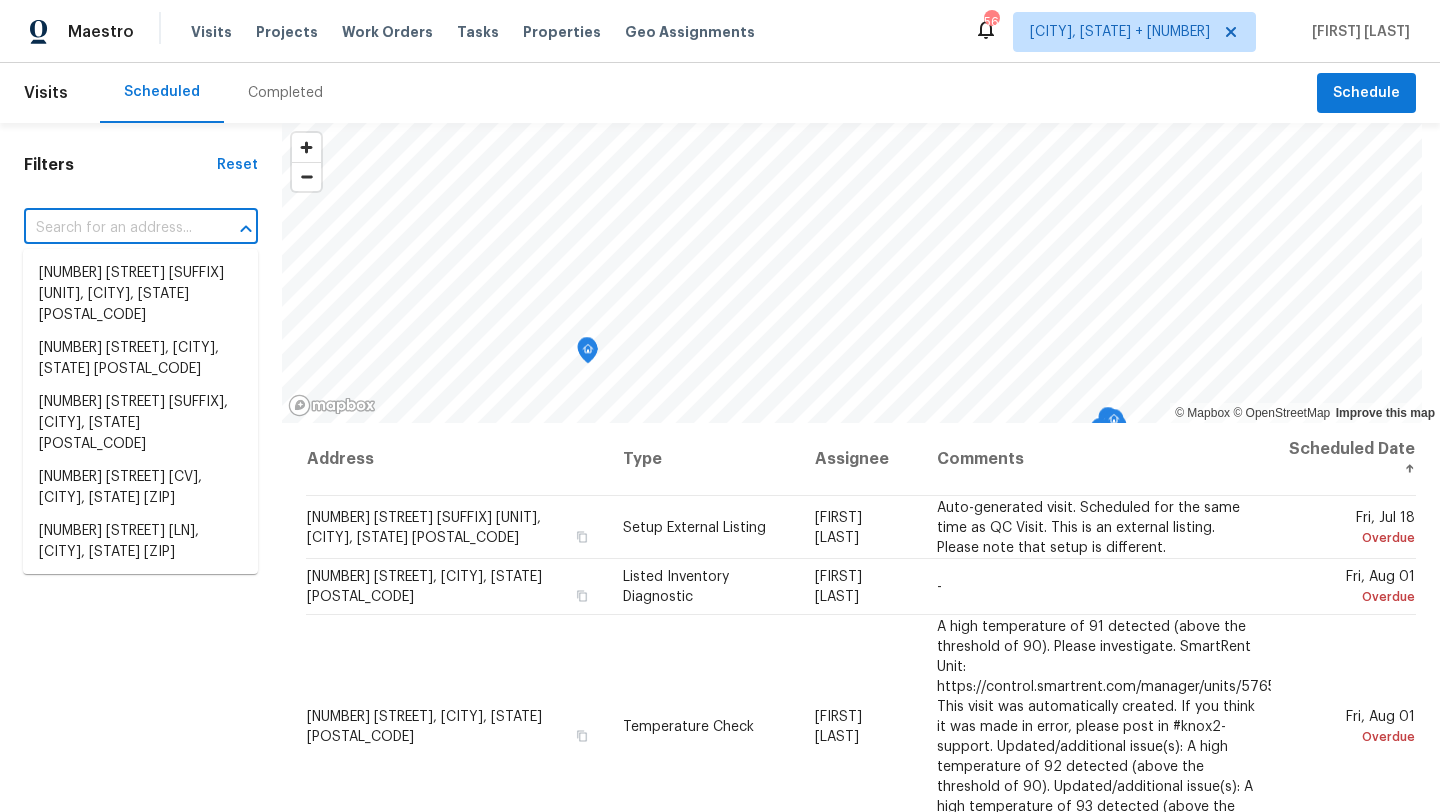 paste on "[NUMBER] [STREET], [CITY], [STATE] [POSTAL_CODE]" 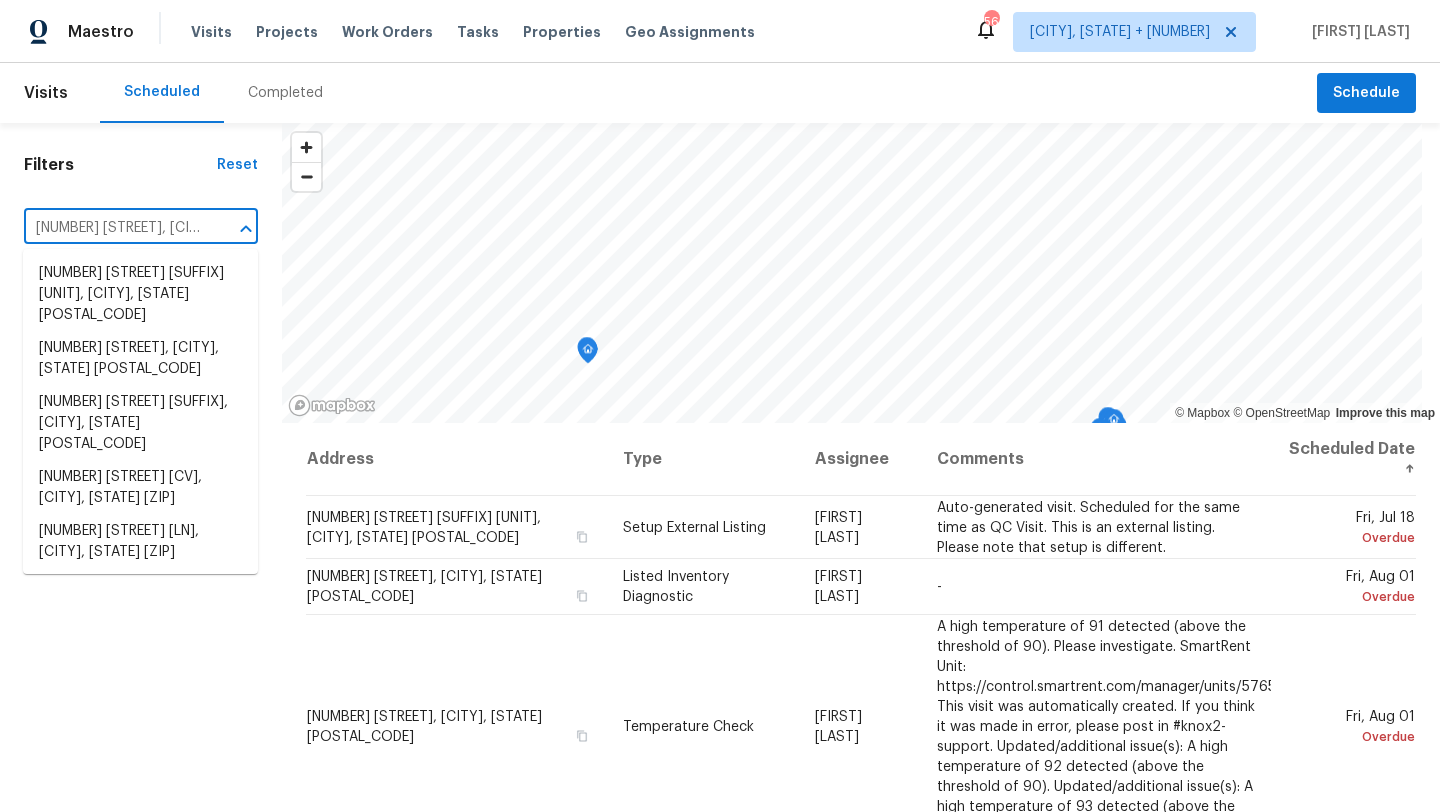 scroll, scrollTop: 0, scrollLeft: 49, axis: horizontal 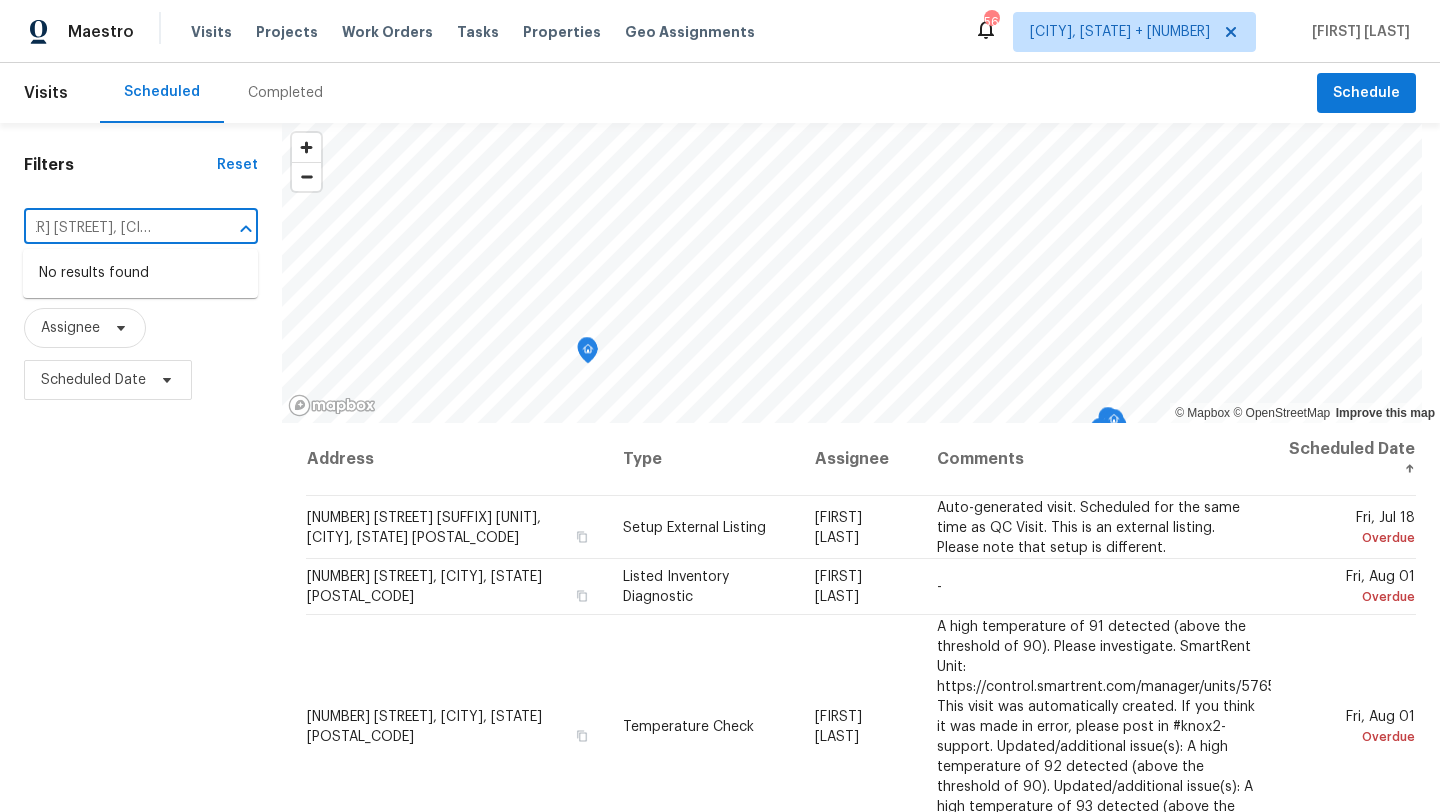 drag, startPoint x: 218, startPoint y: 231, endPoint x: 0, endPoint y: 230, distance: 218.00229 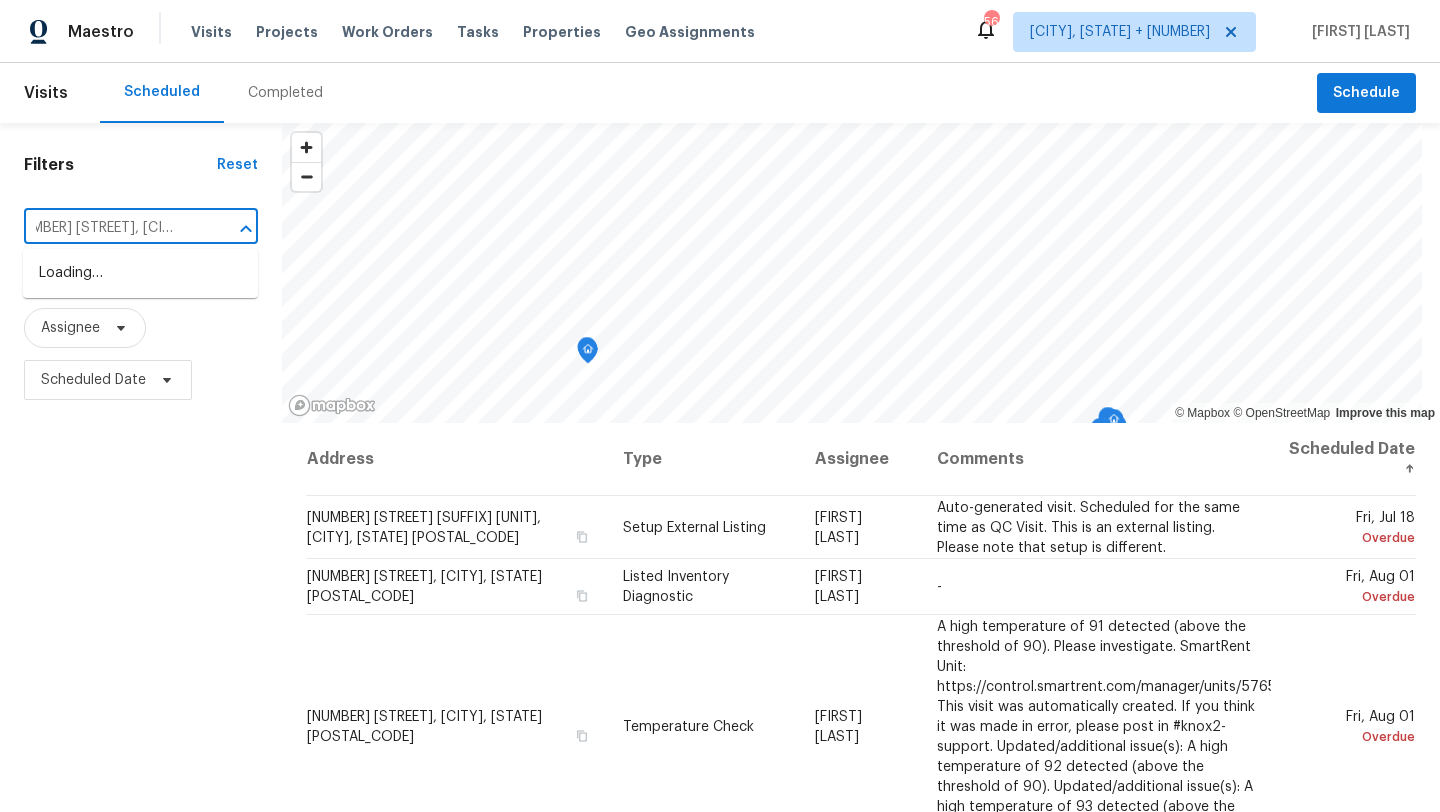 scroll, scrollTop: 0, scrollLeft: 0, axis: both 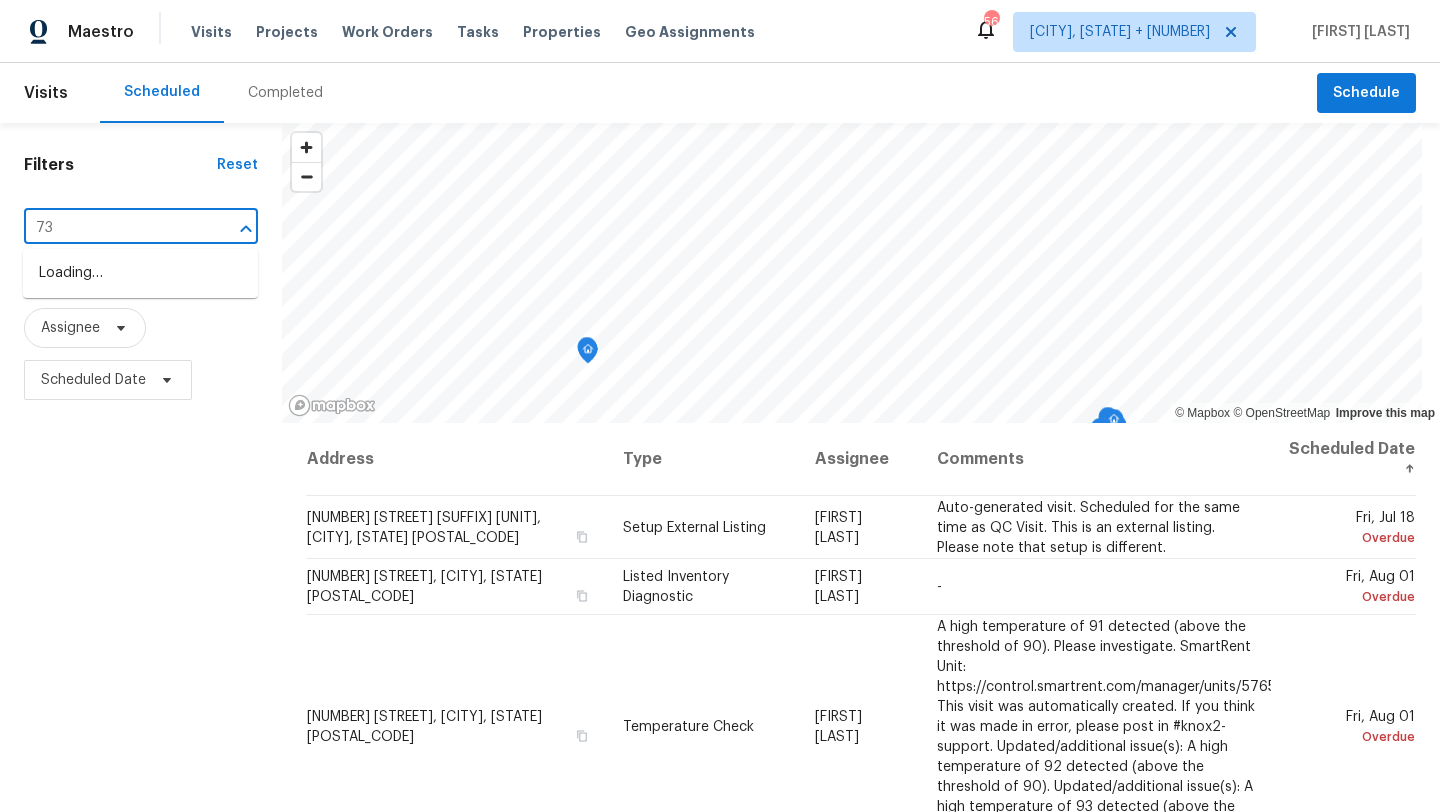 type on "7" 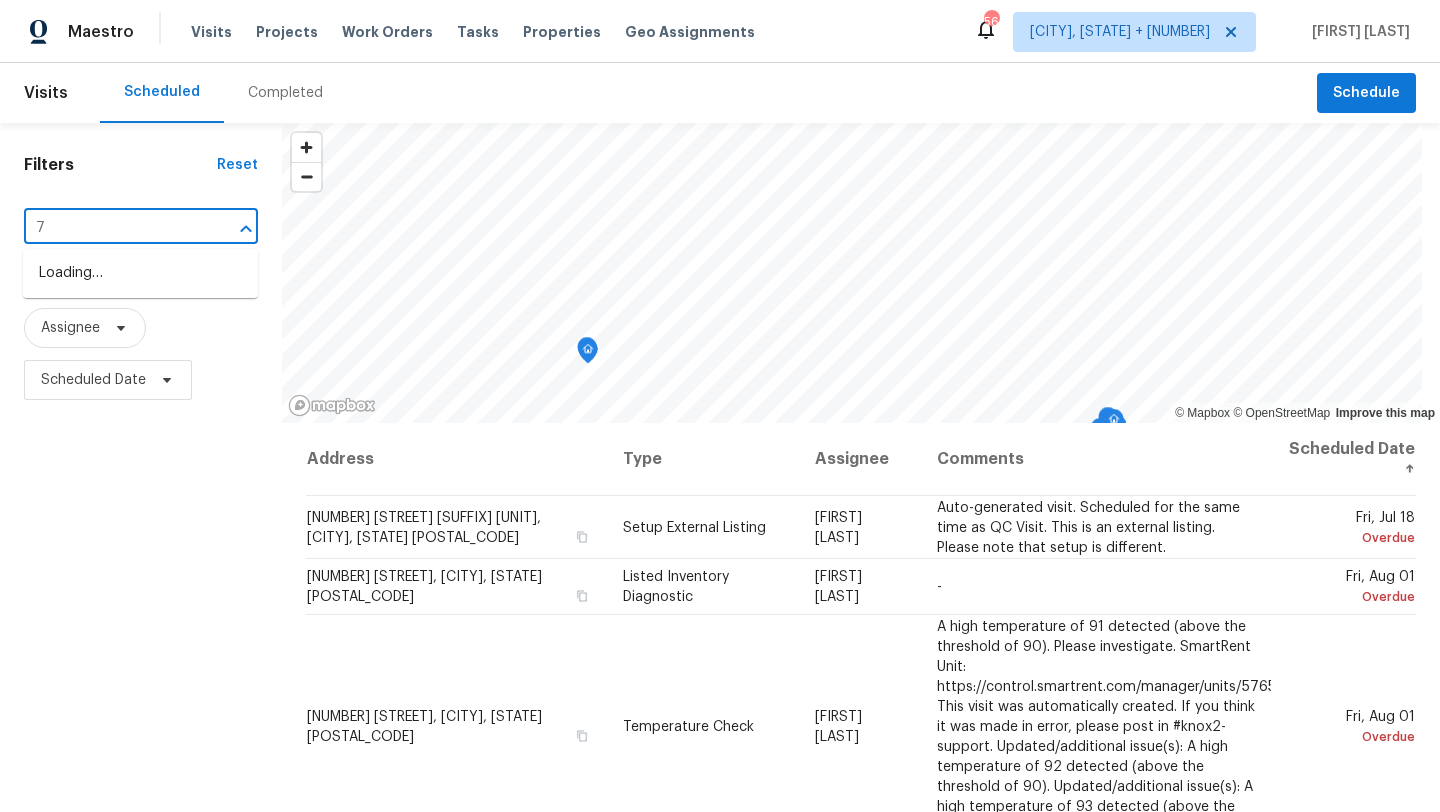 type 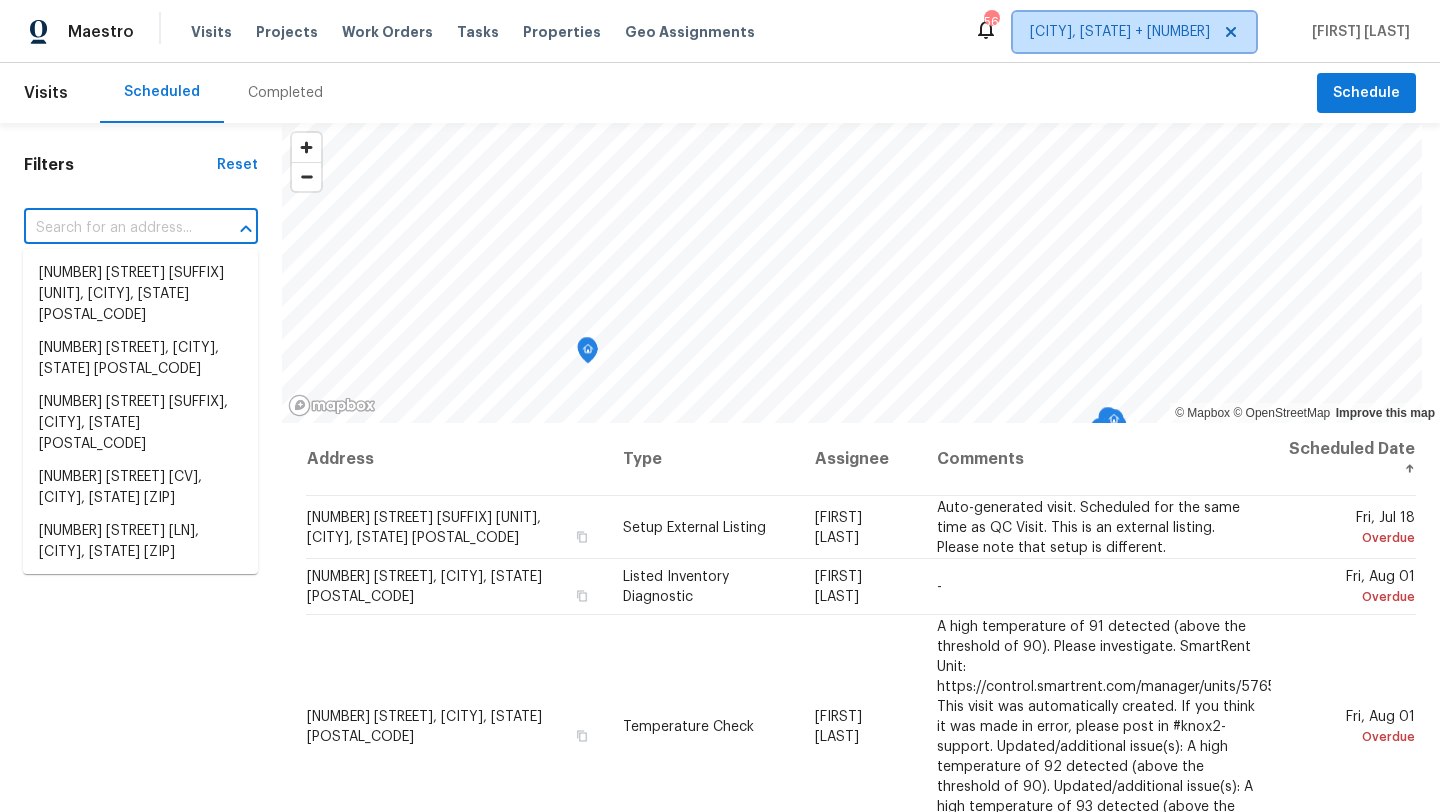 click on "[CITY], [STATE] + [NUMBER]" at bounding box center [1134, 32] 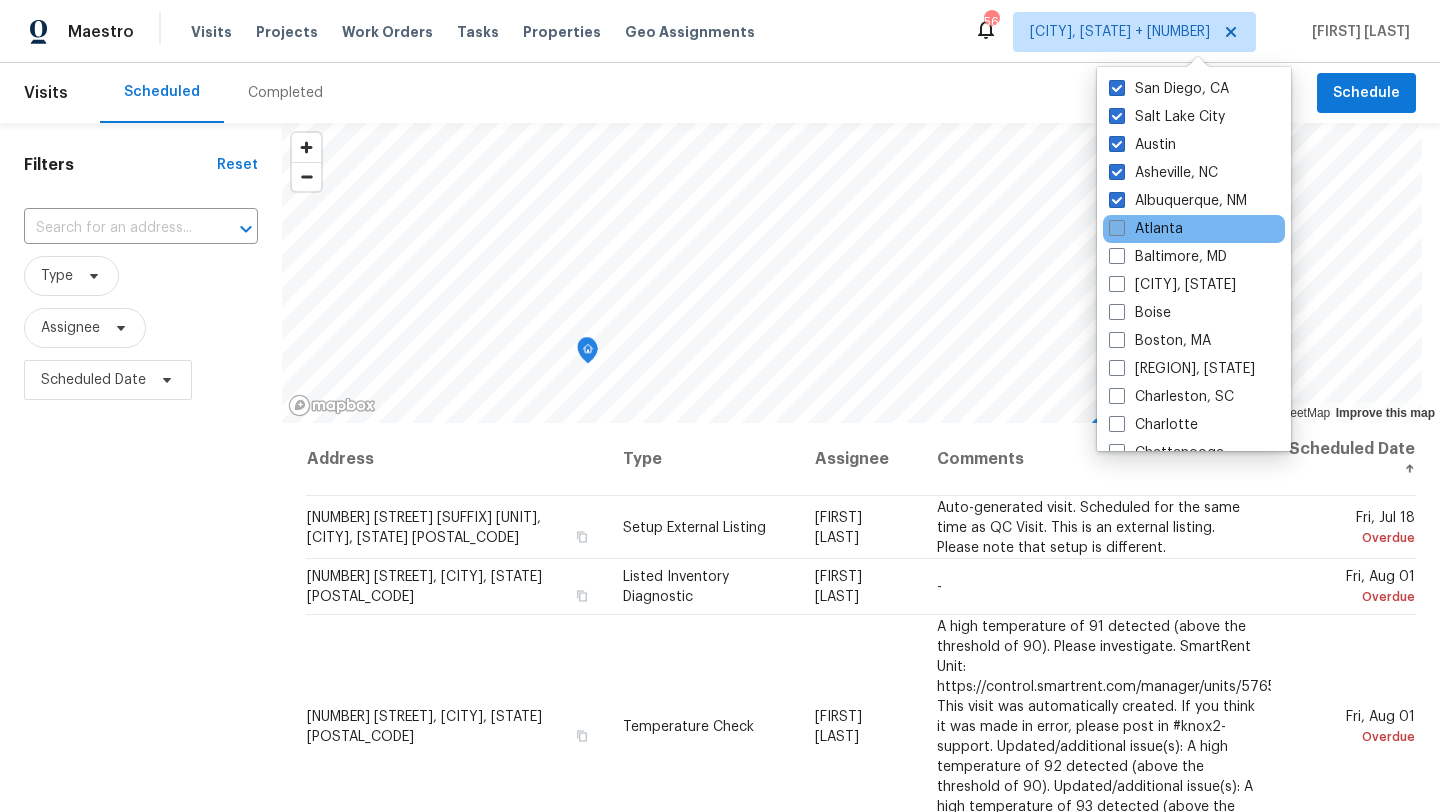 click at bounding box center [1117, 228] 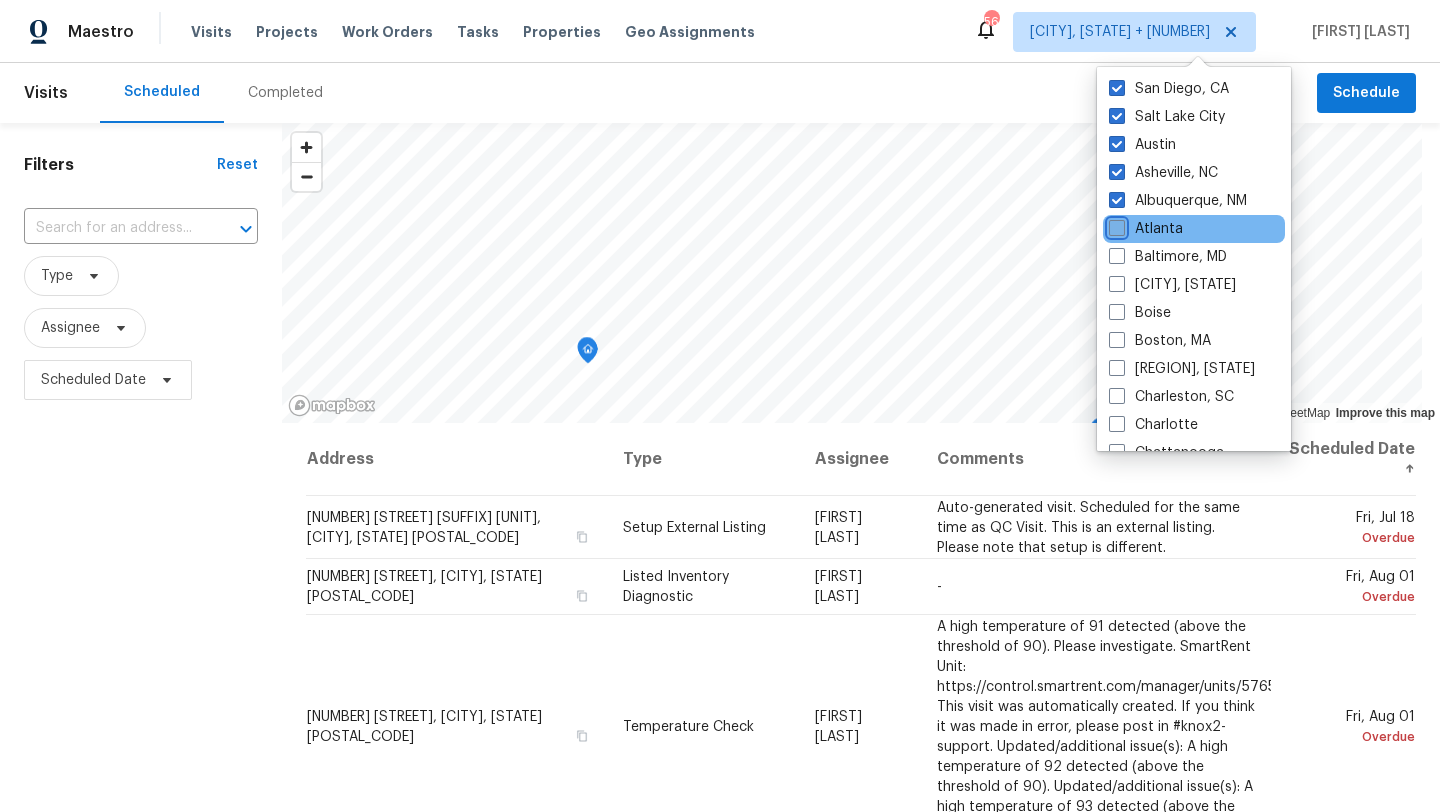 click on "Atlanta" at bounding box center [1115, 225] 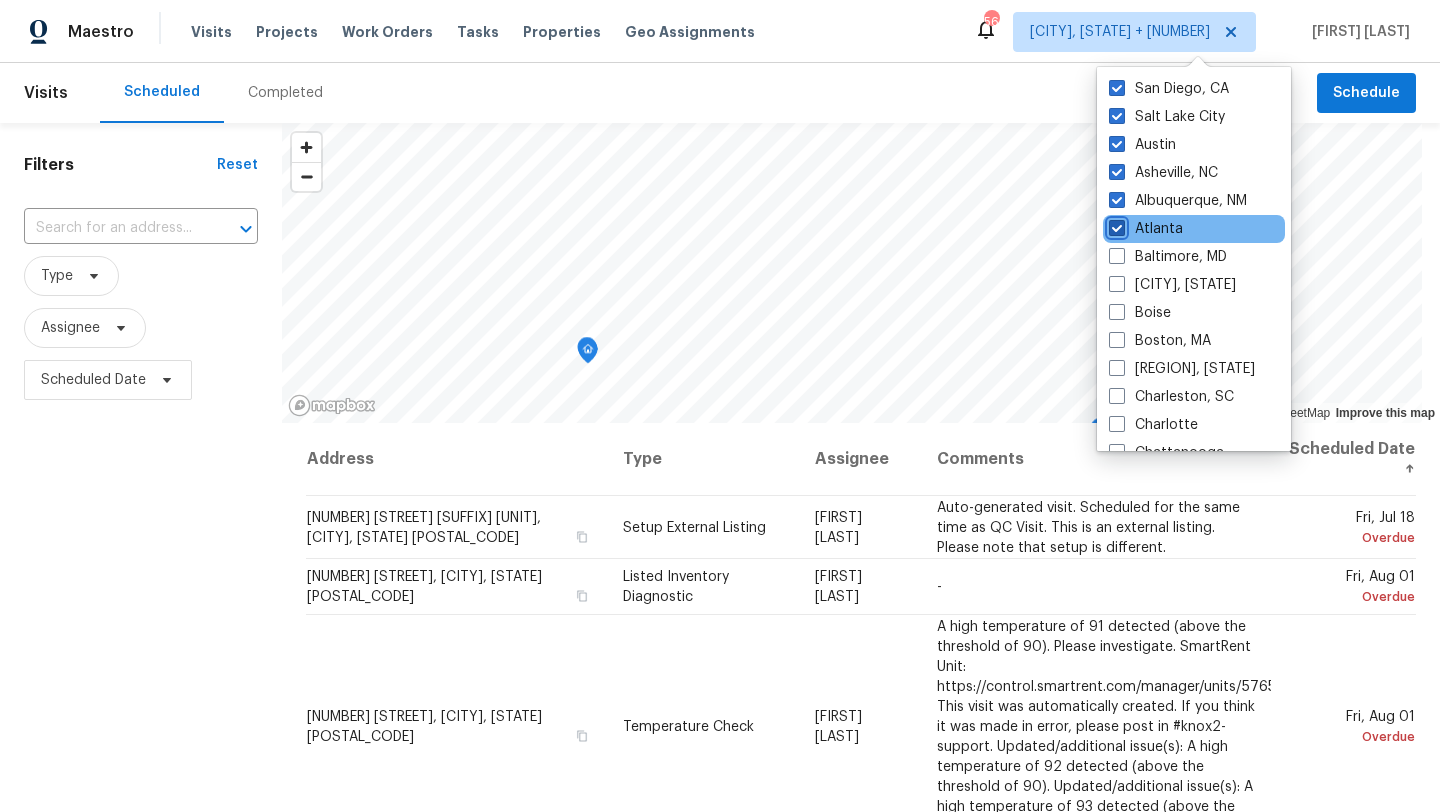 checkbox on "true" 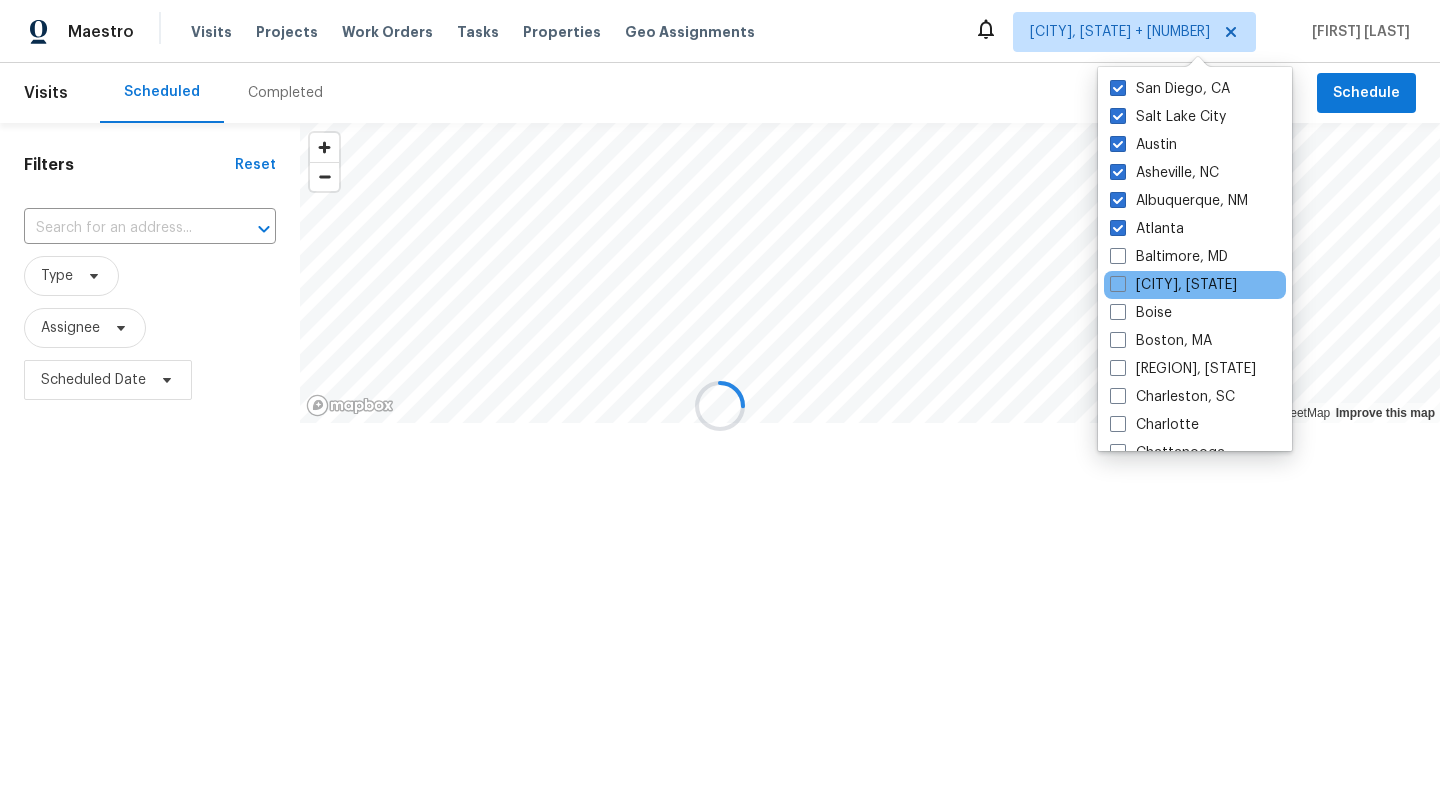 click on "[CITY], [STATE]" at bounding box center (1195, 285) 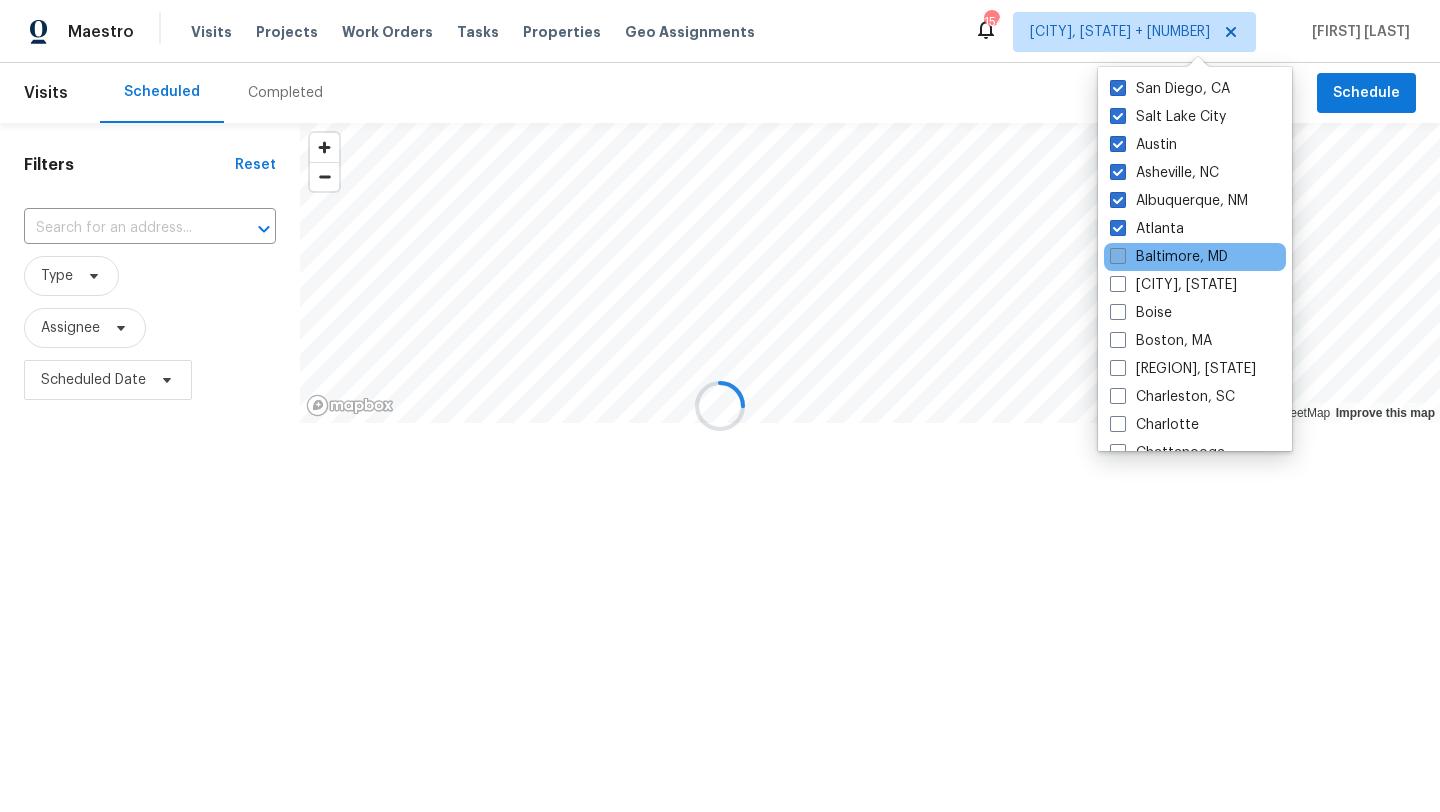 click at bounding box center (1118, 256) 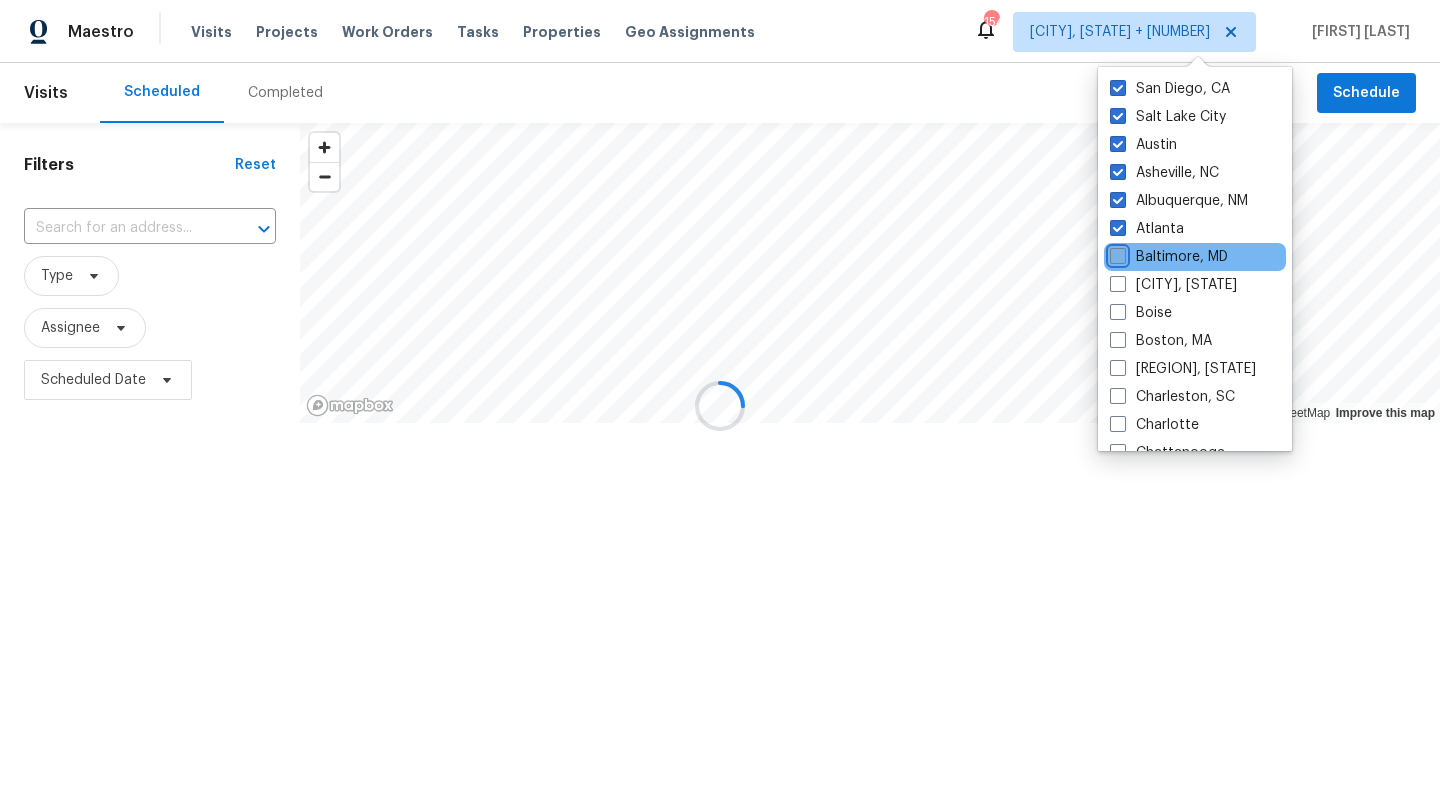 click on "Baltimore, MD" at bounding box center (1116, 253) 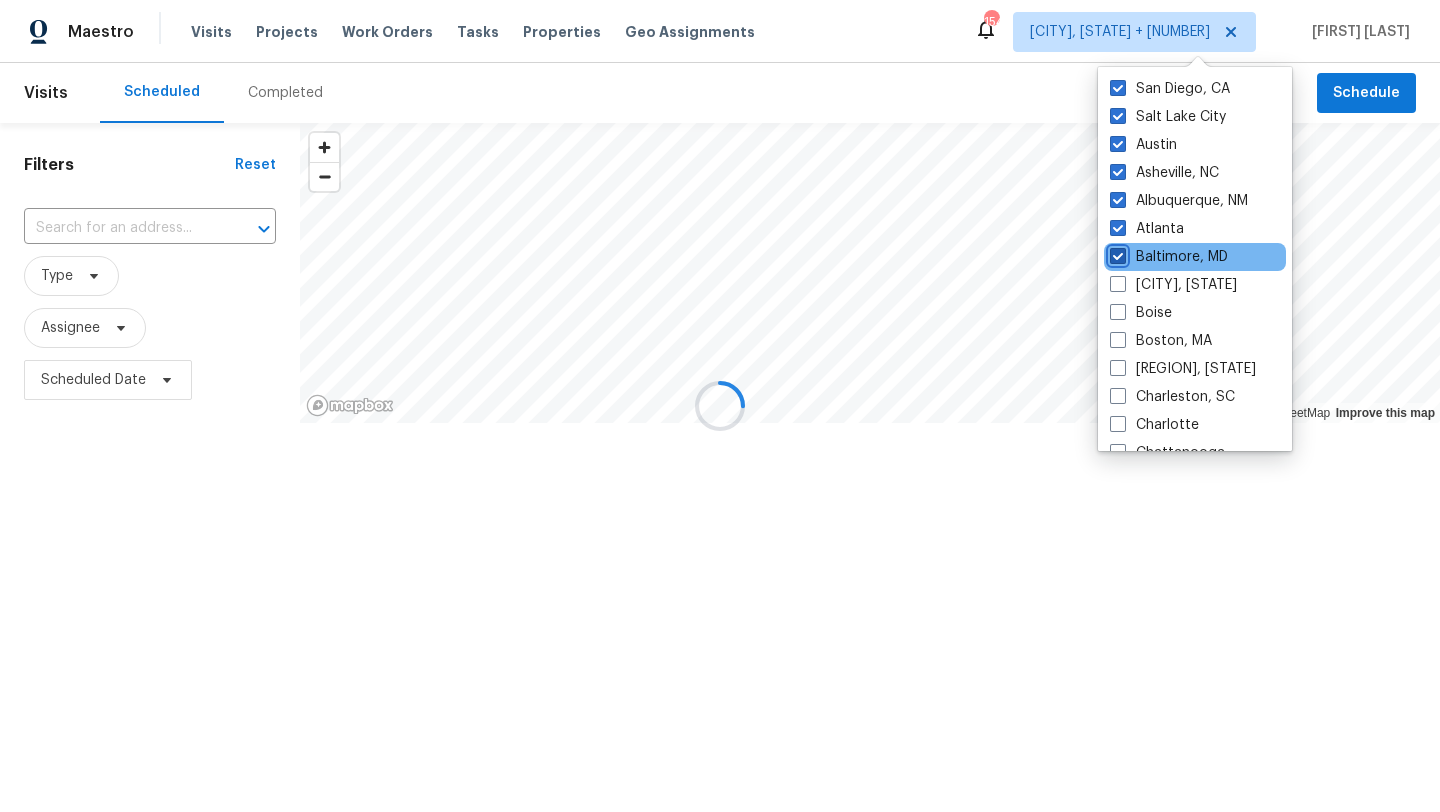 checkbox on "true" 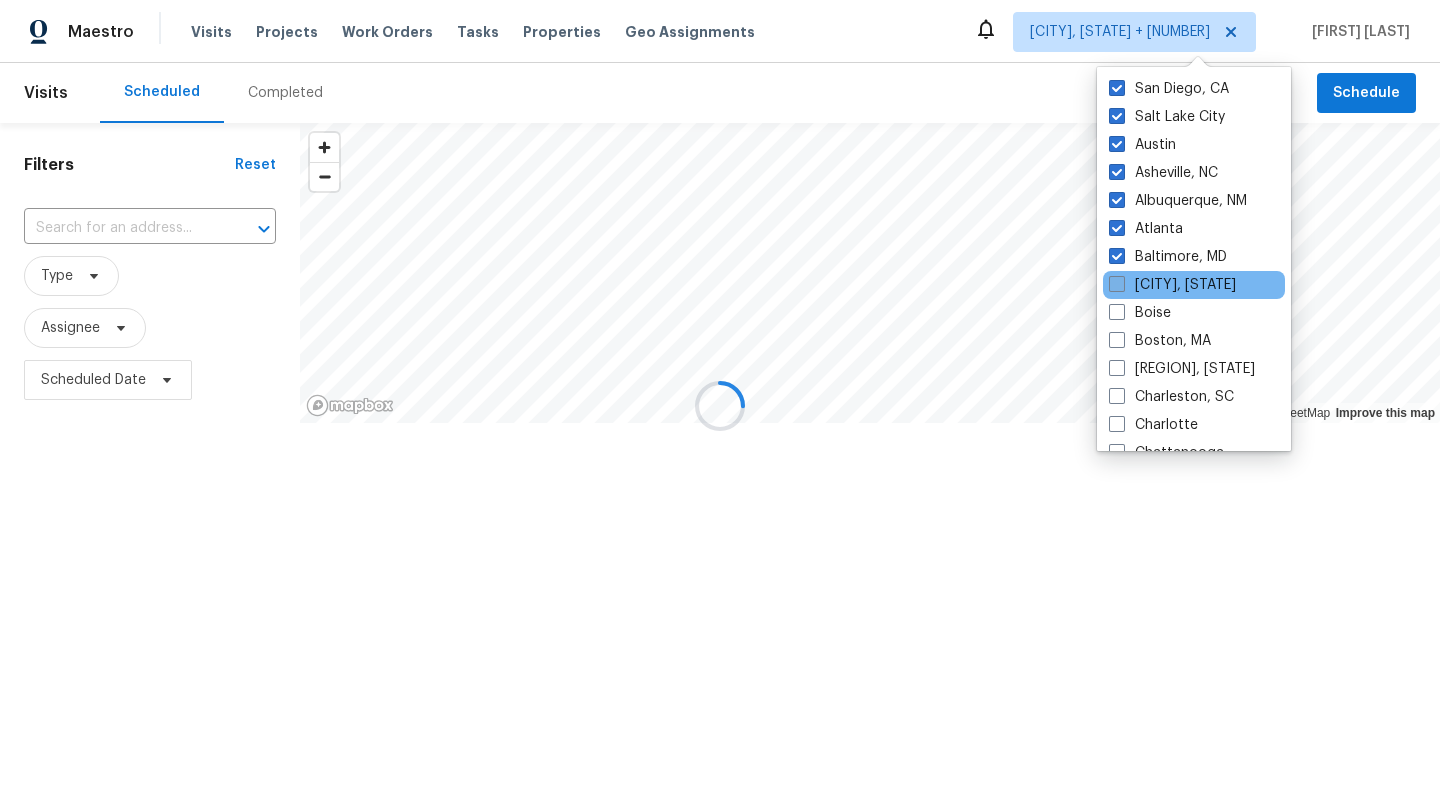 click at bounding box center [1117, 284] 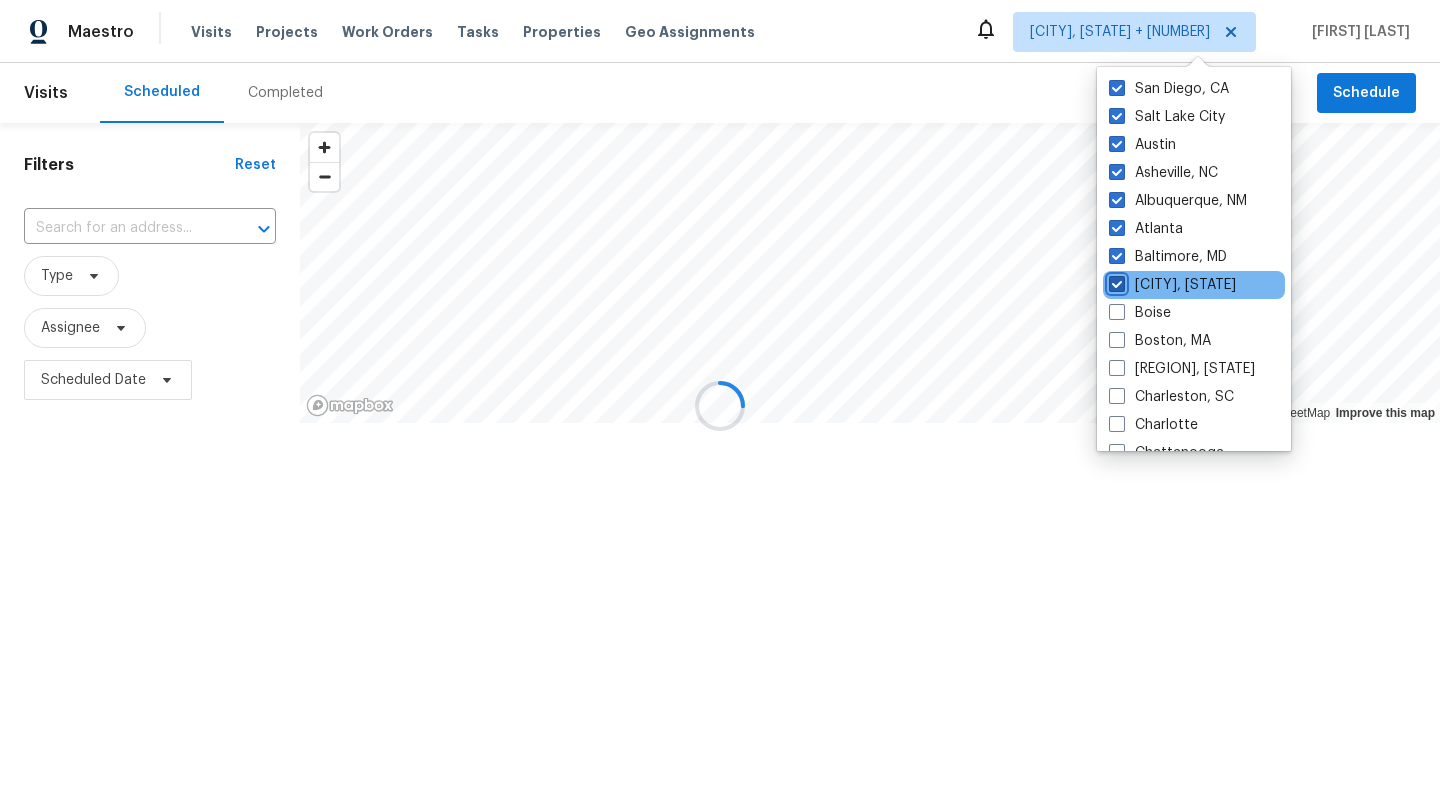 checkbox on "true" 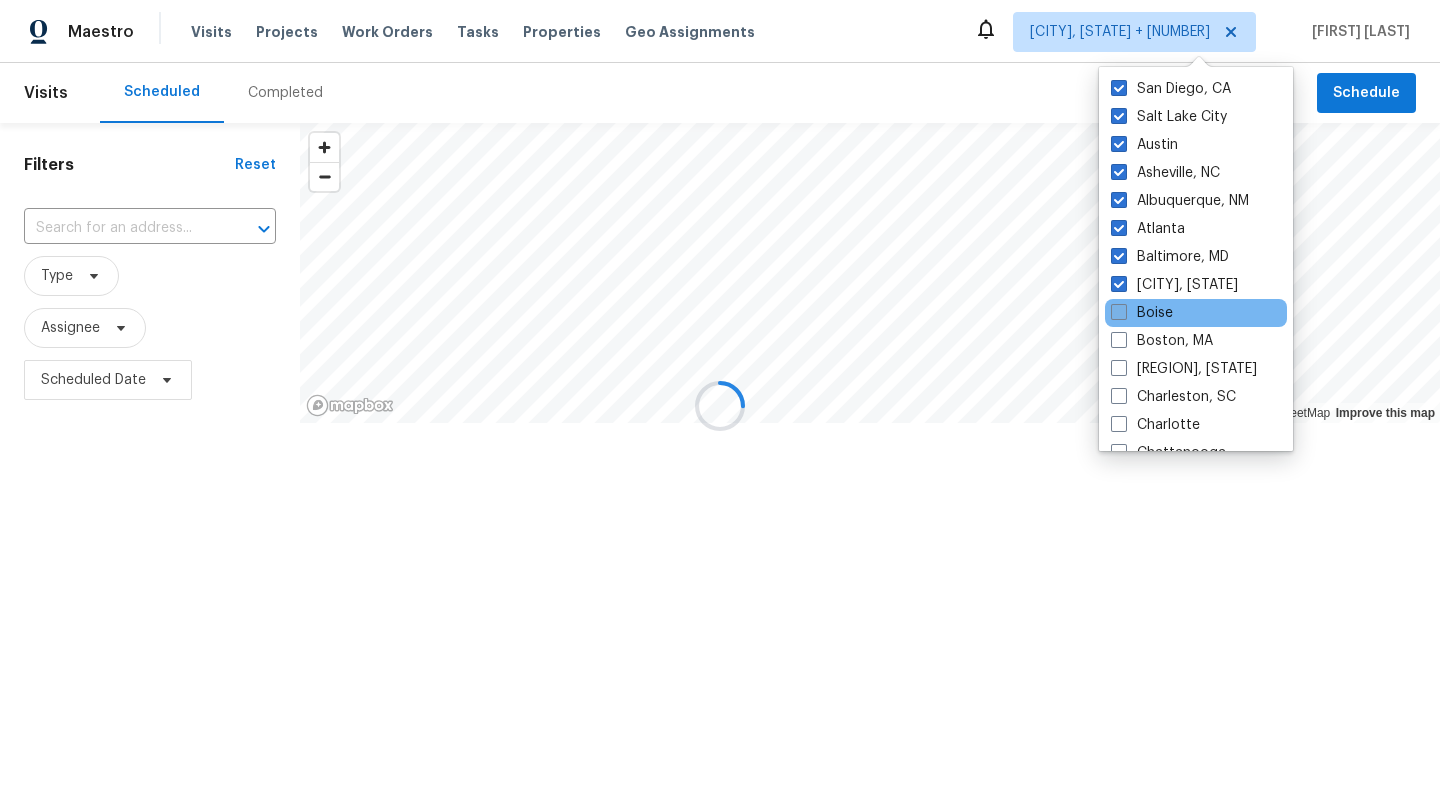 click on "Boise" at bounding box center [1142, 313] 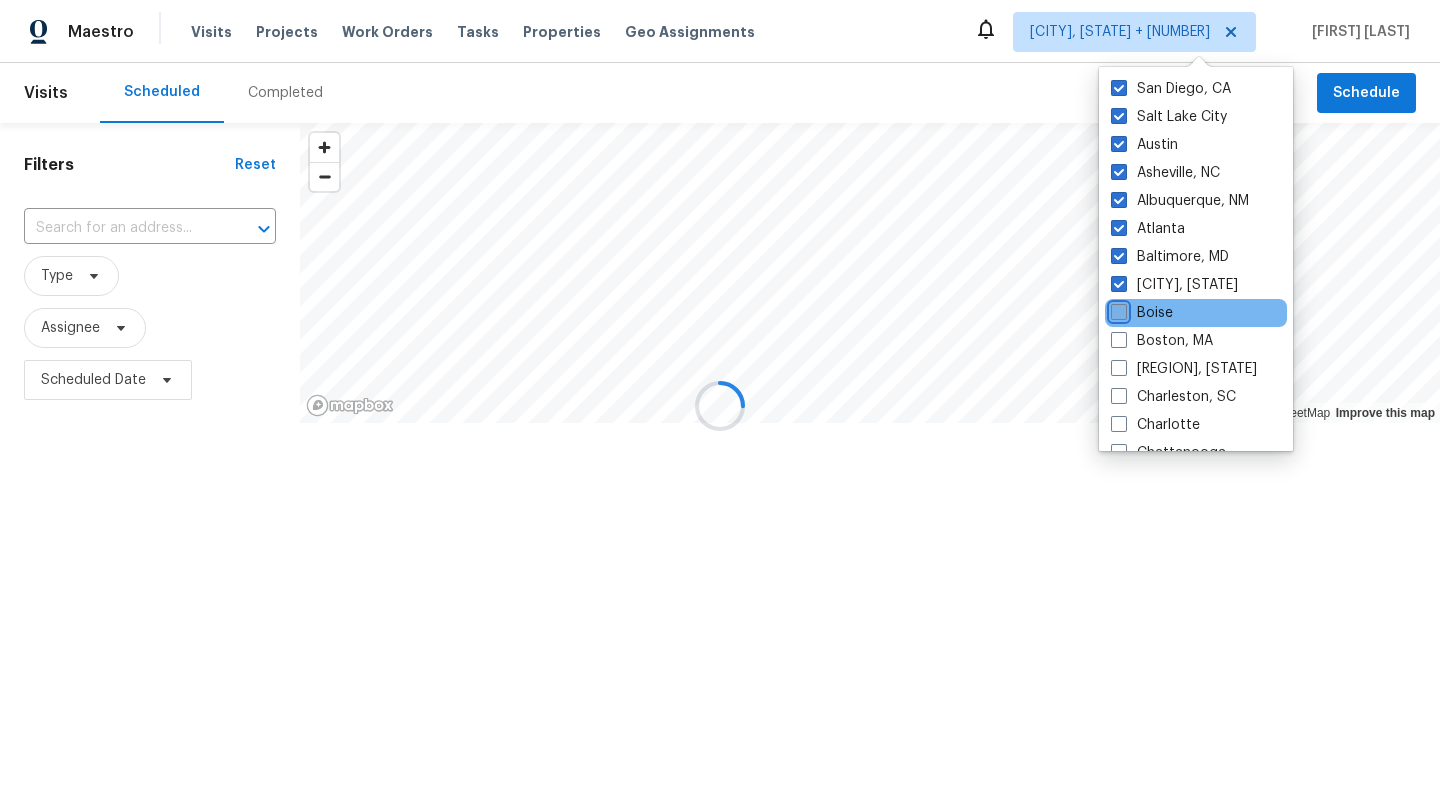 click on "Boise" at bounding box center (1117, 309) 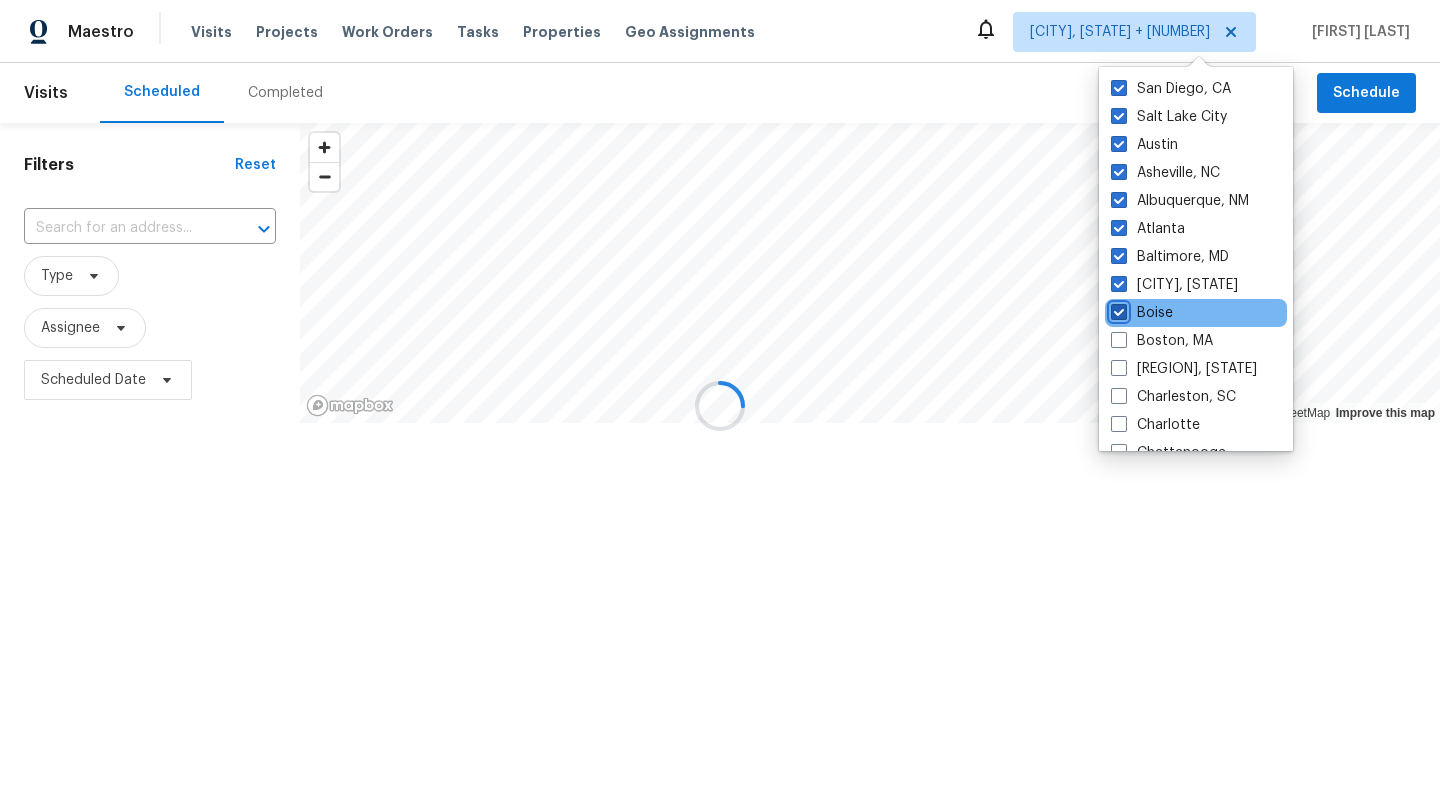 checkbox on "true" 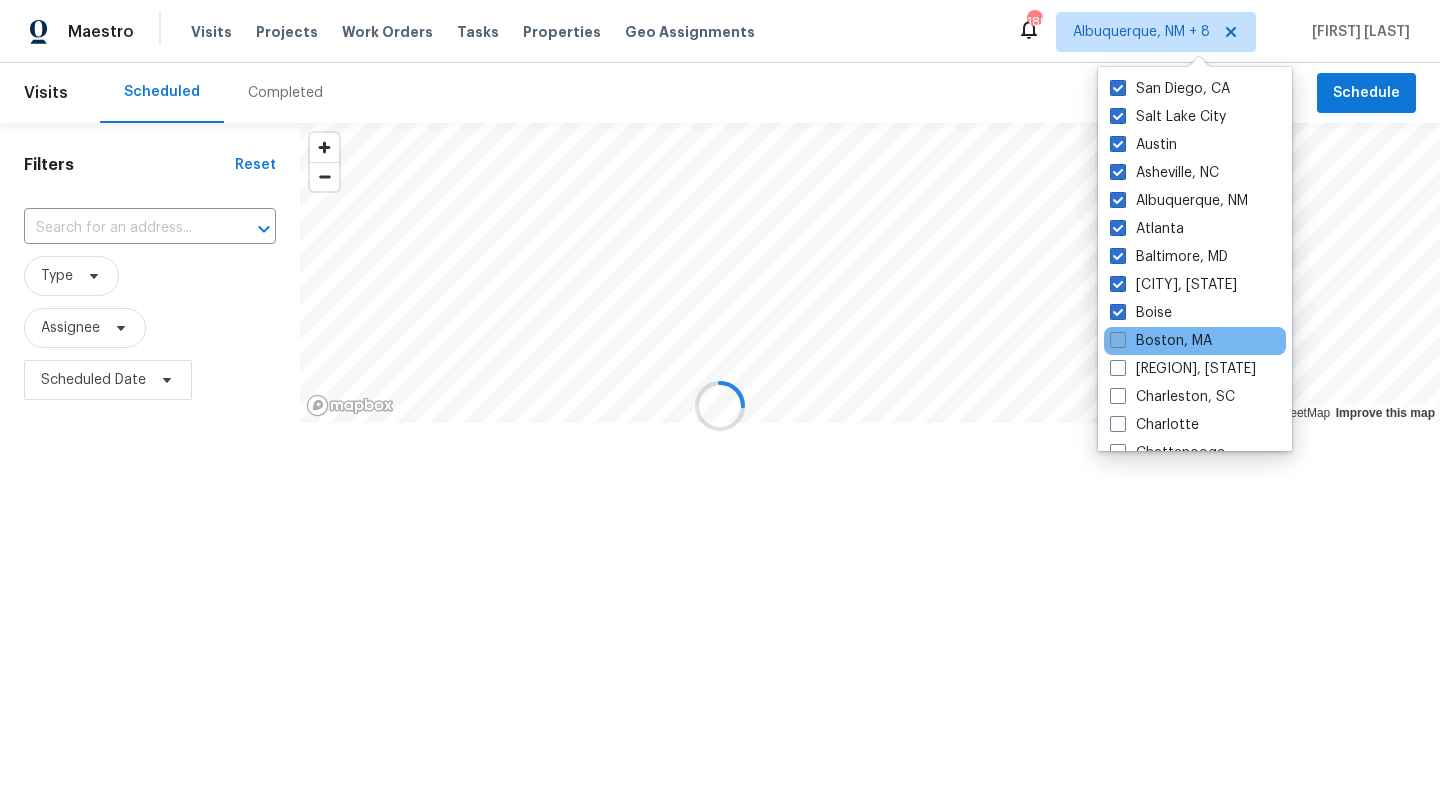 click at bounding box center [1118, 340] 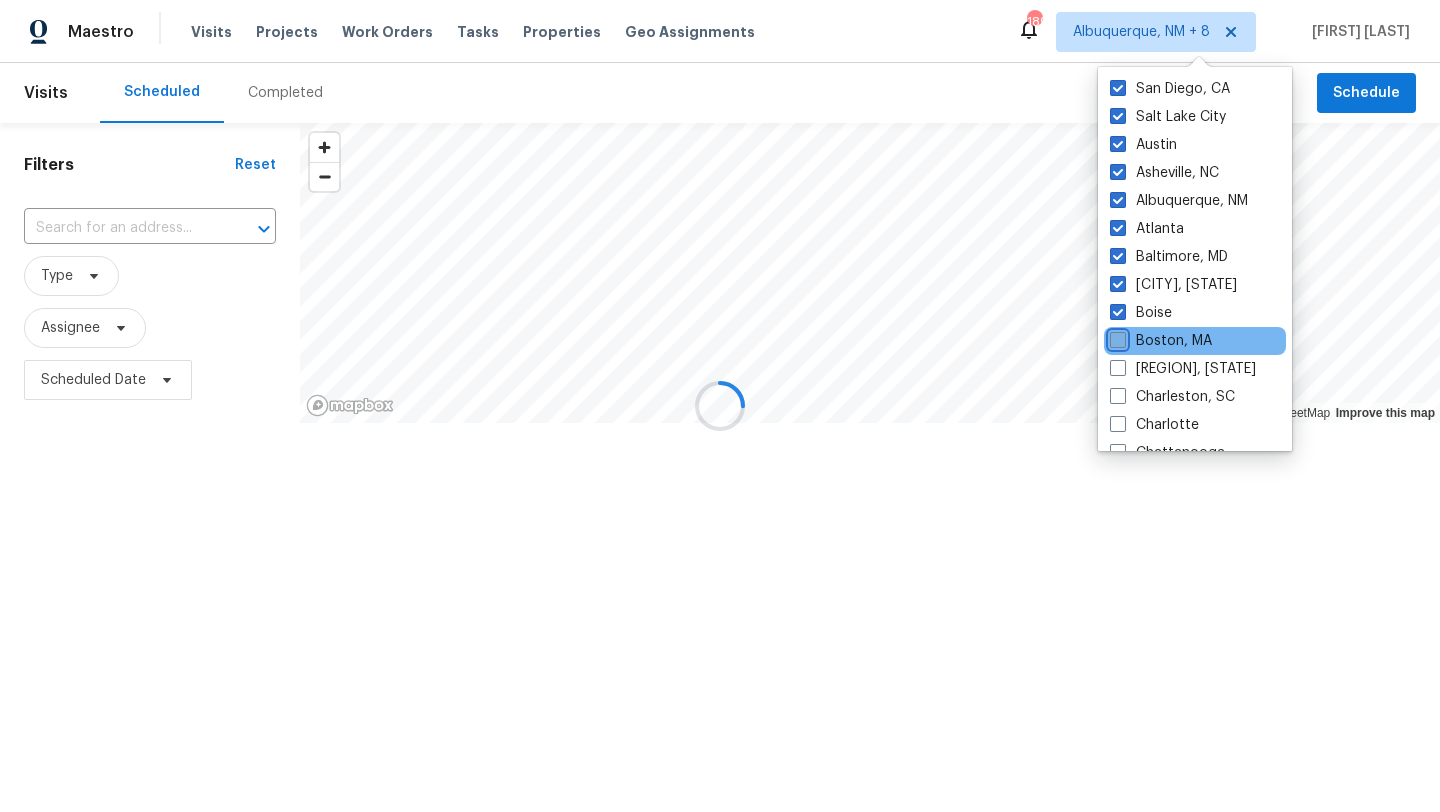 click on "Boston, MA" at bounding box center [1116, 337] 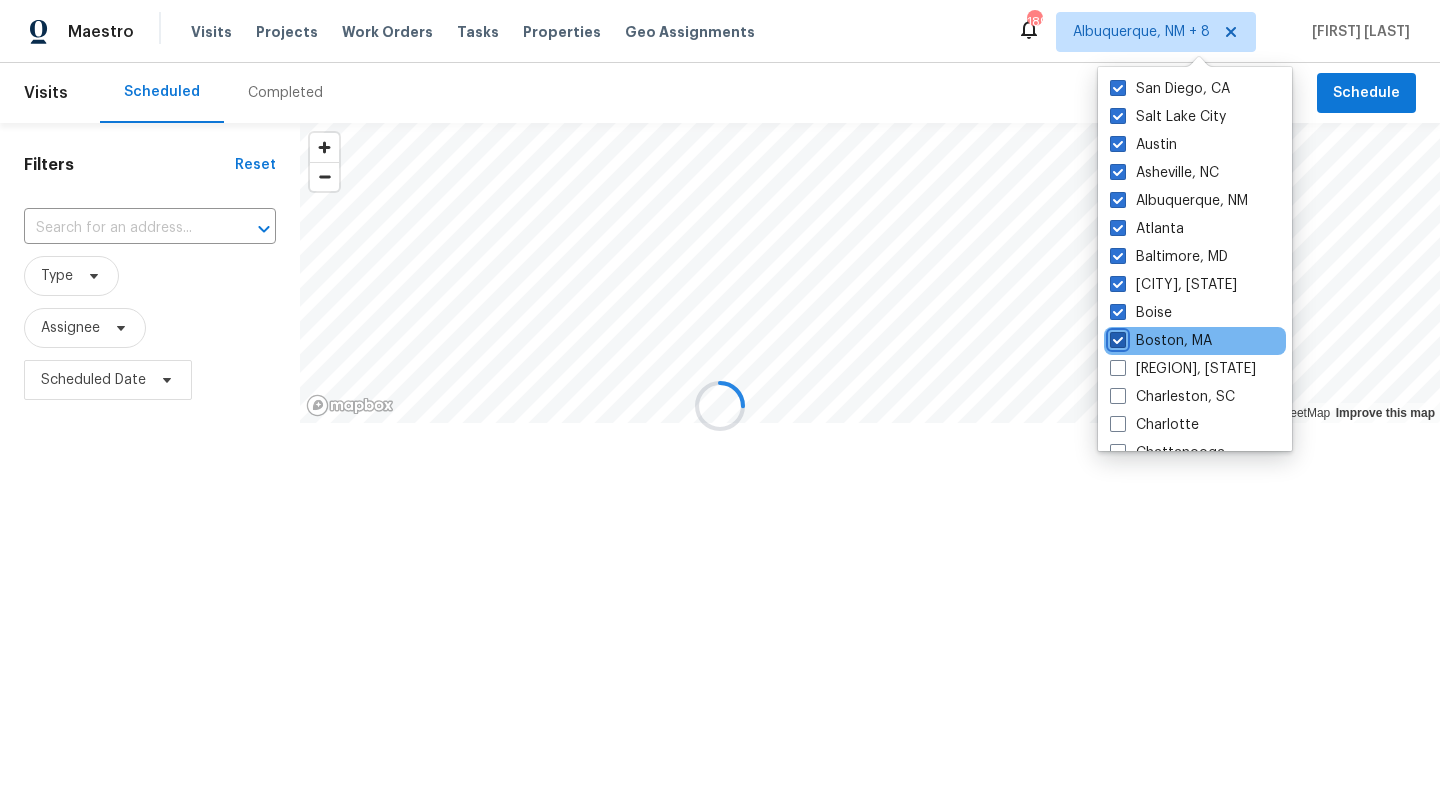 checkbox on "true" 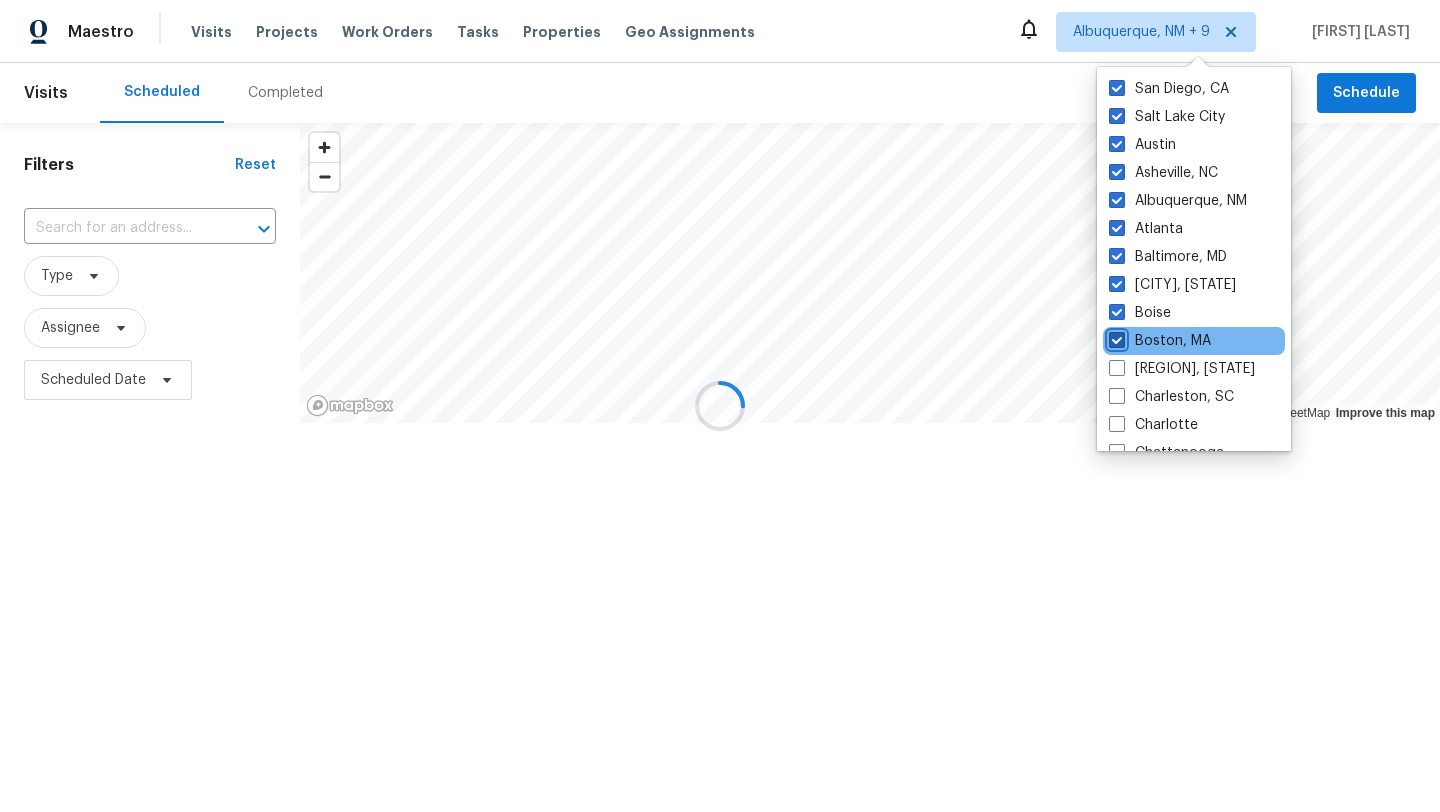 scroll, scrollTop: 57, scrollLeft: 0, axis: vertical 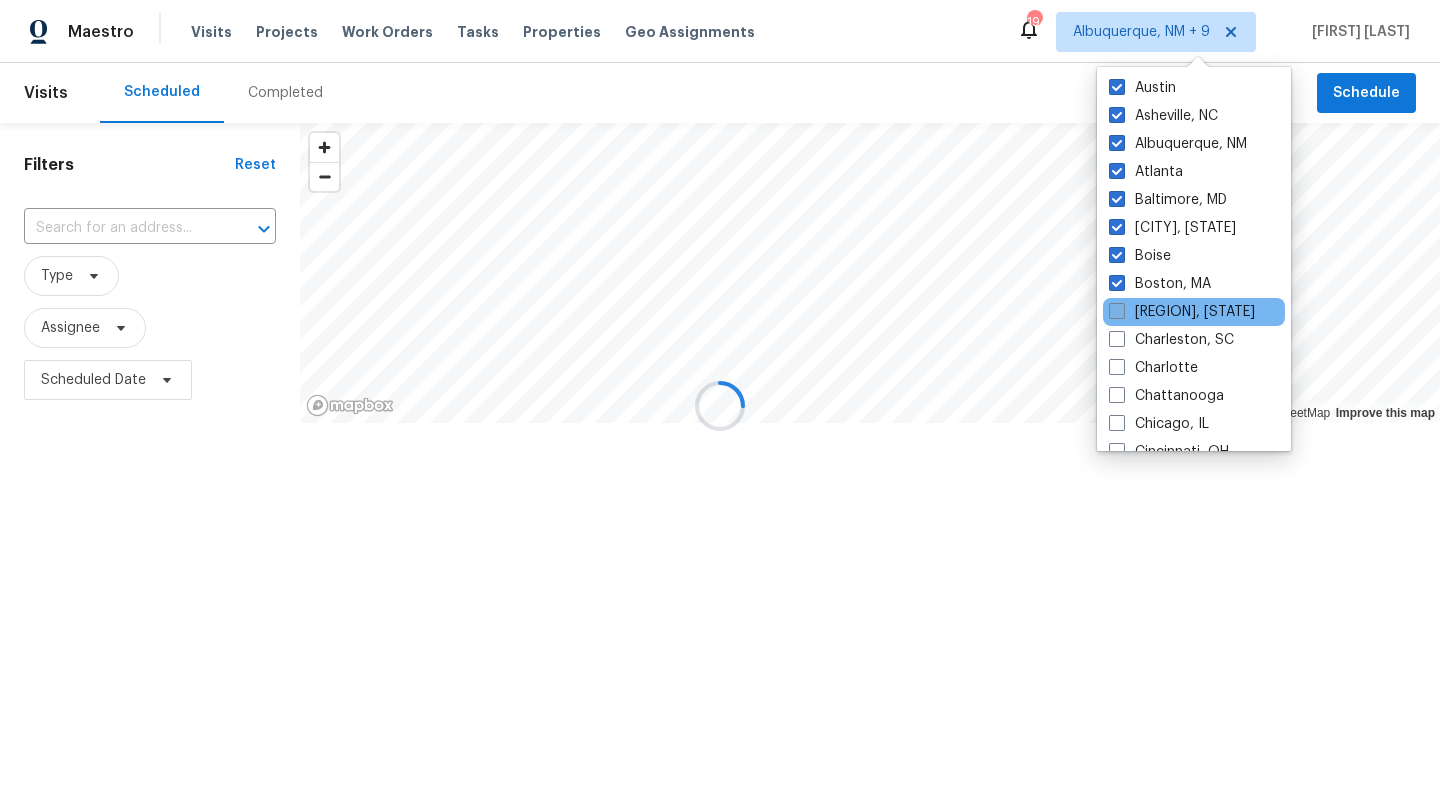 click at bounding box center (1117, 311) 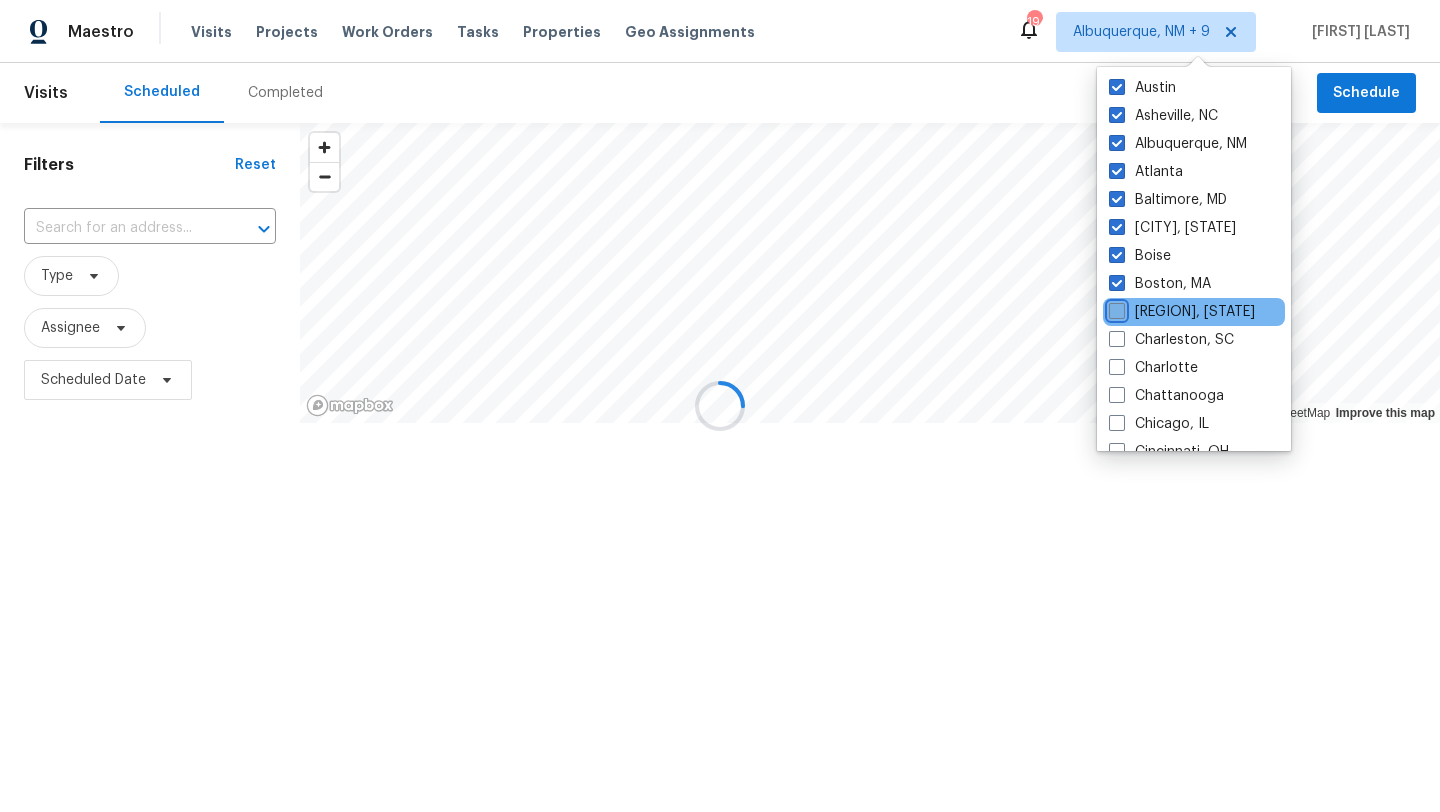 click on "[REGION], [STATE]" at bounding box center [1115, 308] 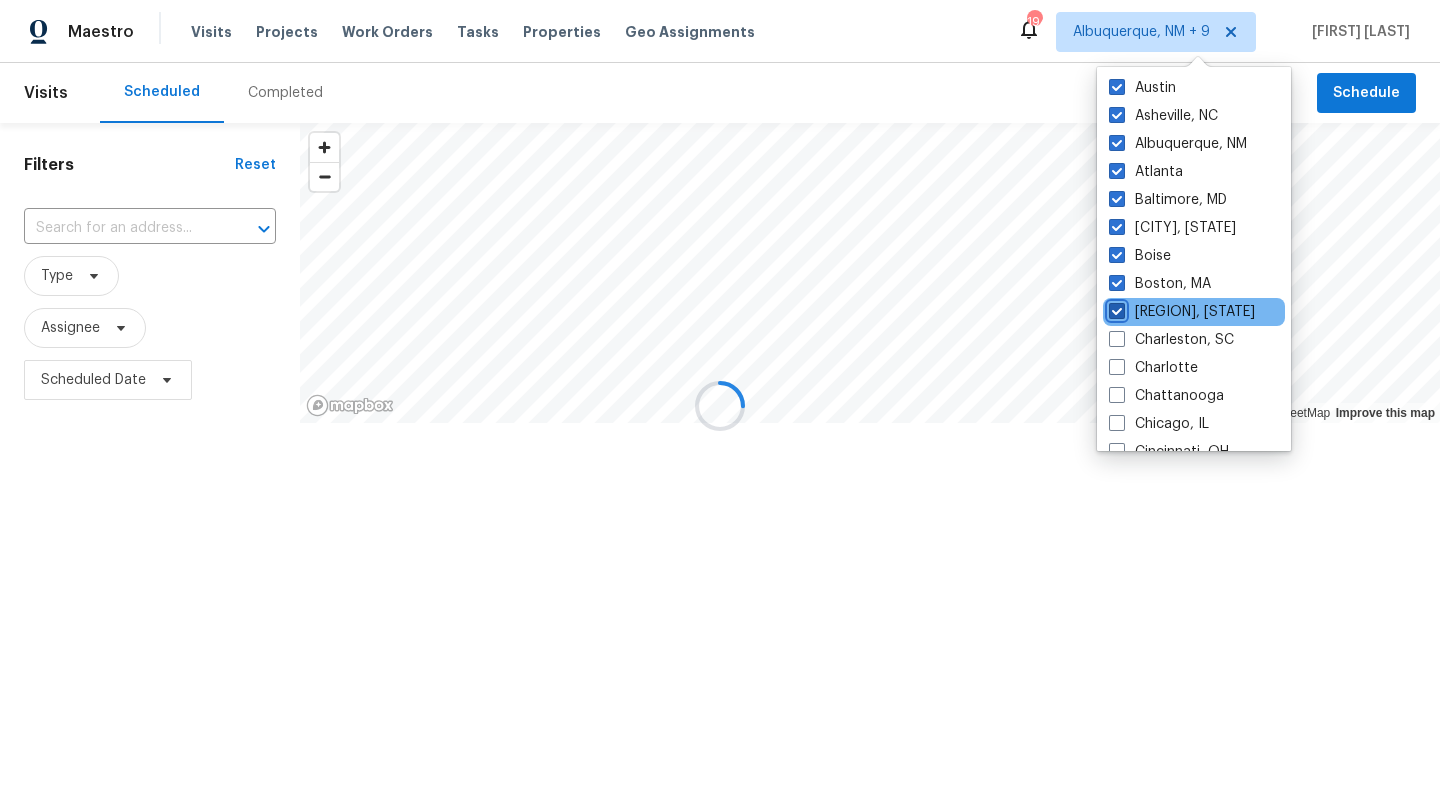 checkbox on "true" 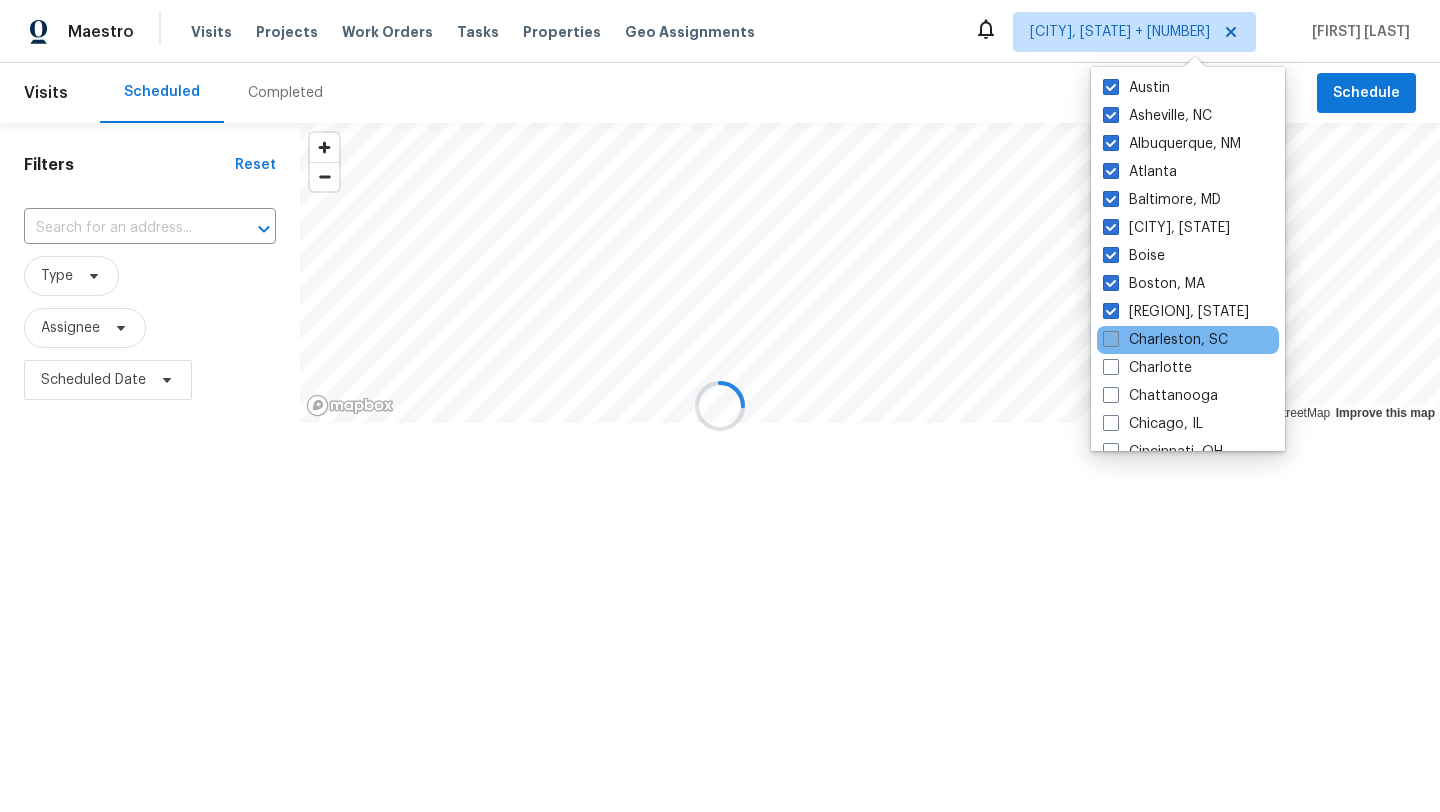 click on "Charleston, SC" at bounding box center [1165, 340] 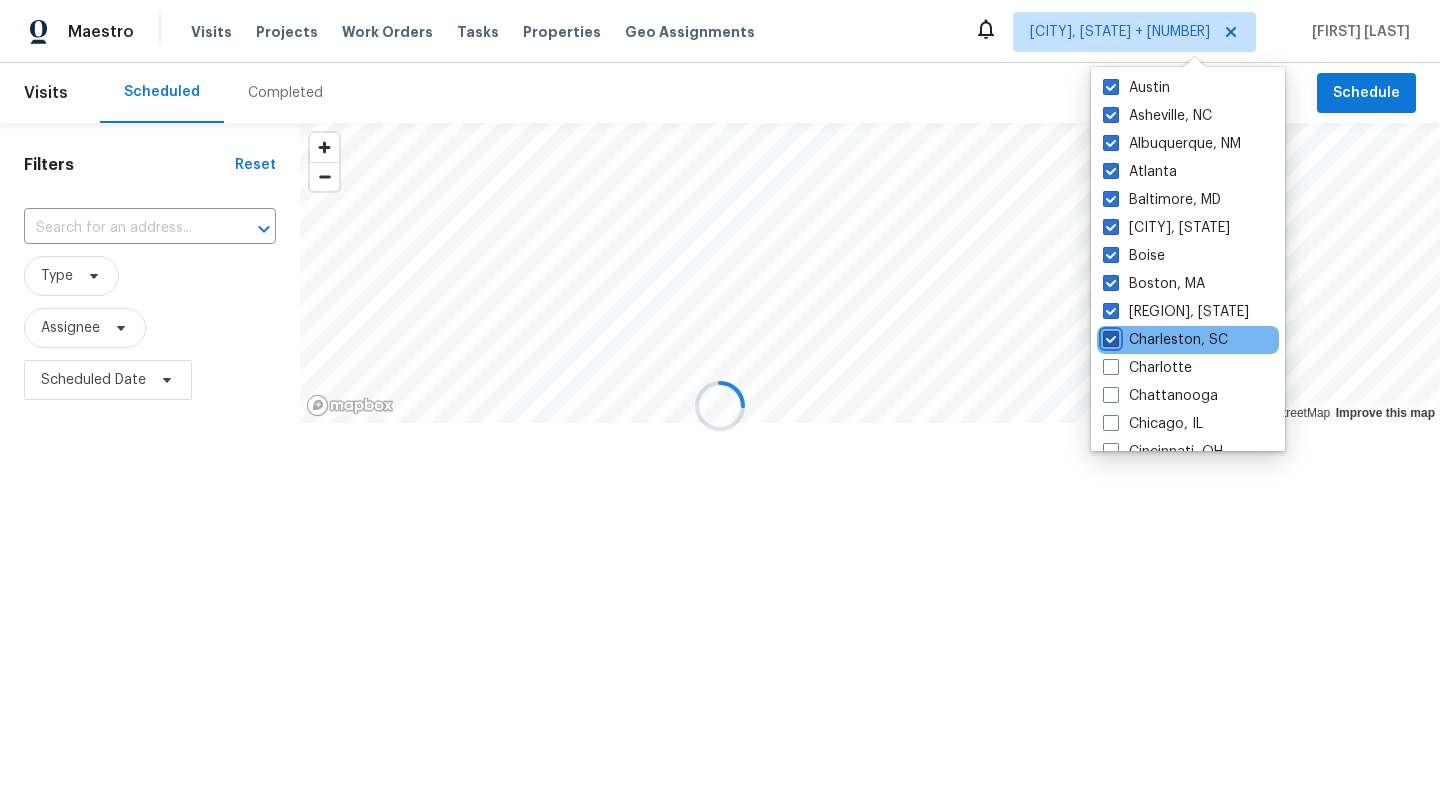checkbox on "true" 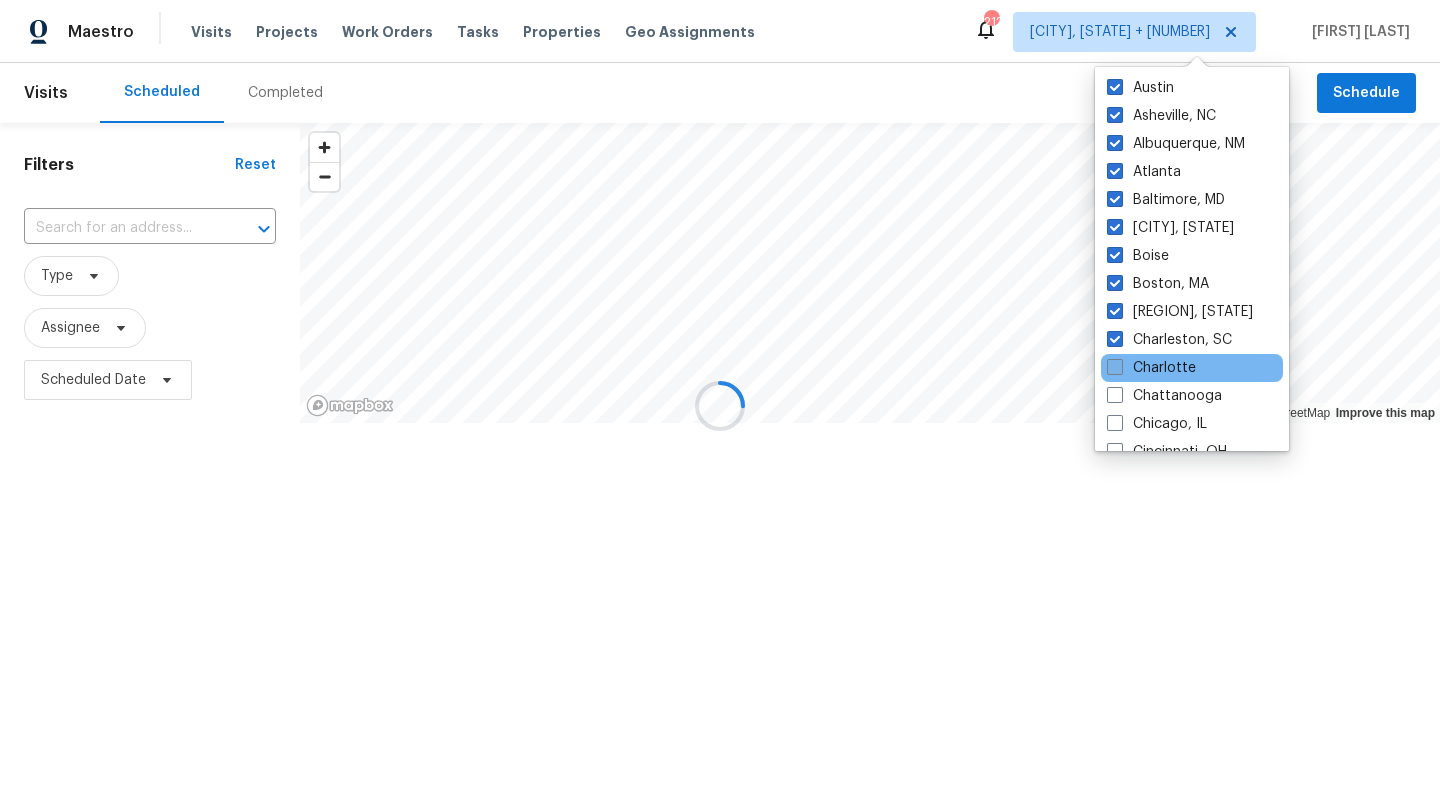 click on "Charlotte" at bounding box center [1151, 368] 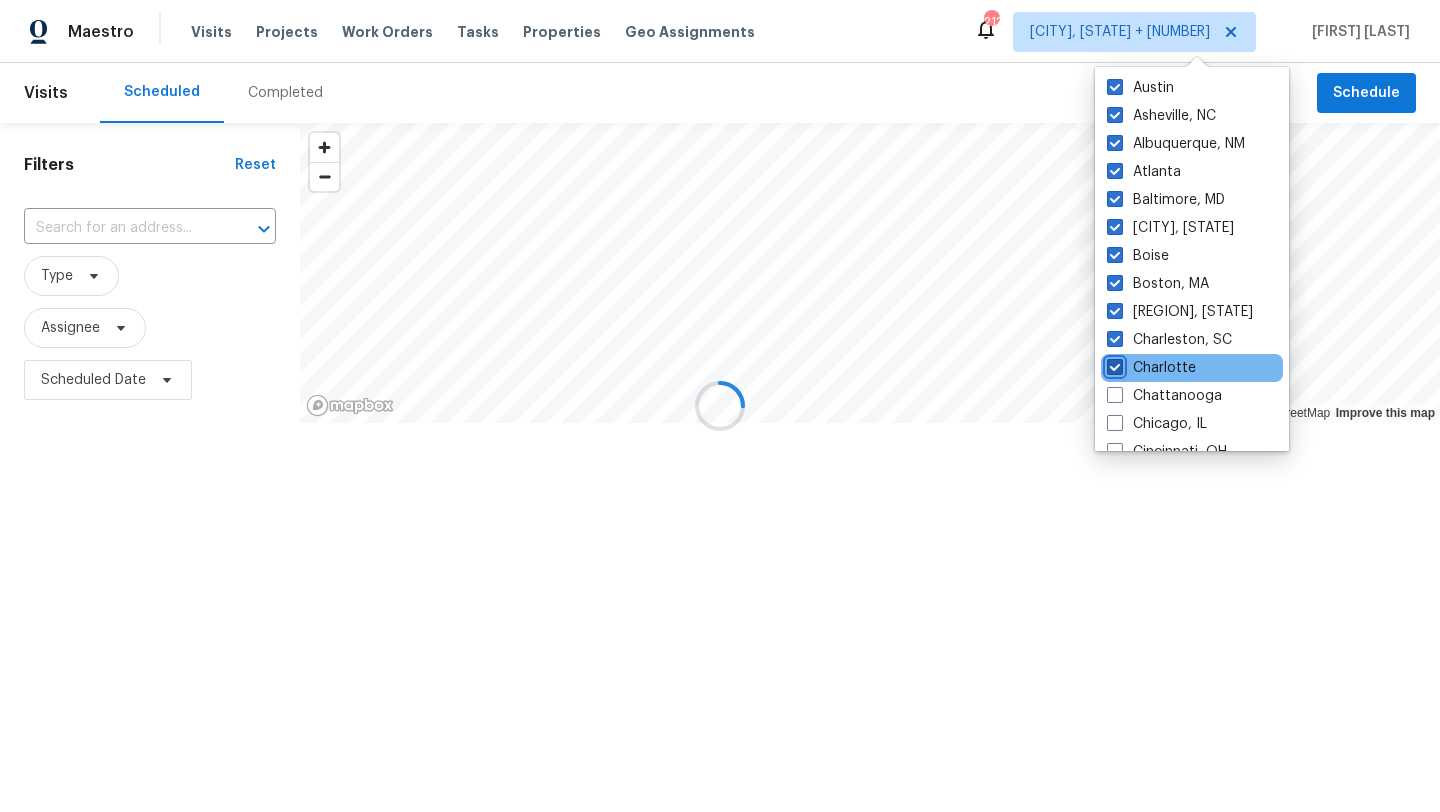 checkbox on "true" 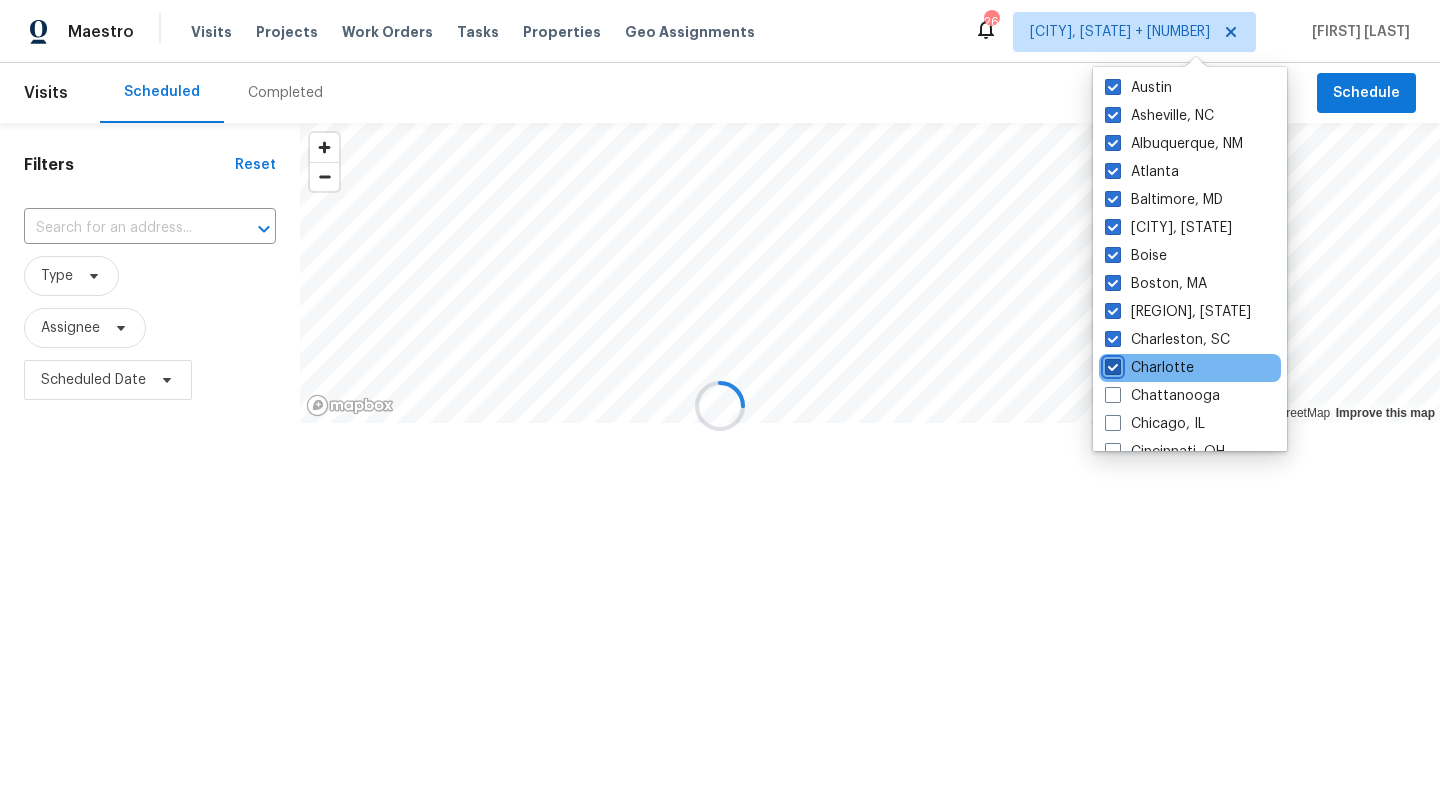 scroll, scrollTop: 103, scrollLeft: 0, axis: vertical 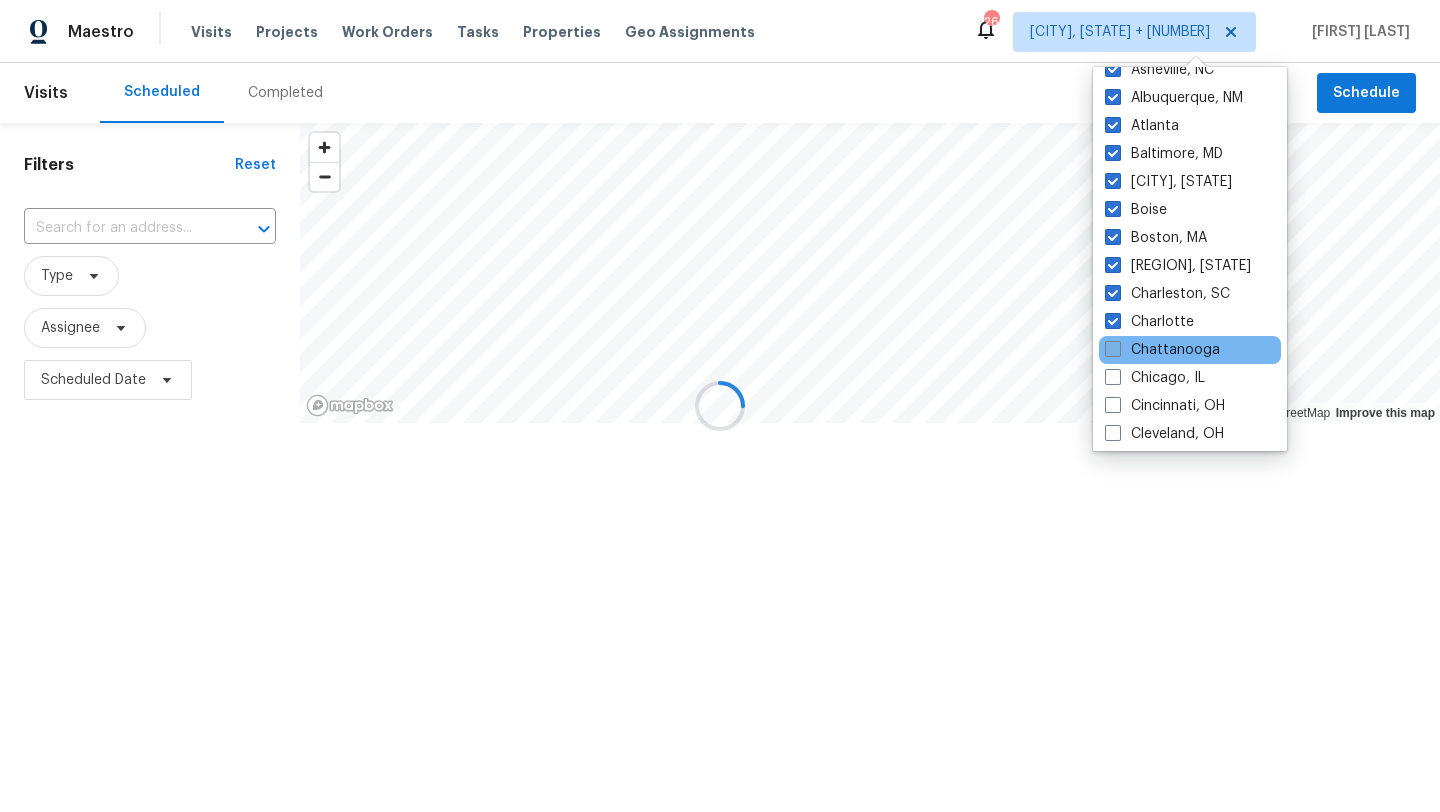 click on "Chattanooga" at bounding box center (1162, 350) 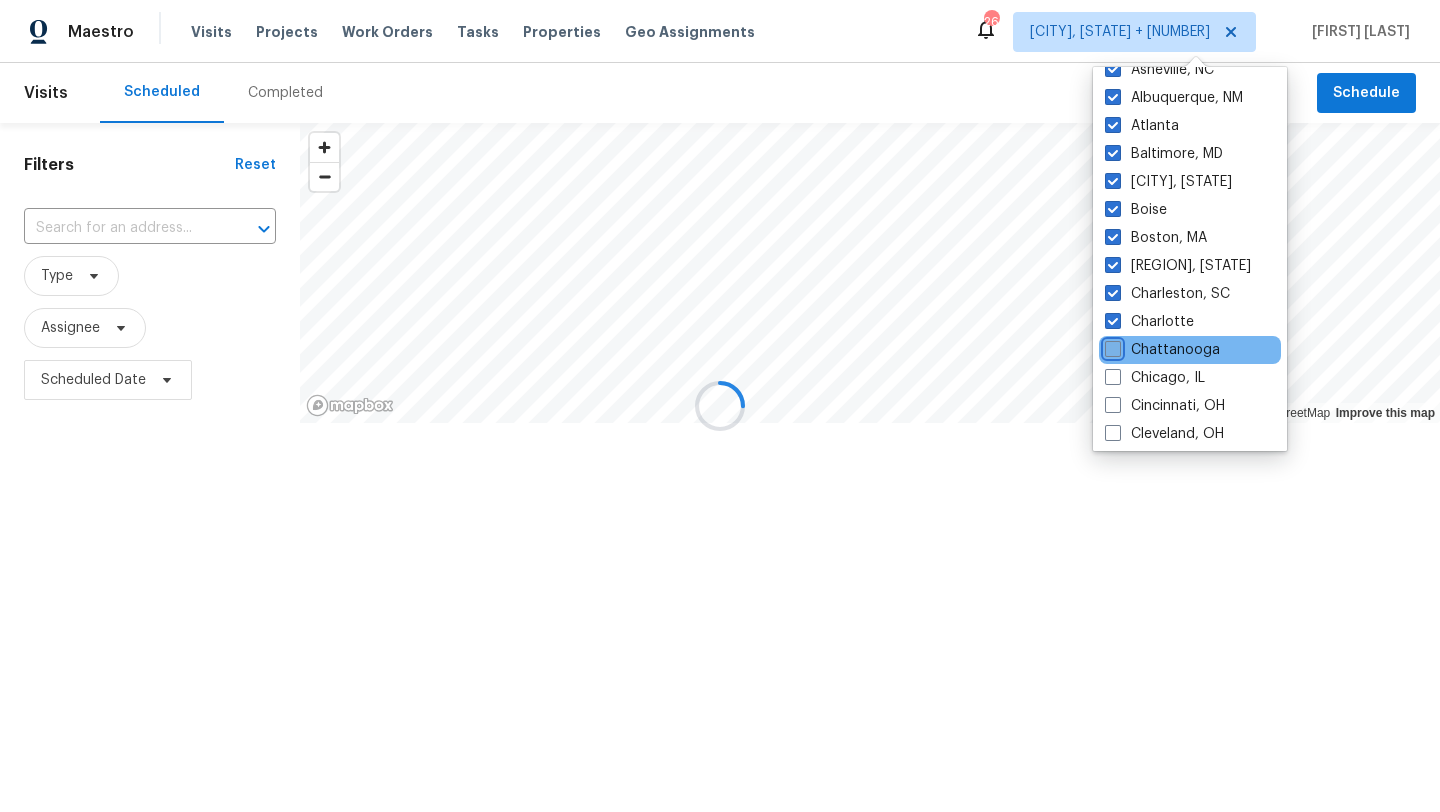 click on "Chattanooga" at bounding box center [1111, 346] 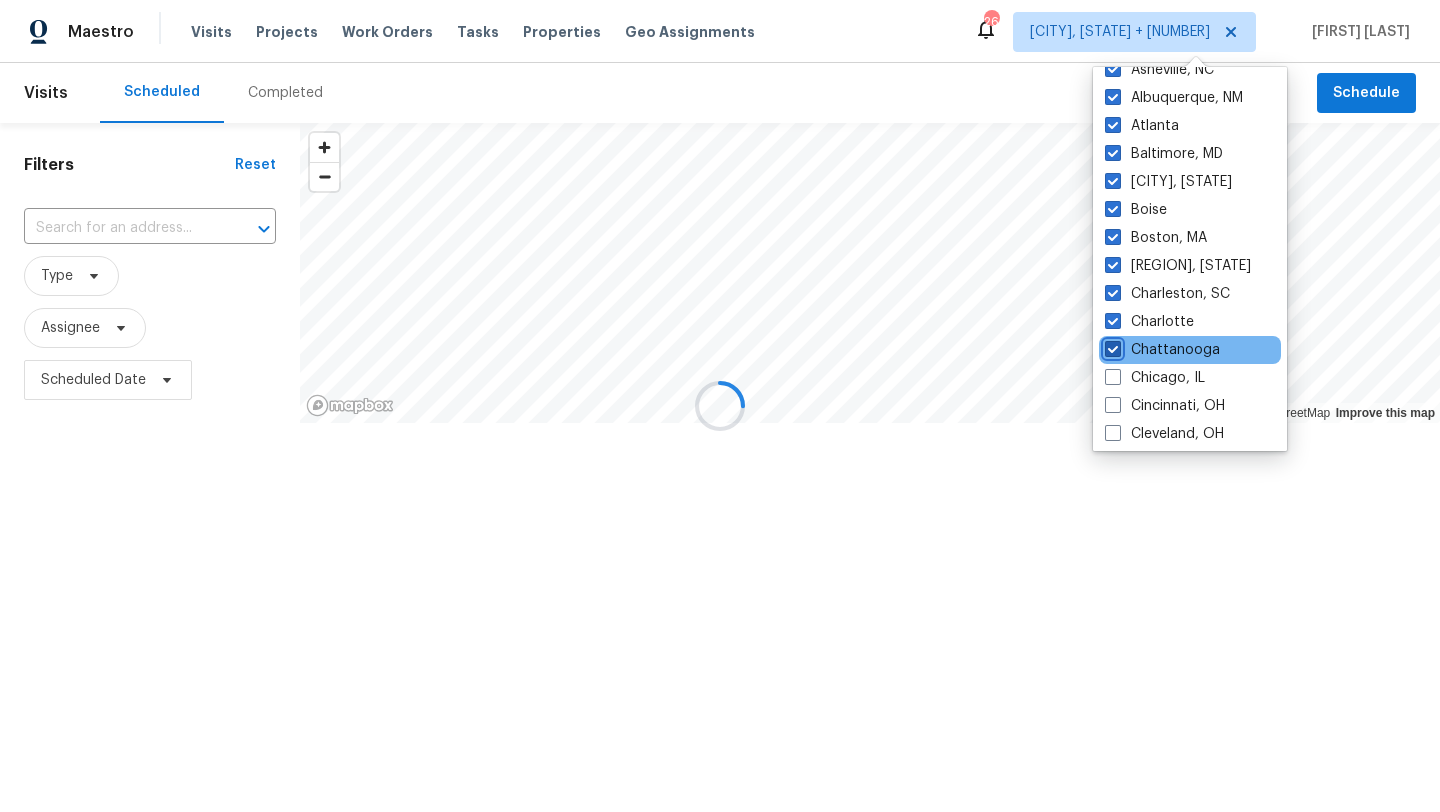 checkbox on "true" 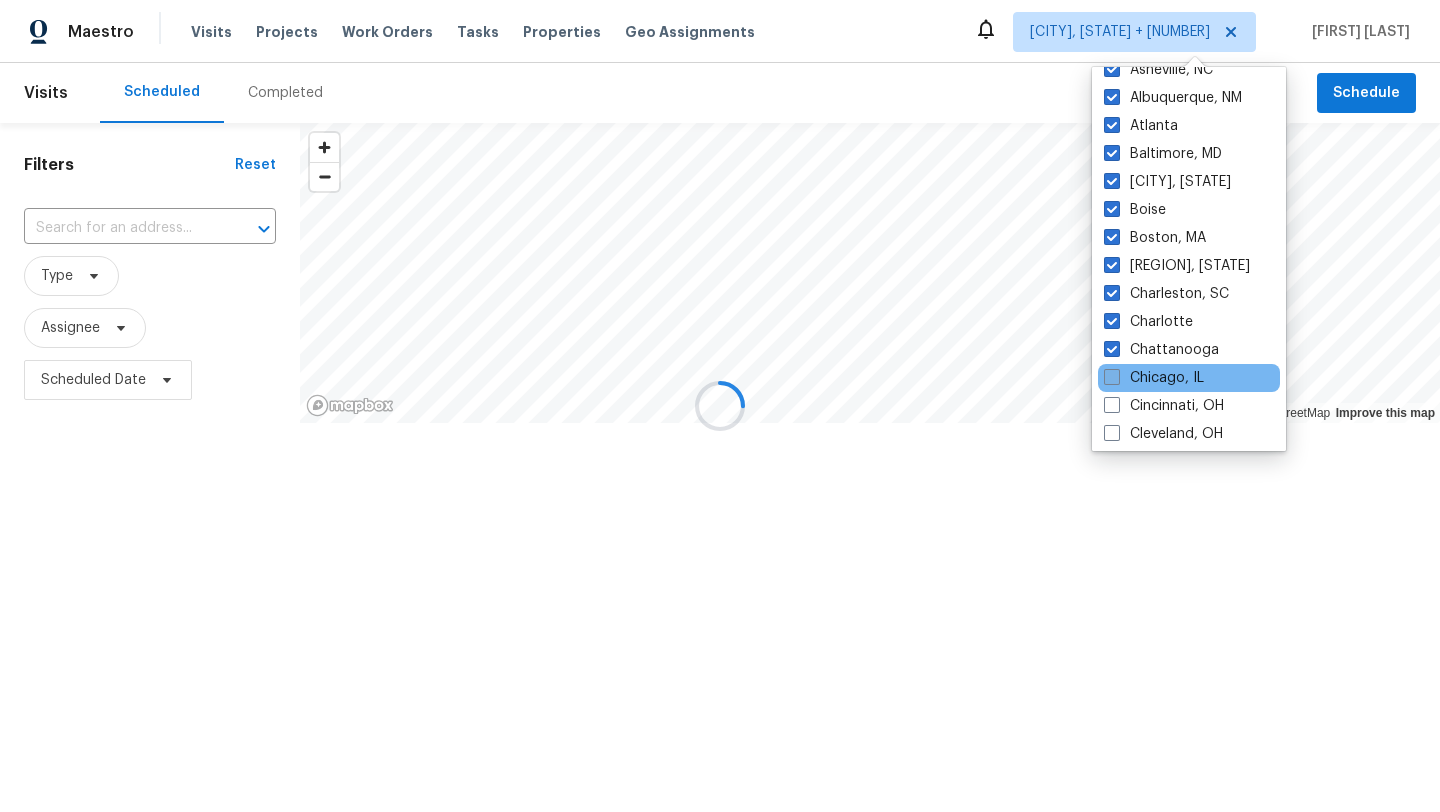 click at bounding box center [1112, 377] 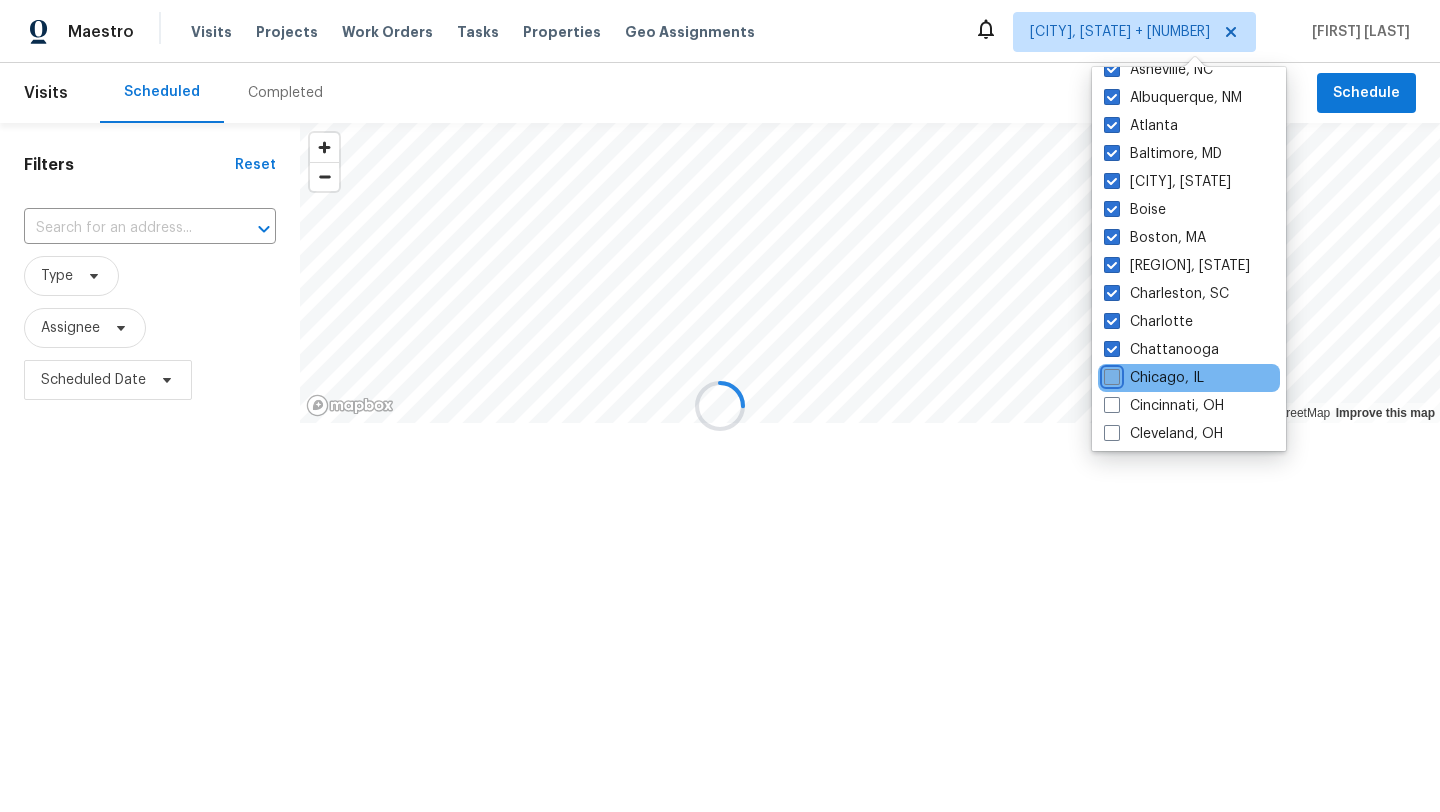 click on "Chicago, IL" at bounding box center (1110, 374) 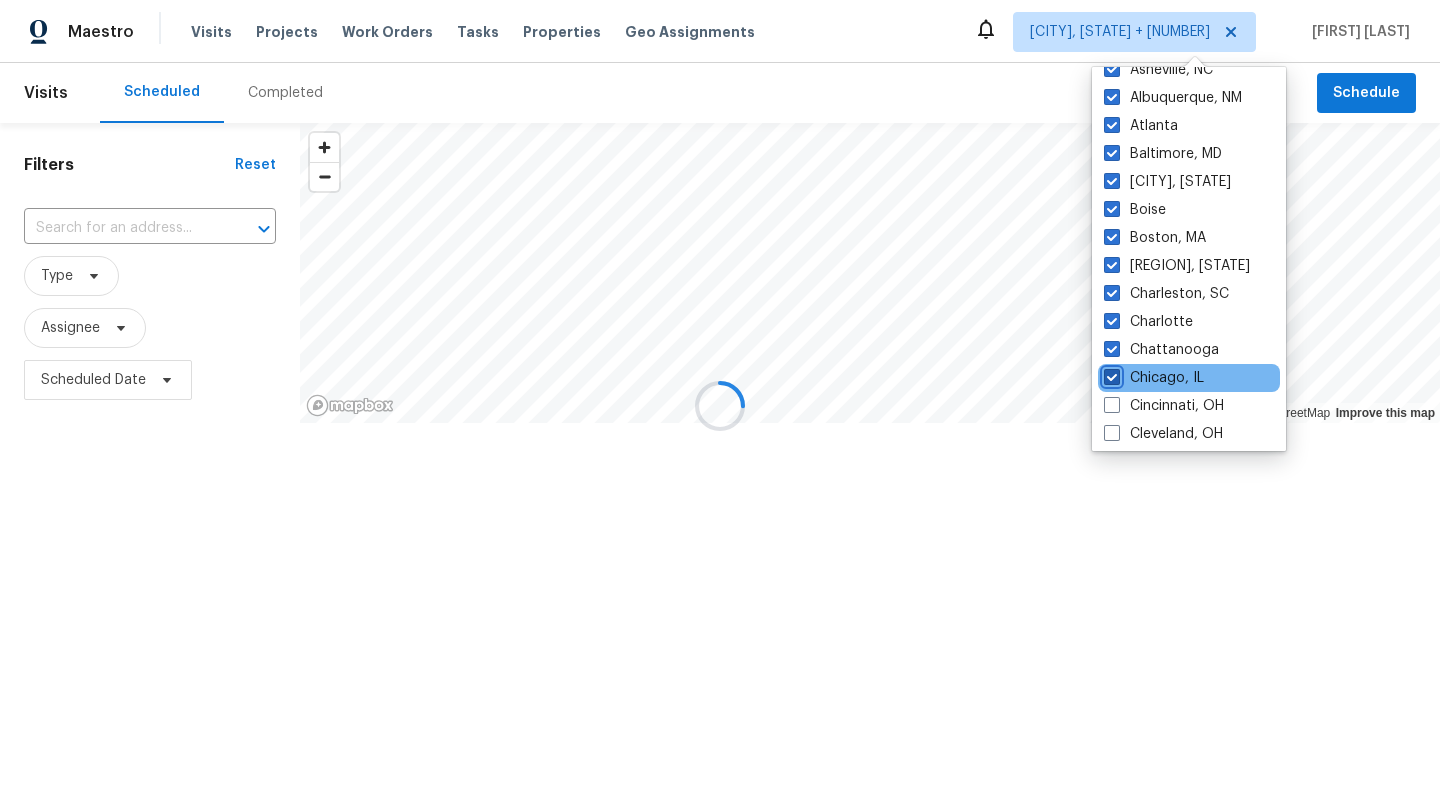 checkbox on "true" 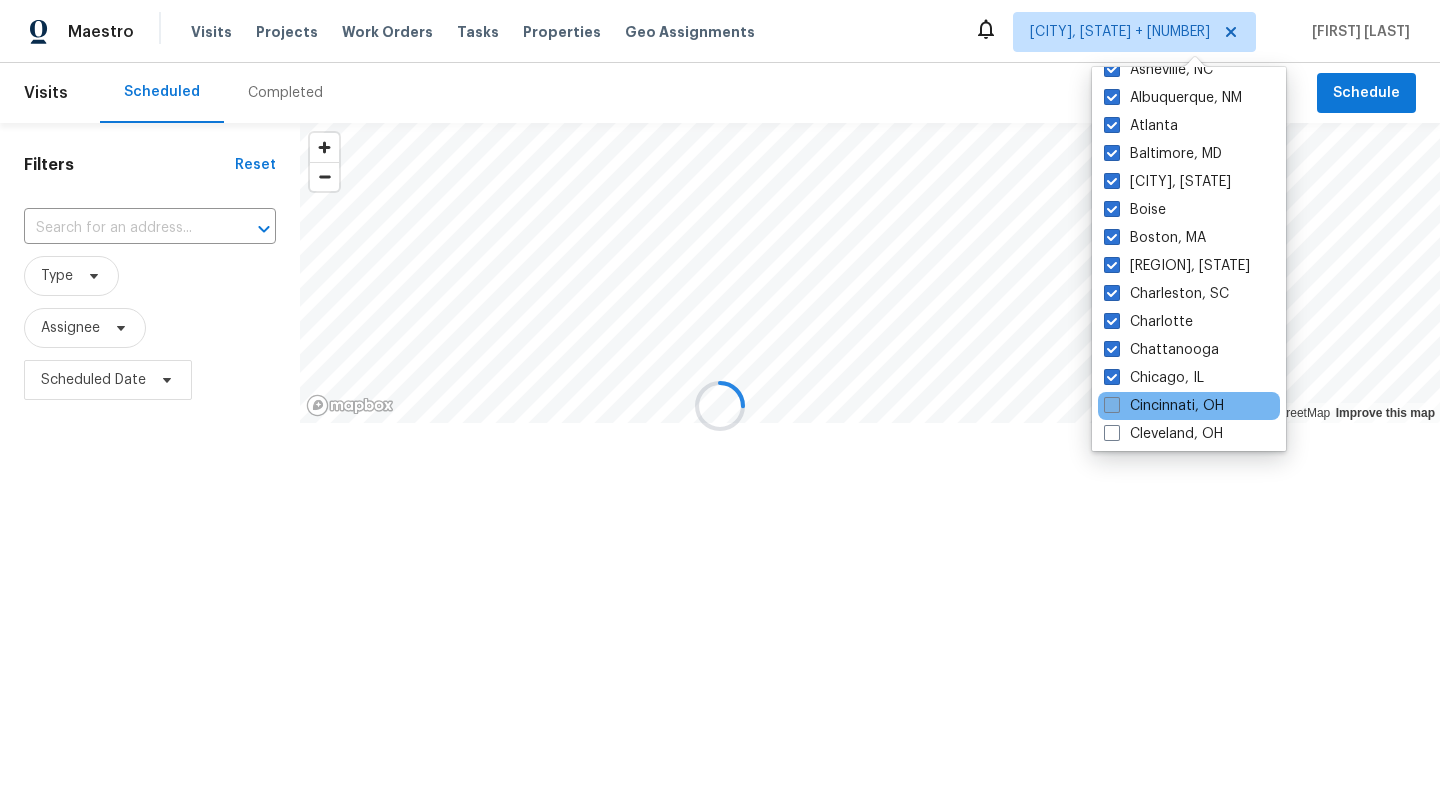 click on "Cincinnati, OH" at bounding box center (1164, 406) 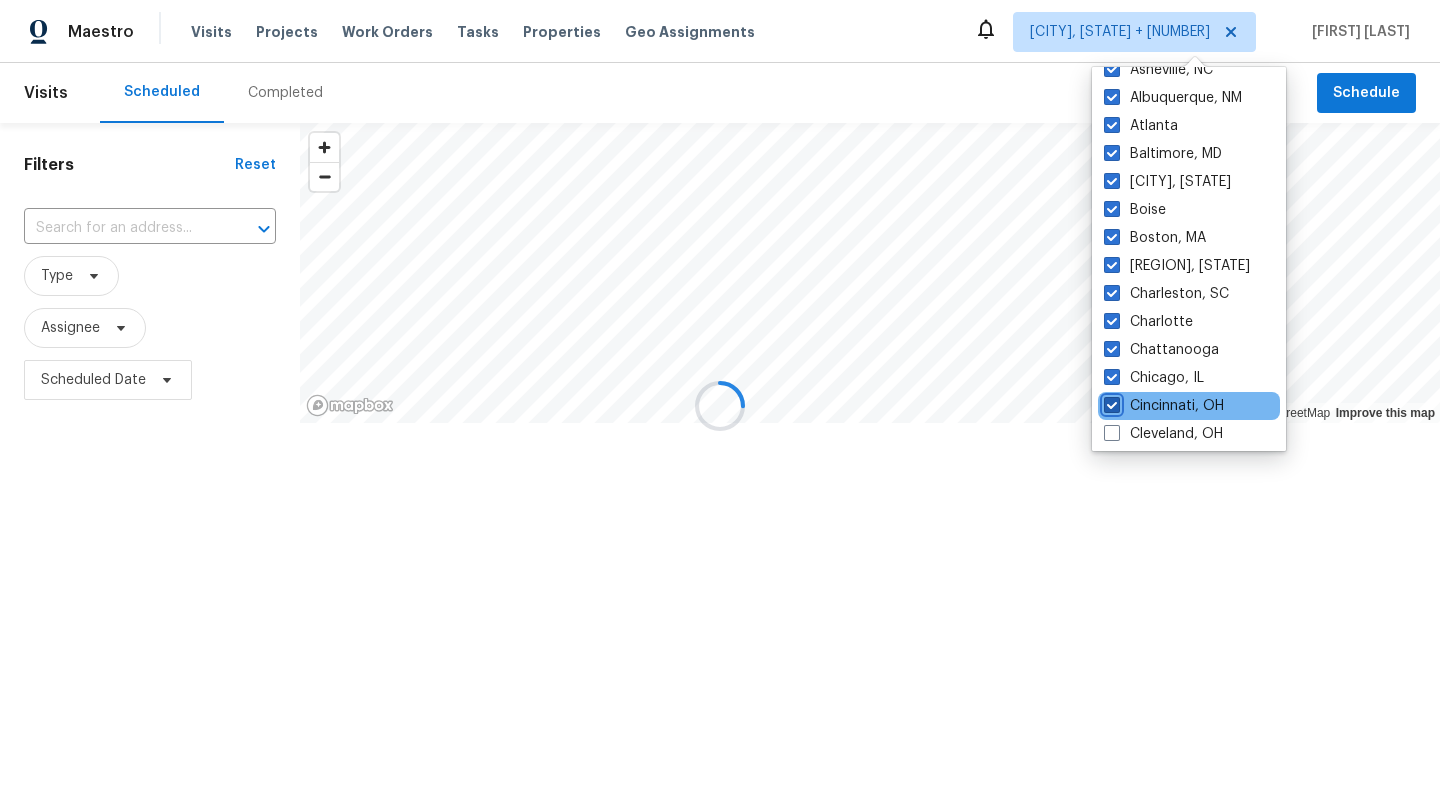 checkbox on "true" 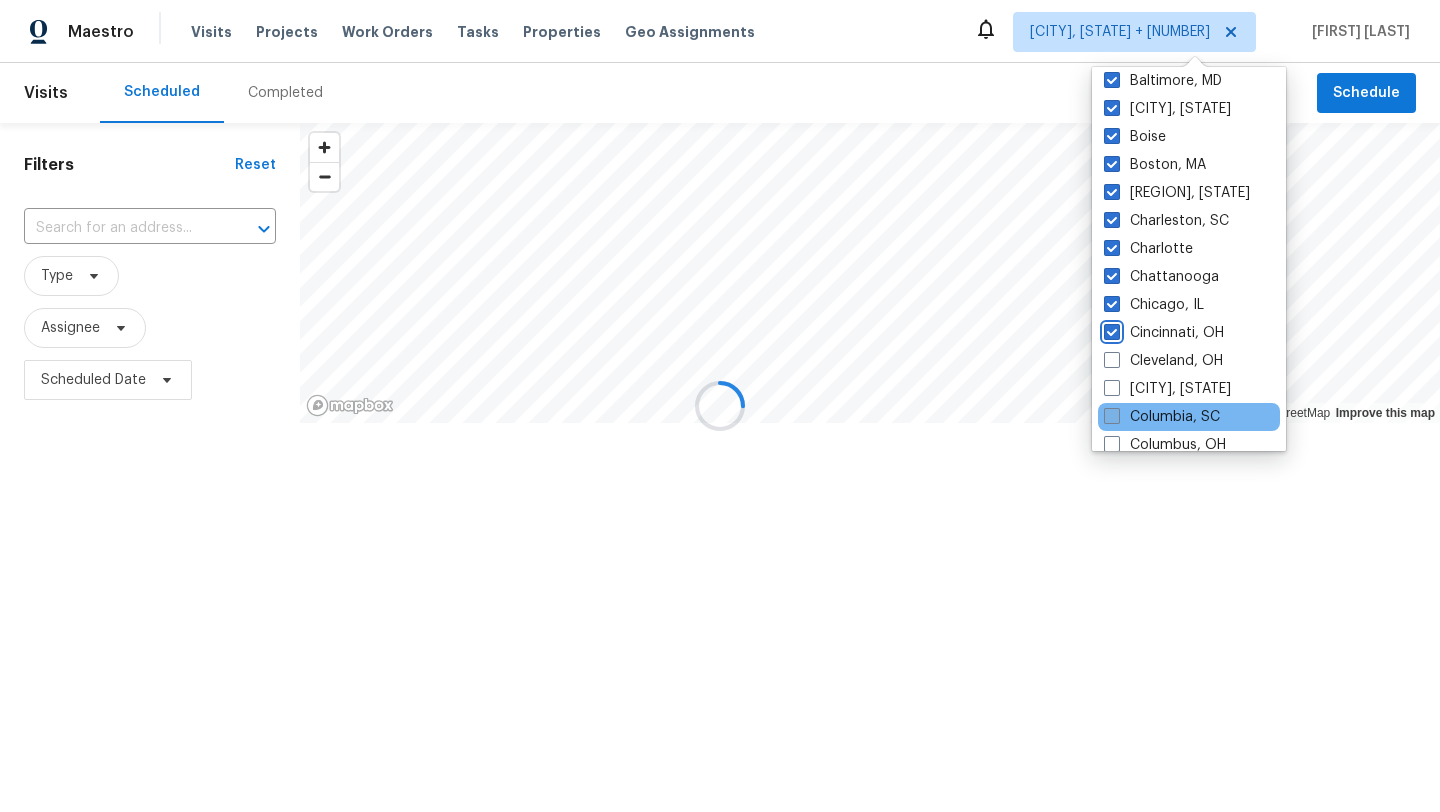 scroll, scrollTop: 184, scrollLeft: 0, axis: vertical 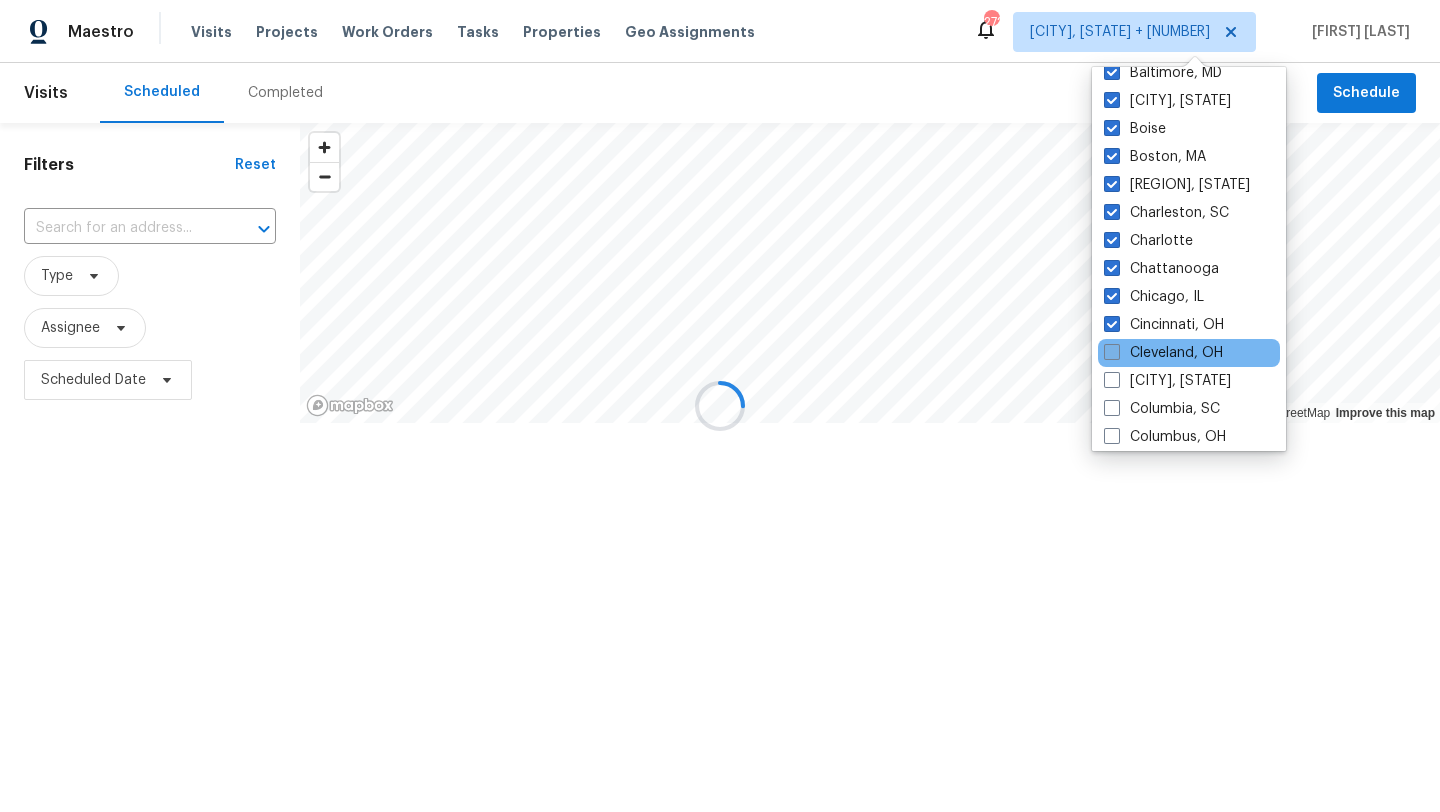 click at bounding box center [1112, 352] 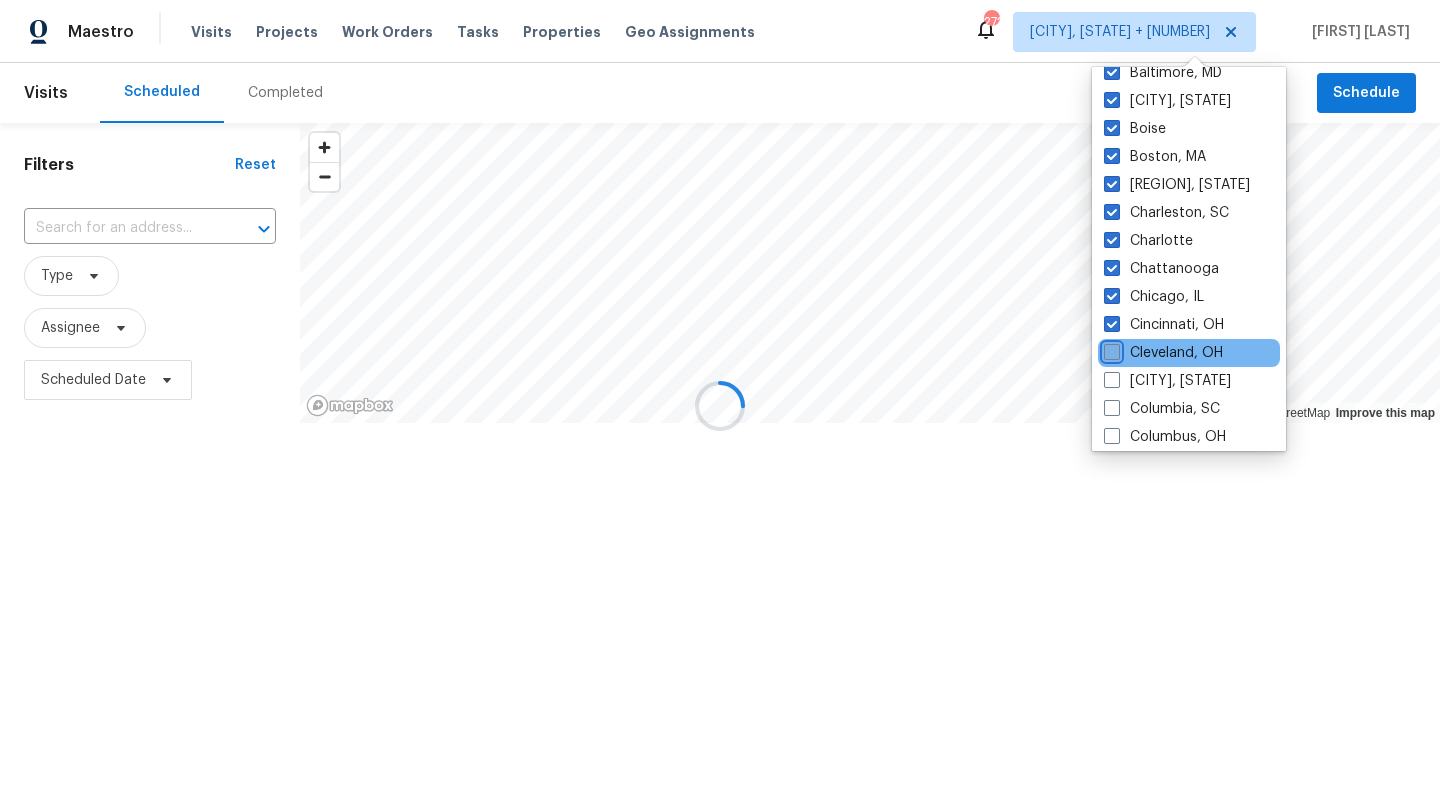 click on "Cleveland, OH" at bounding box center (1110, 349) 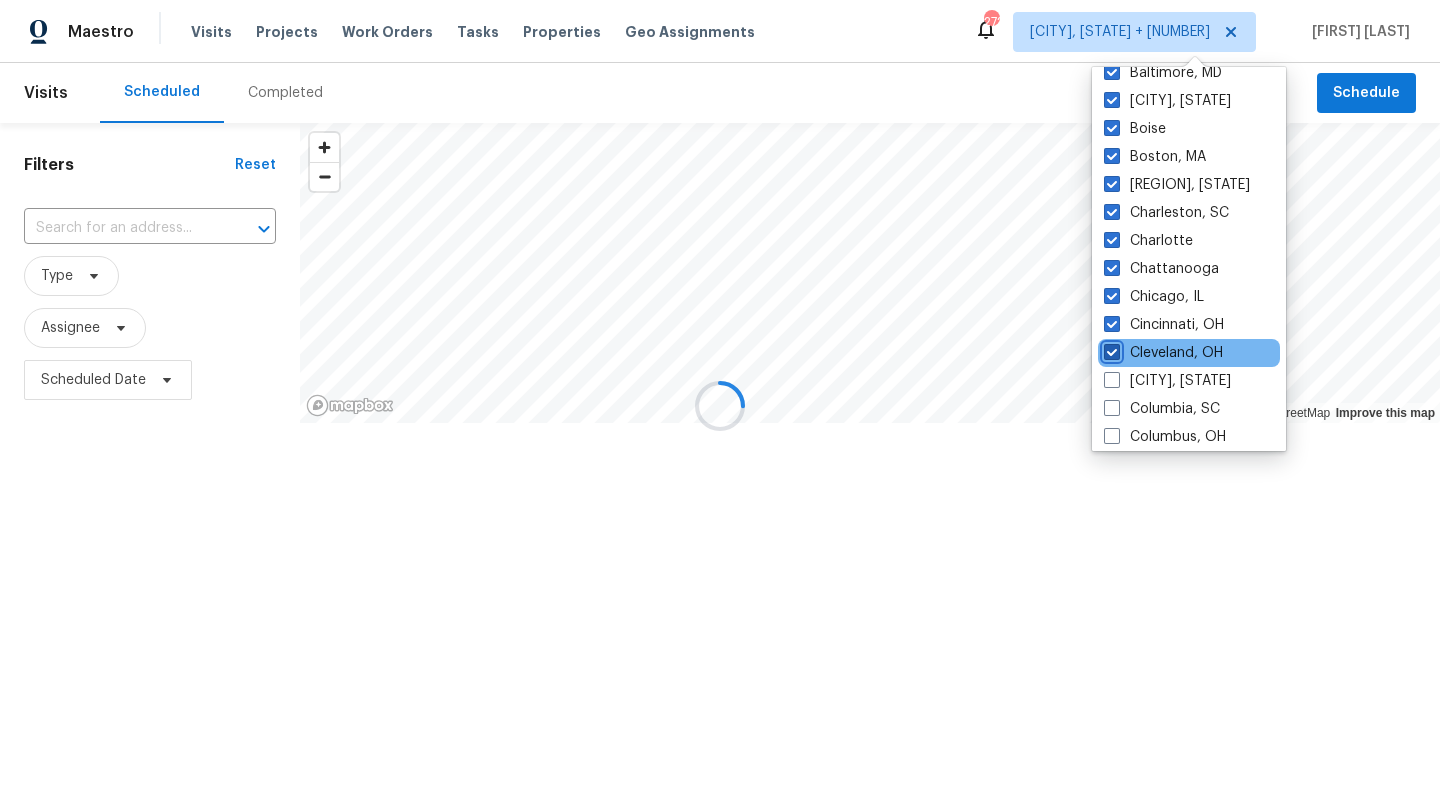 checkbox on "true" 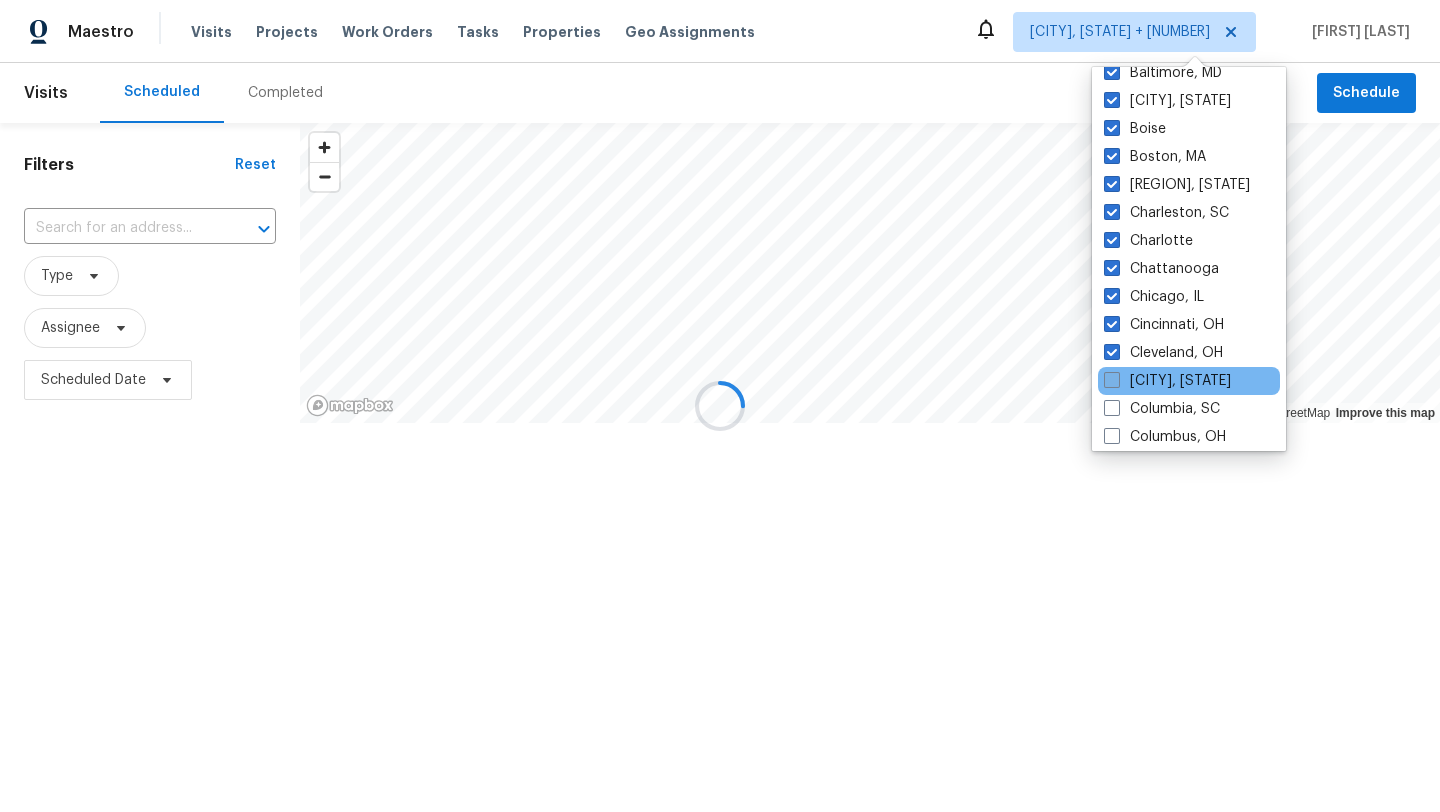 click at bounding box center [1112, 380] 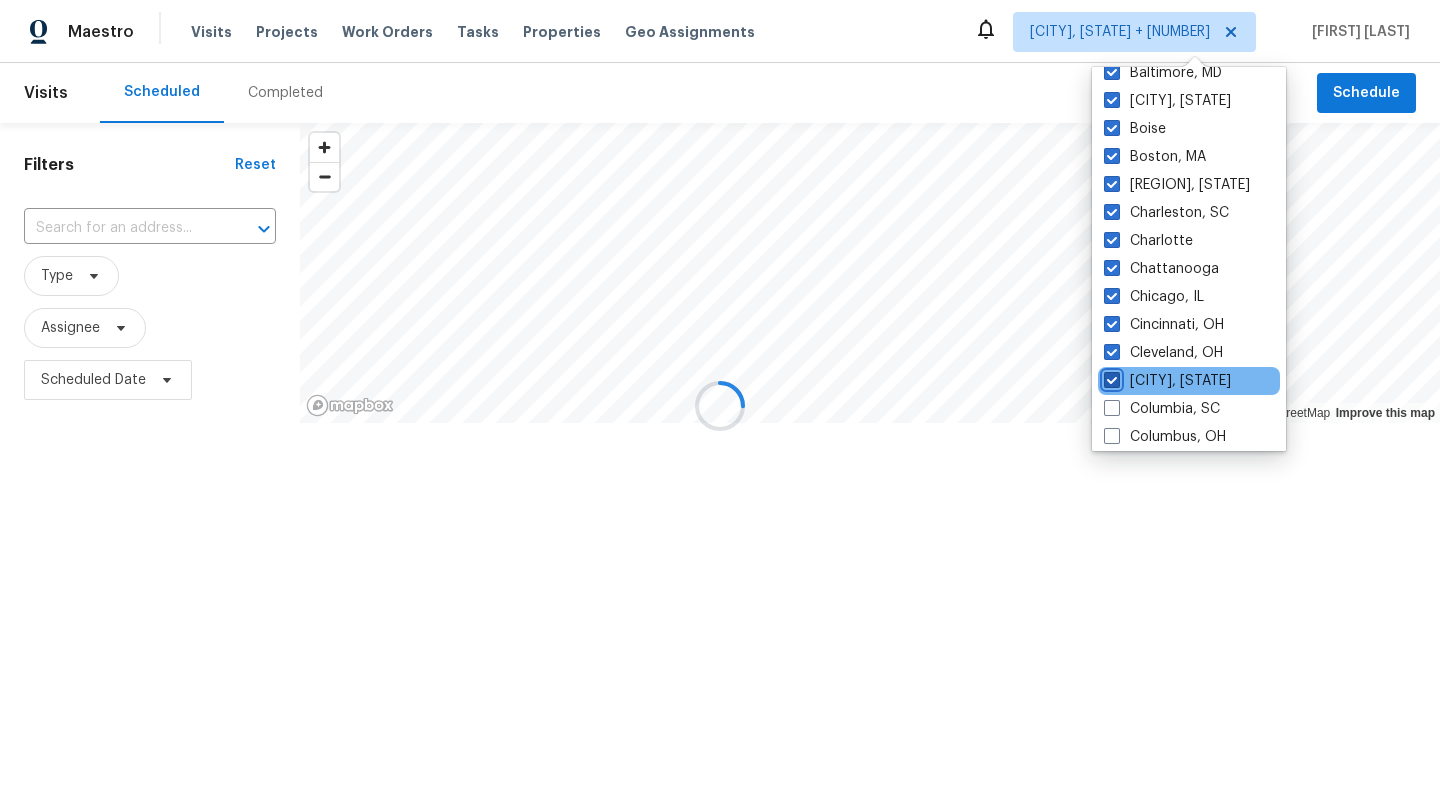 checkbox on "true" 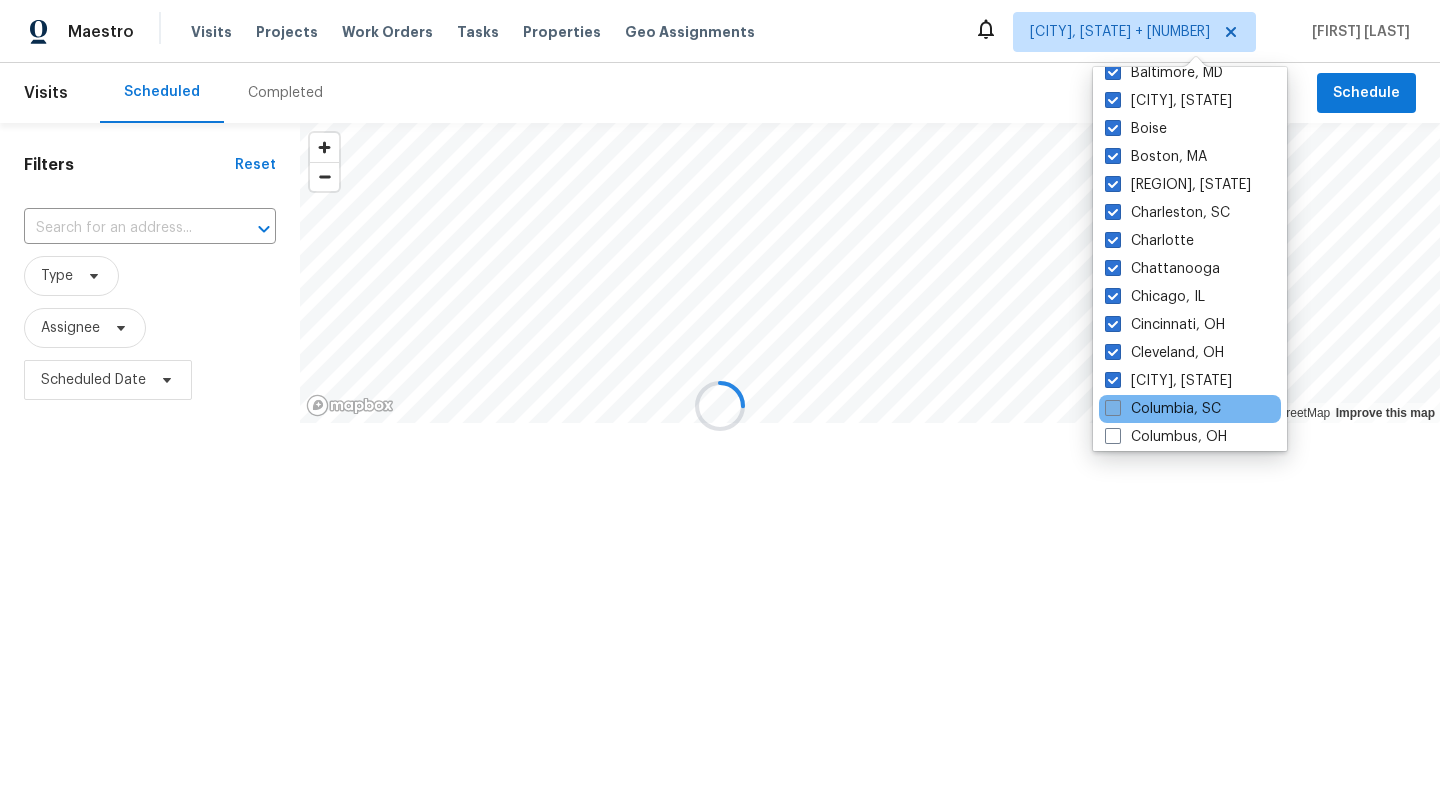 click at bounding box center (1113, 408) 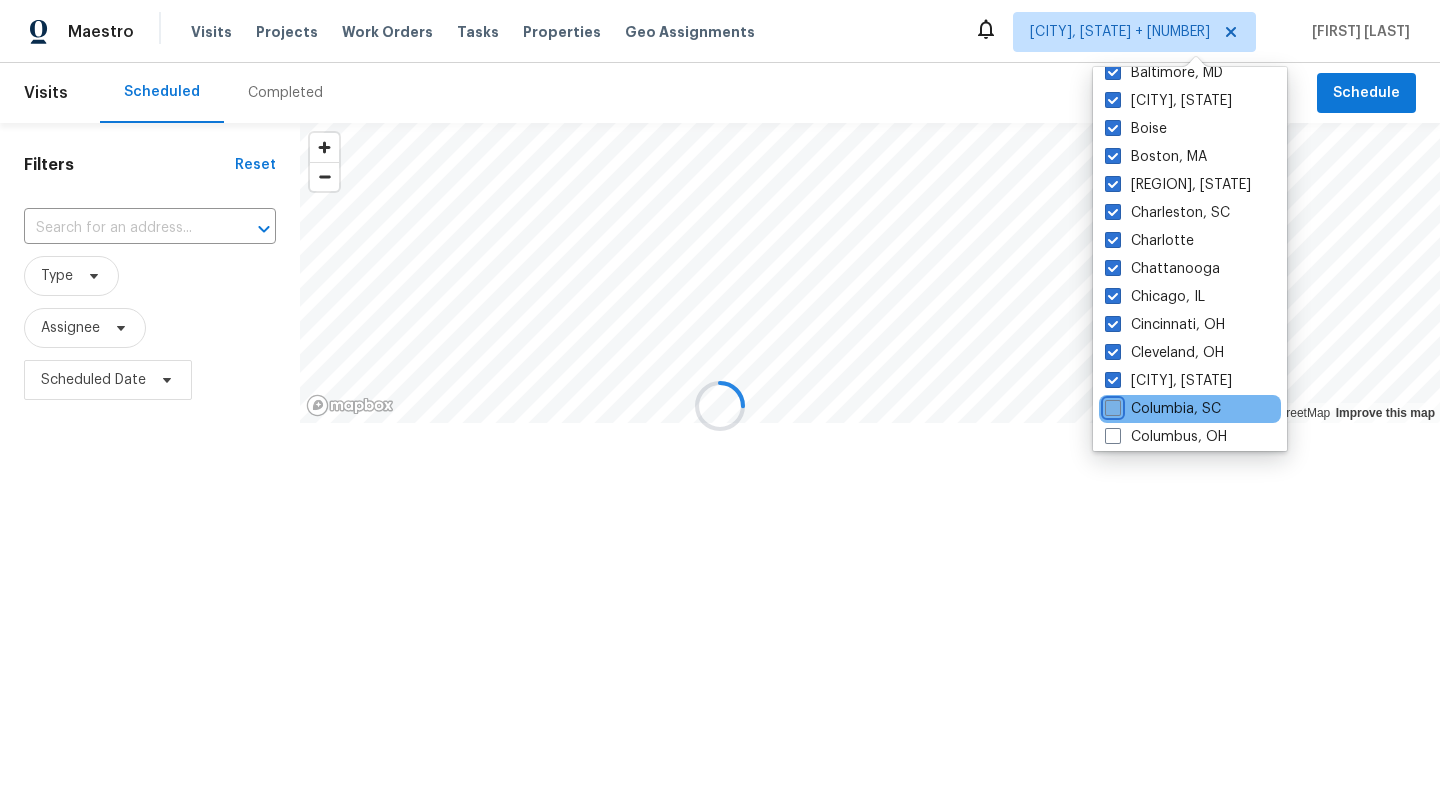 click on "Columbia, SC" at bounding box center (1111, 405) 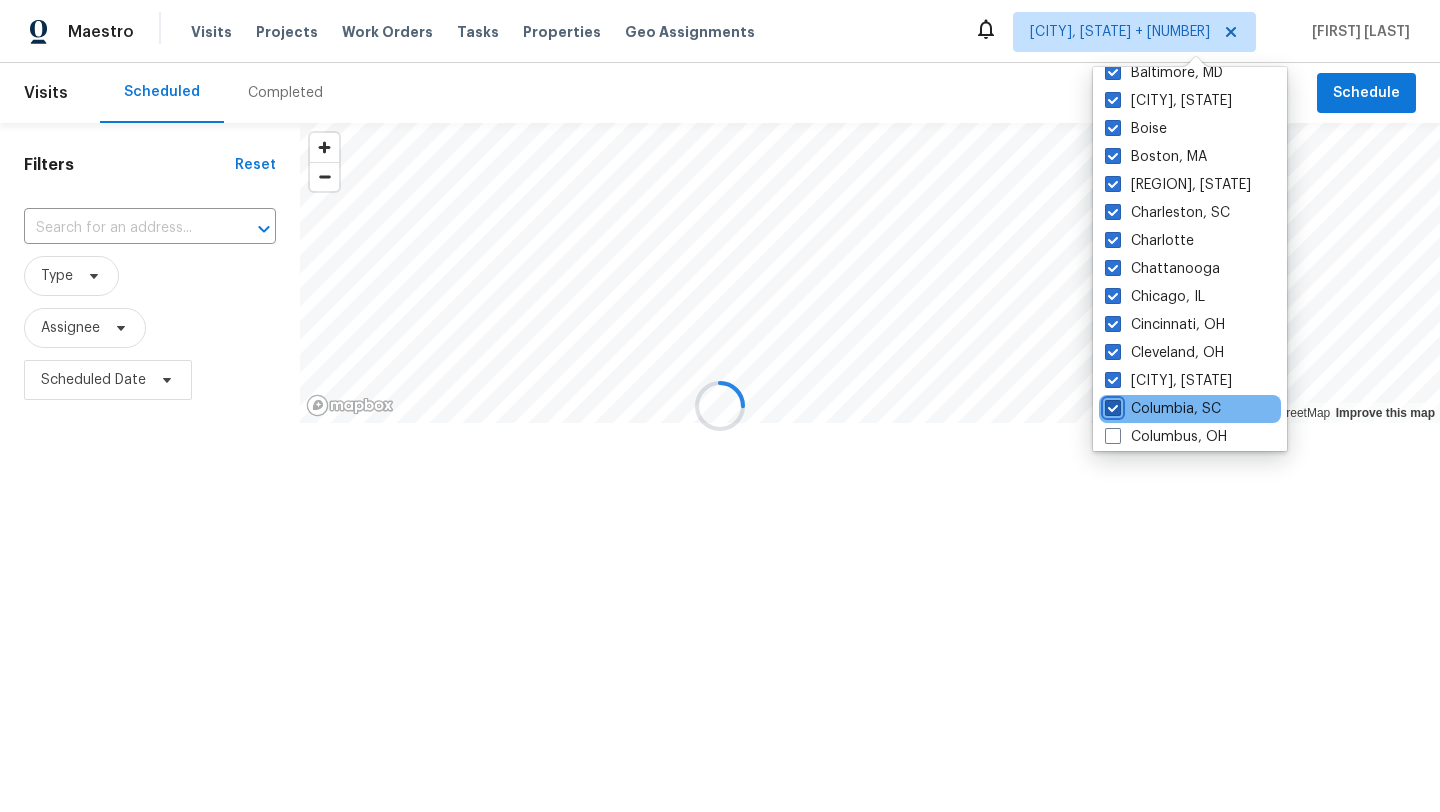 checkbox on "true" 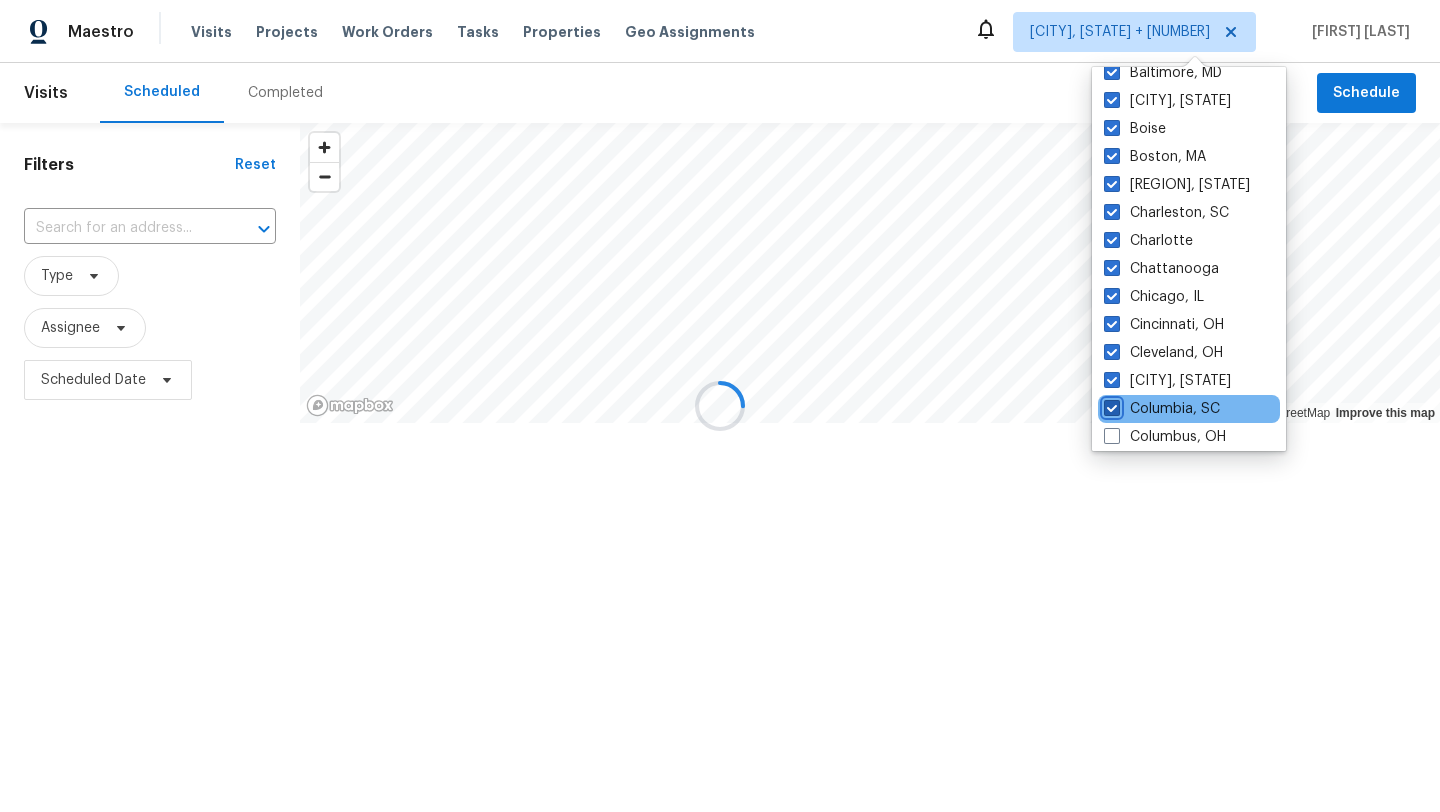 scroll, scrollTop: 227, scrollLeft: 0, axis: vertical 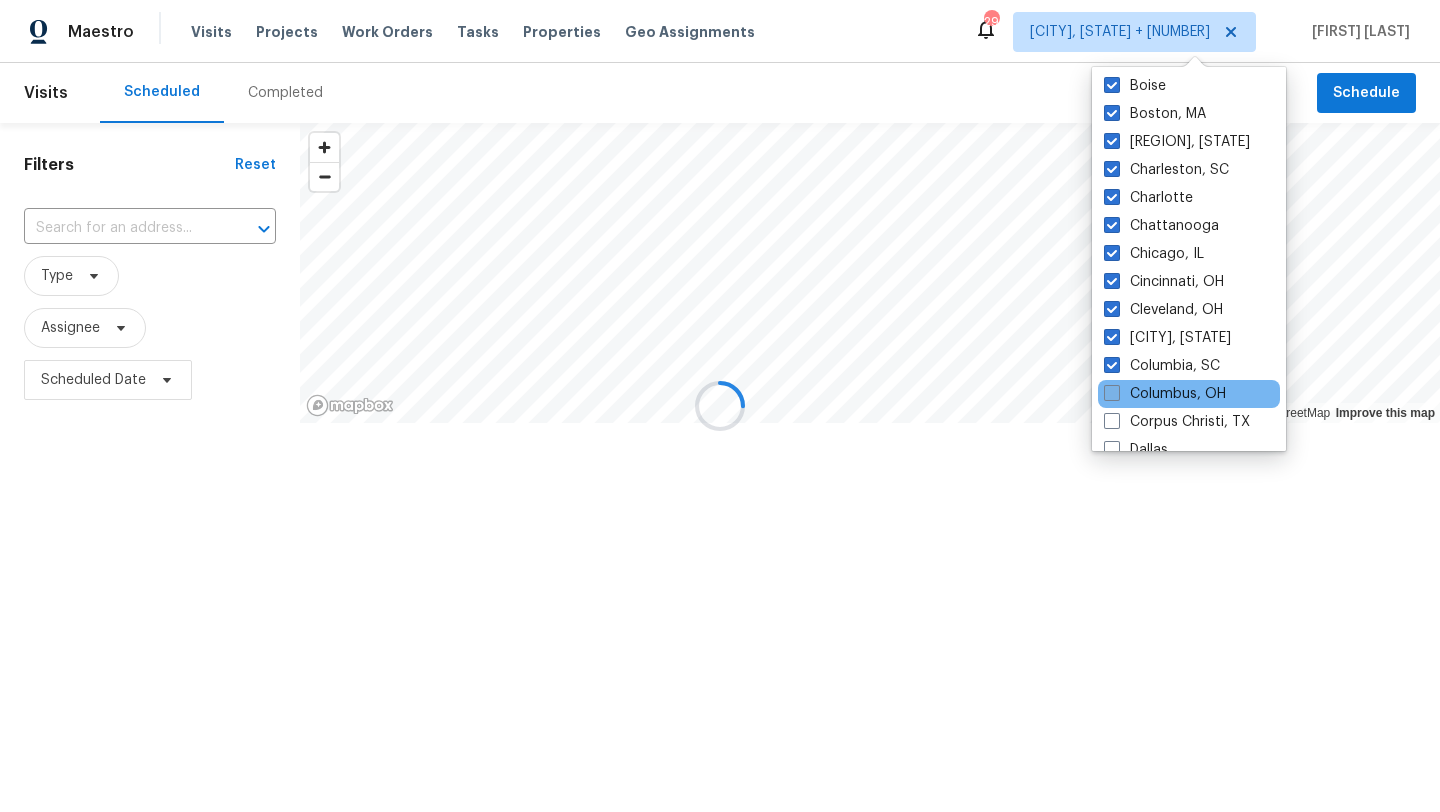 click at bounding box center [1112, 393] 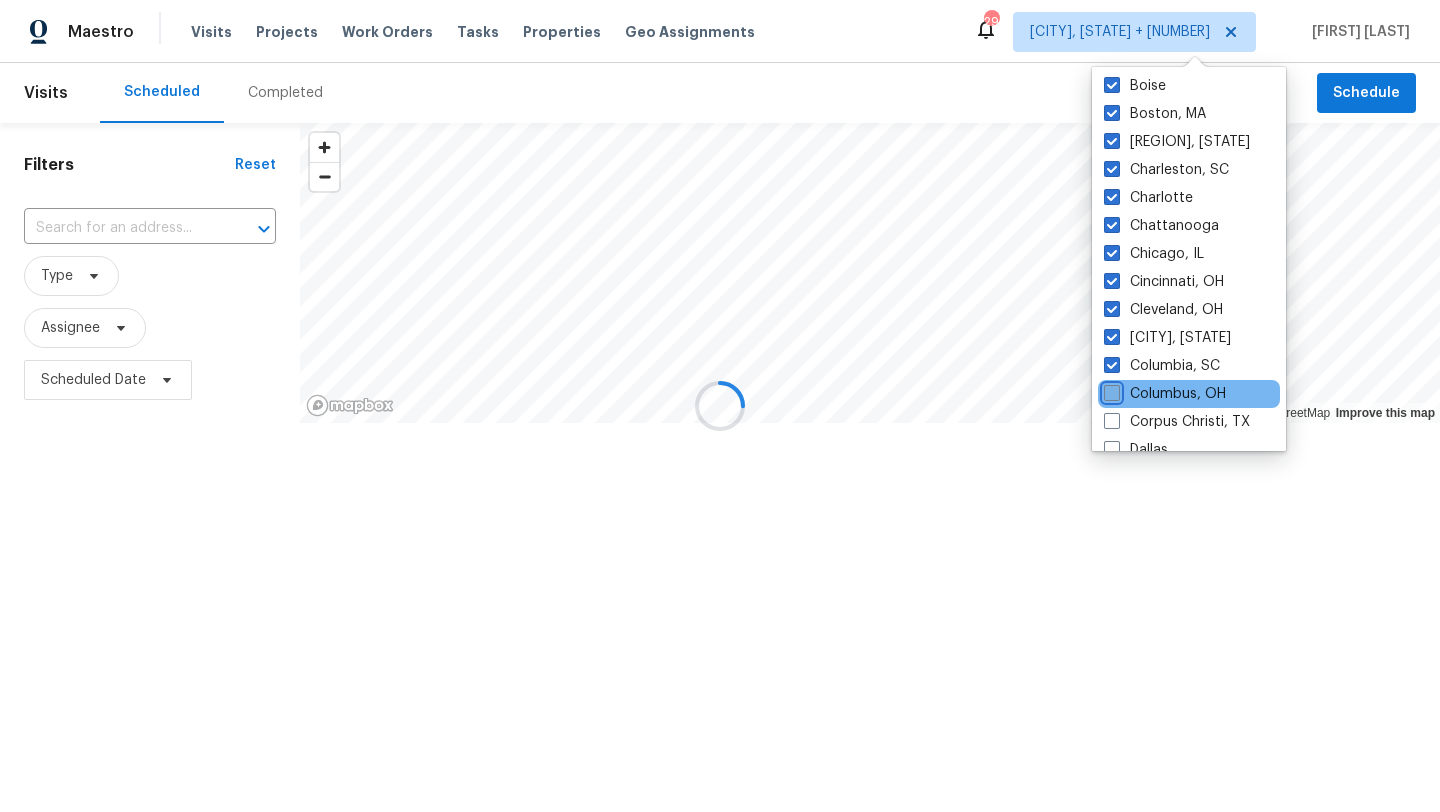 click on "Columbus, OH" at bounding box center [1110, 390] 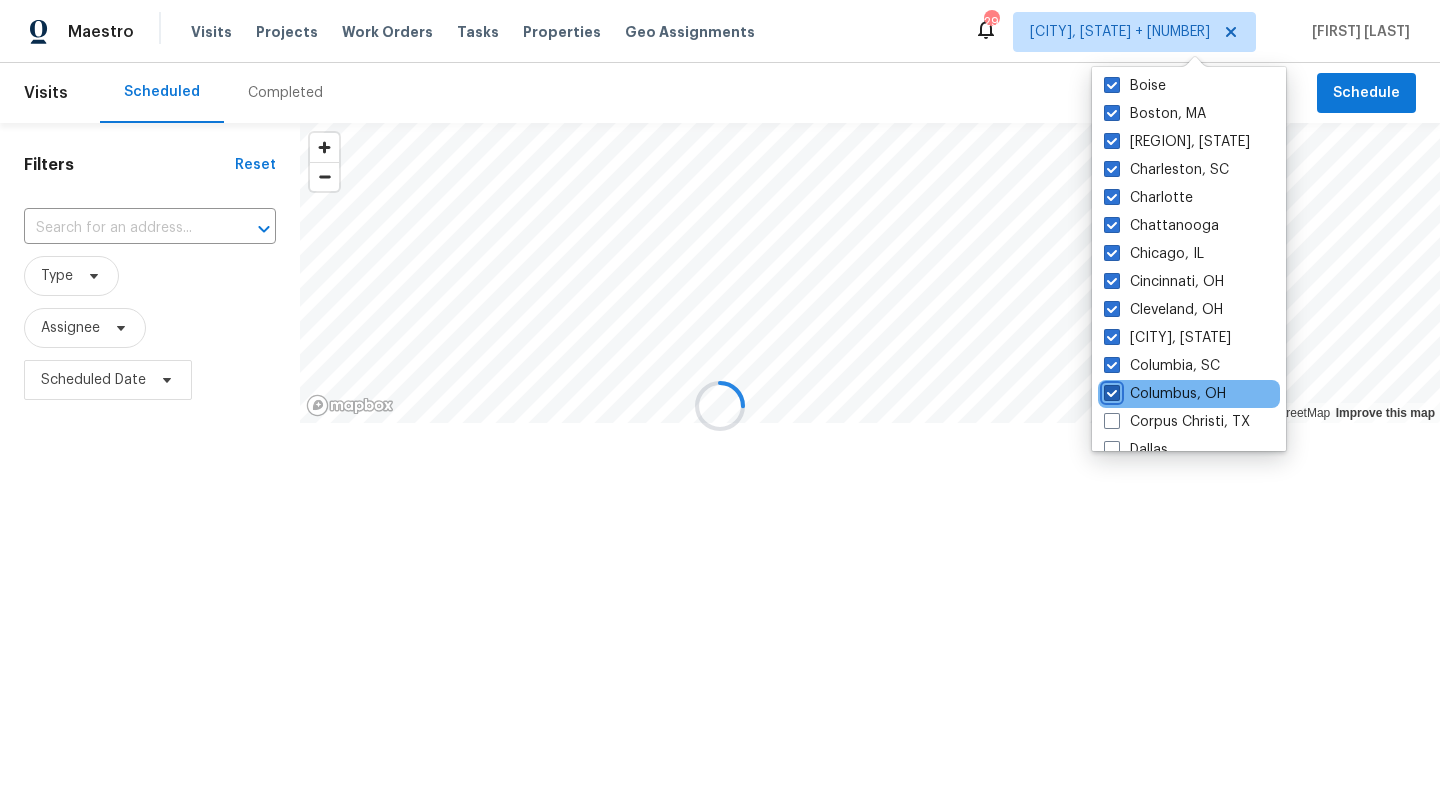 checkbox on "true" 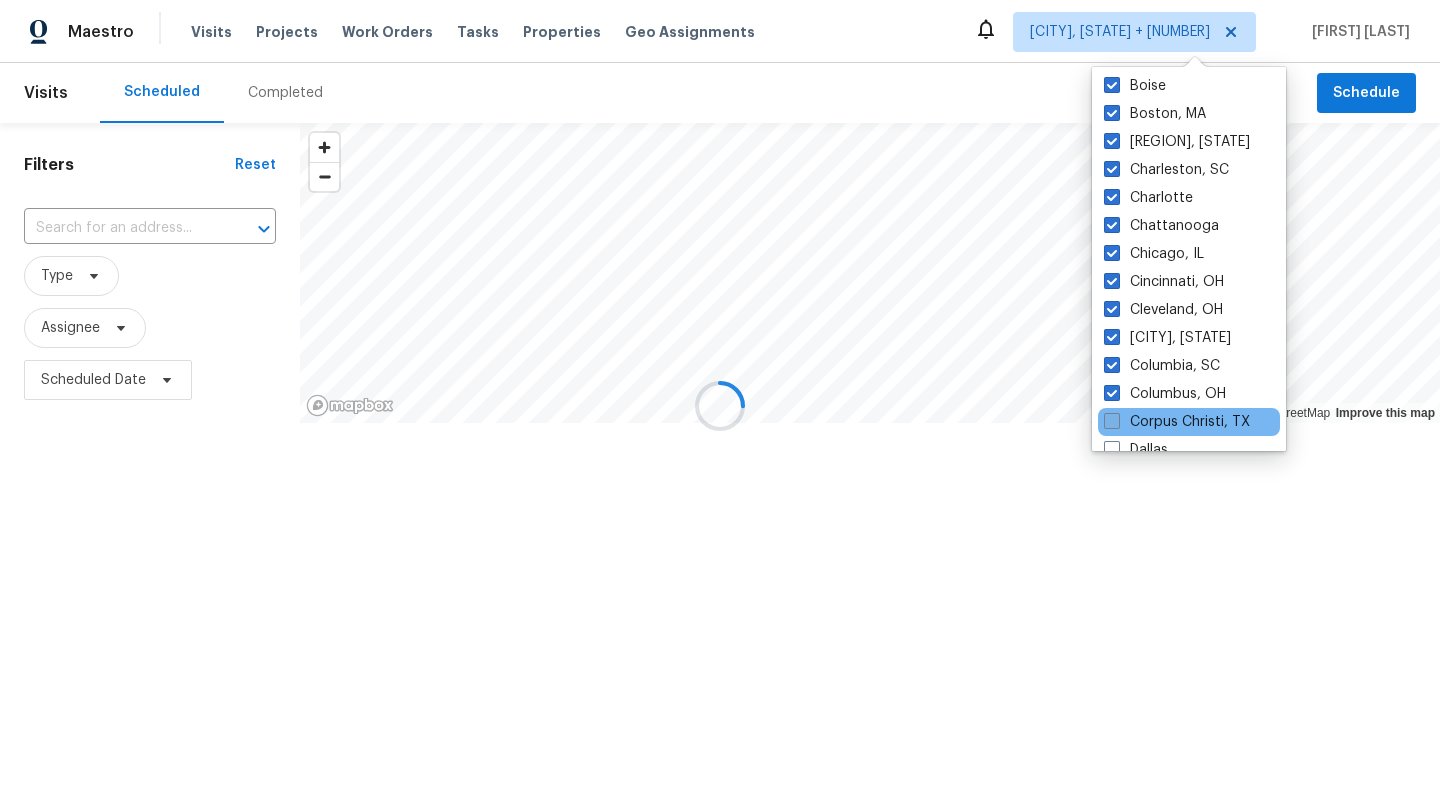 click at bounding box center [1112, 421] 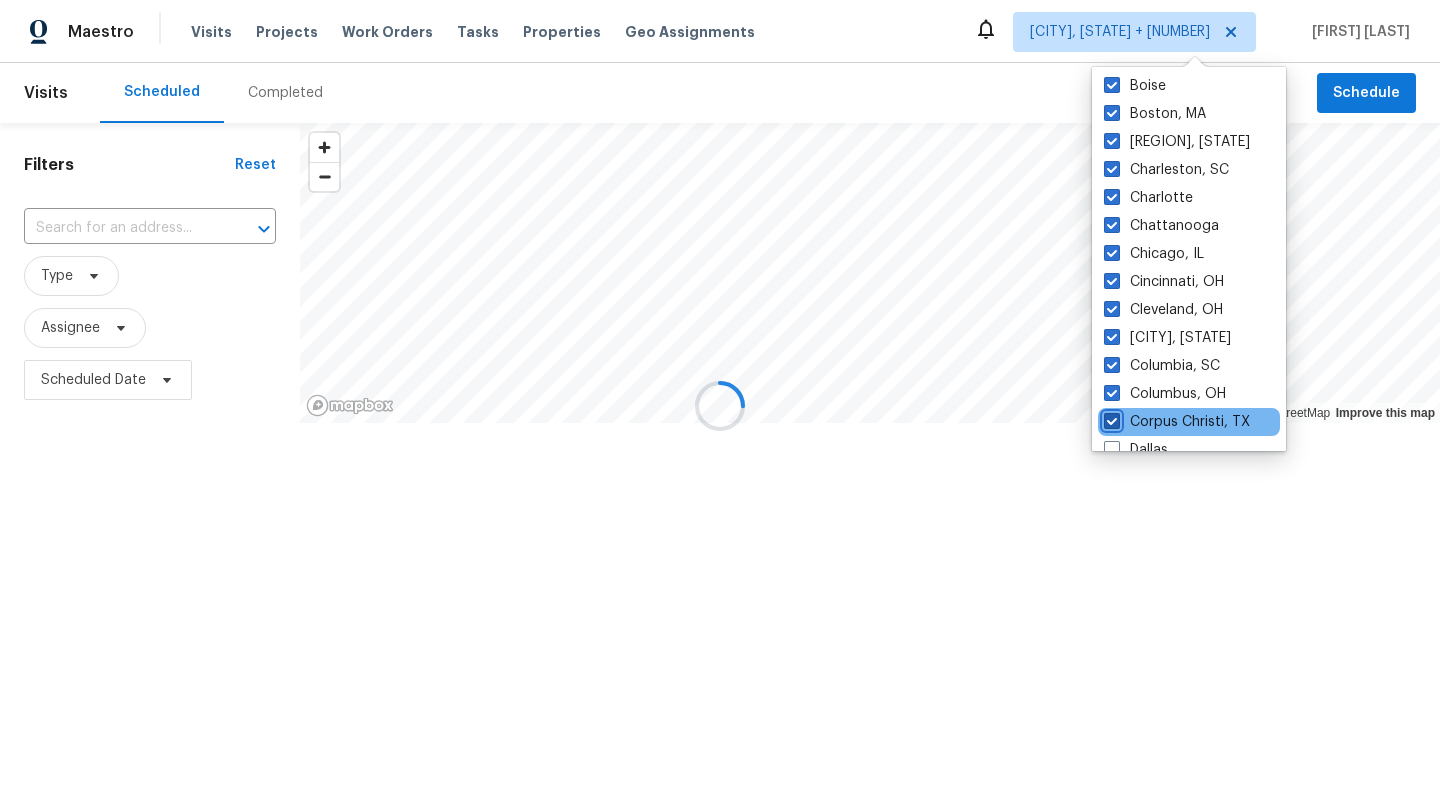checkbox on "true" 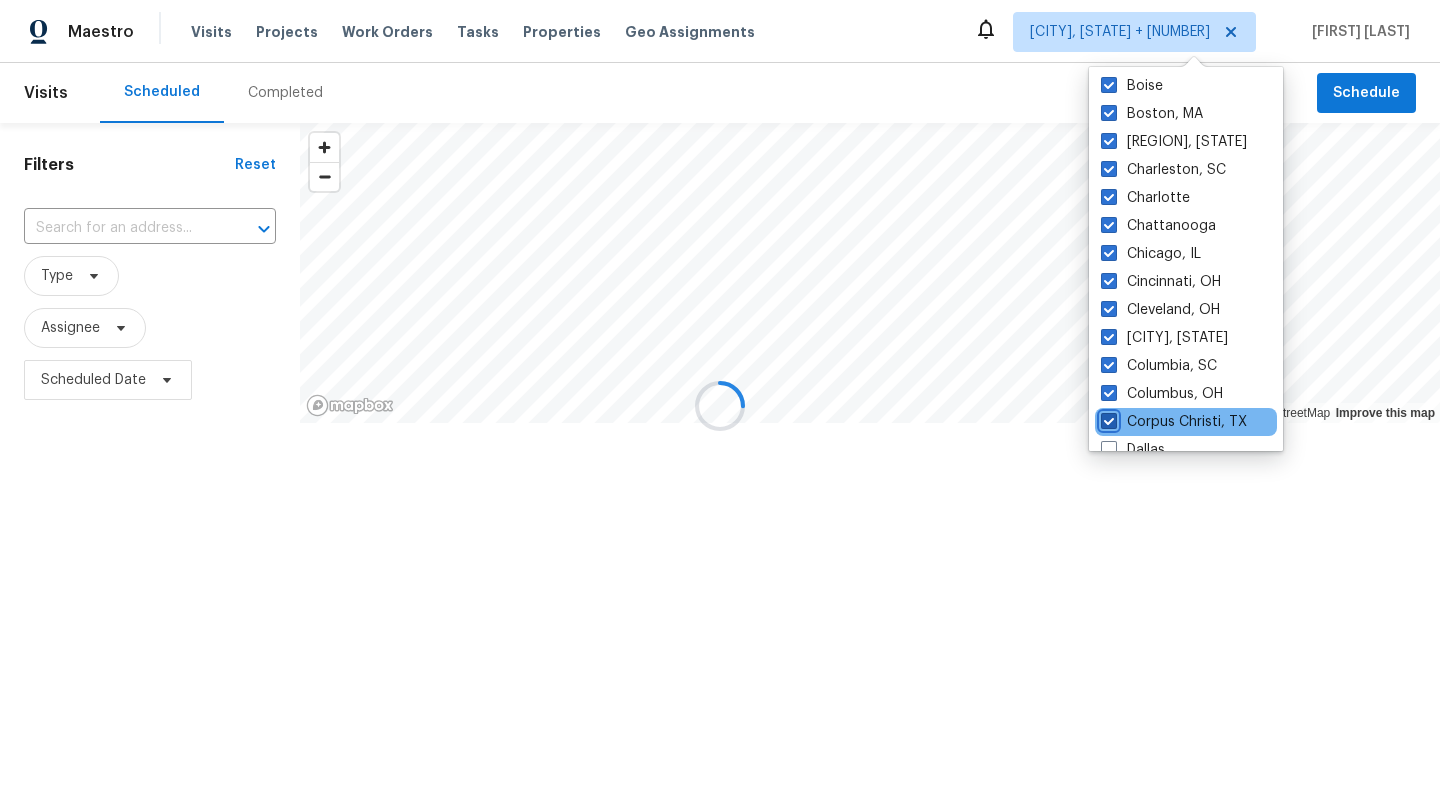scroll, scrollTop: 284, scrollLeft: 0, axis: vertical 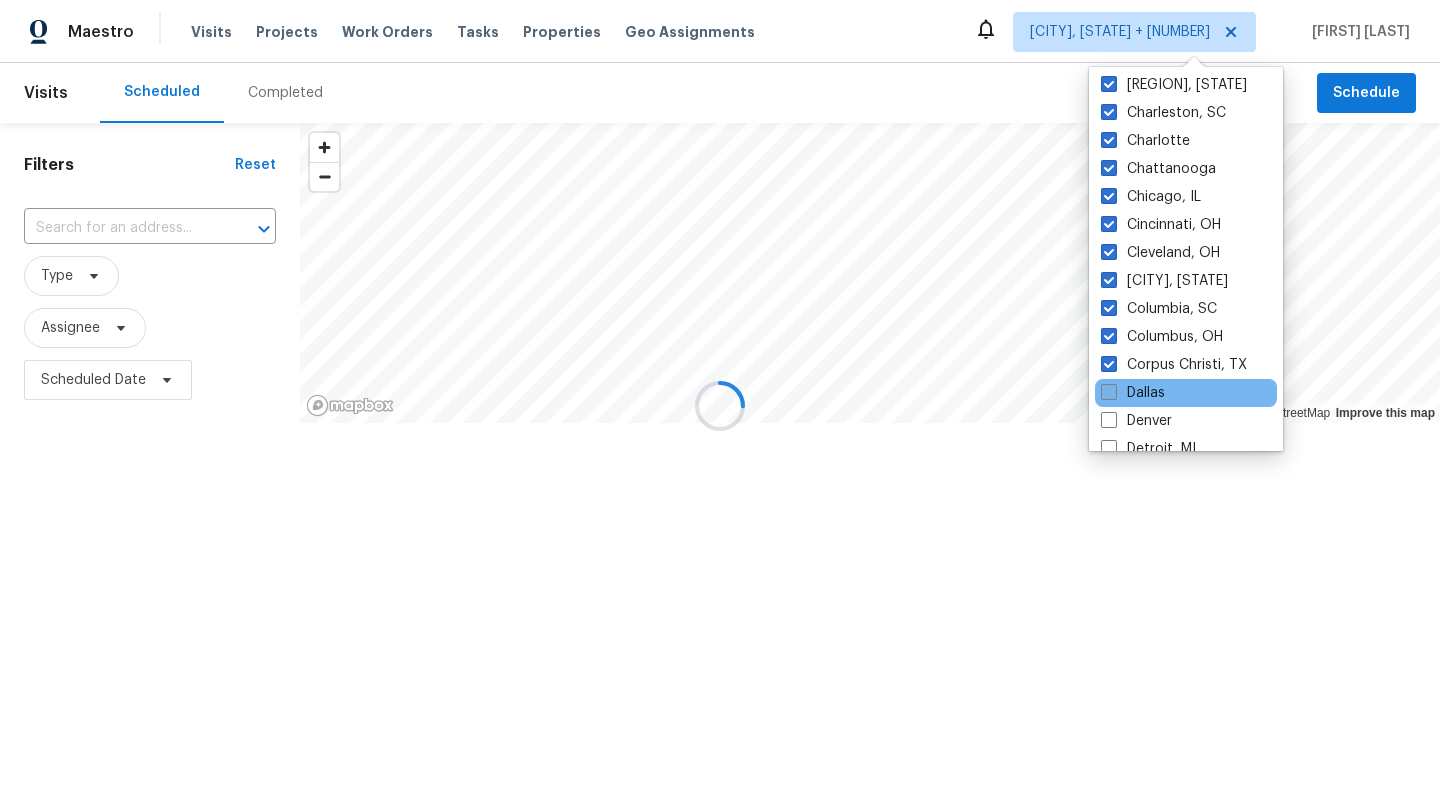 click at bounding box center [1109, 392] 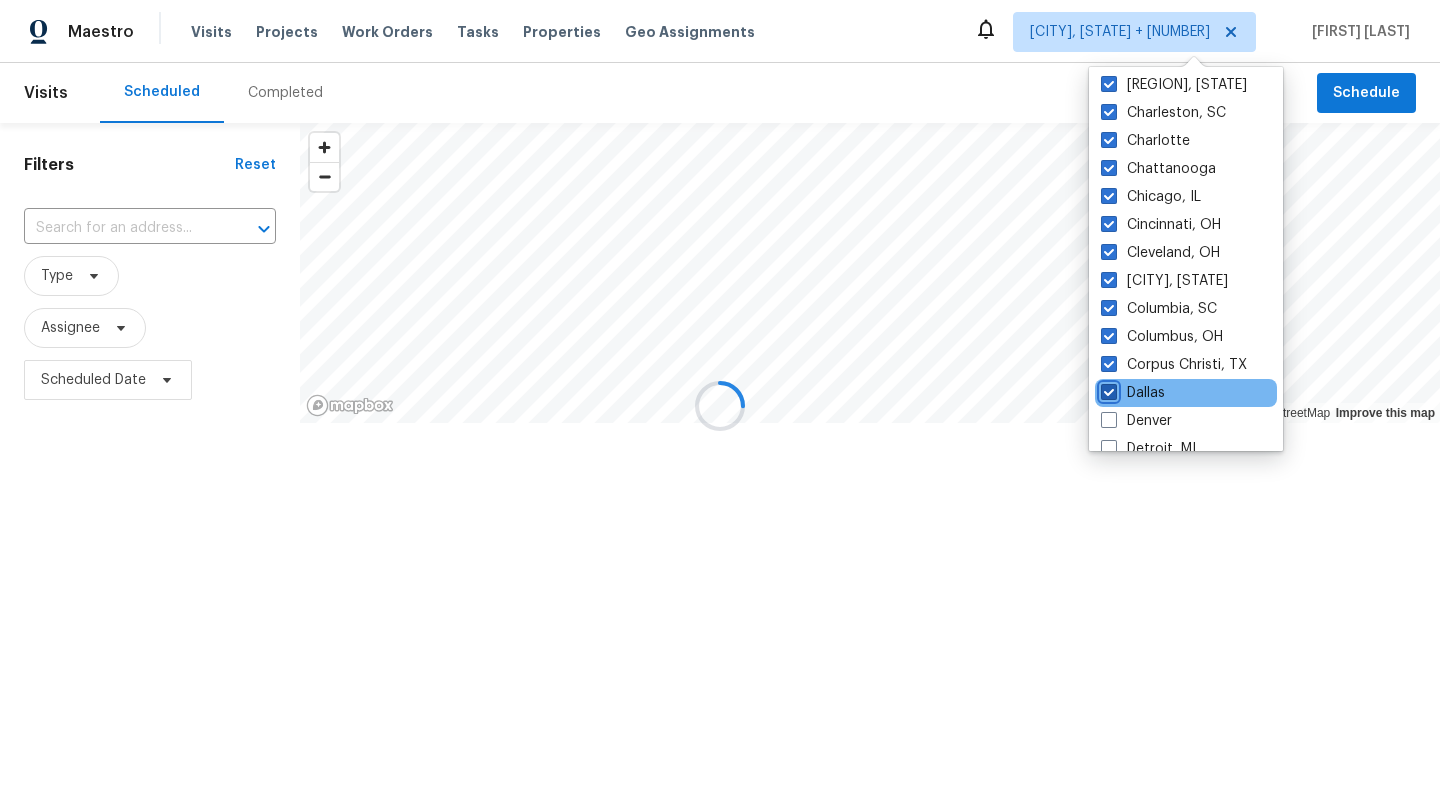 checkbox on "true" 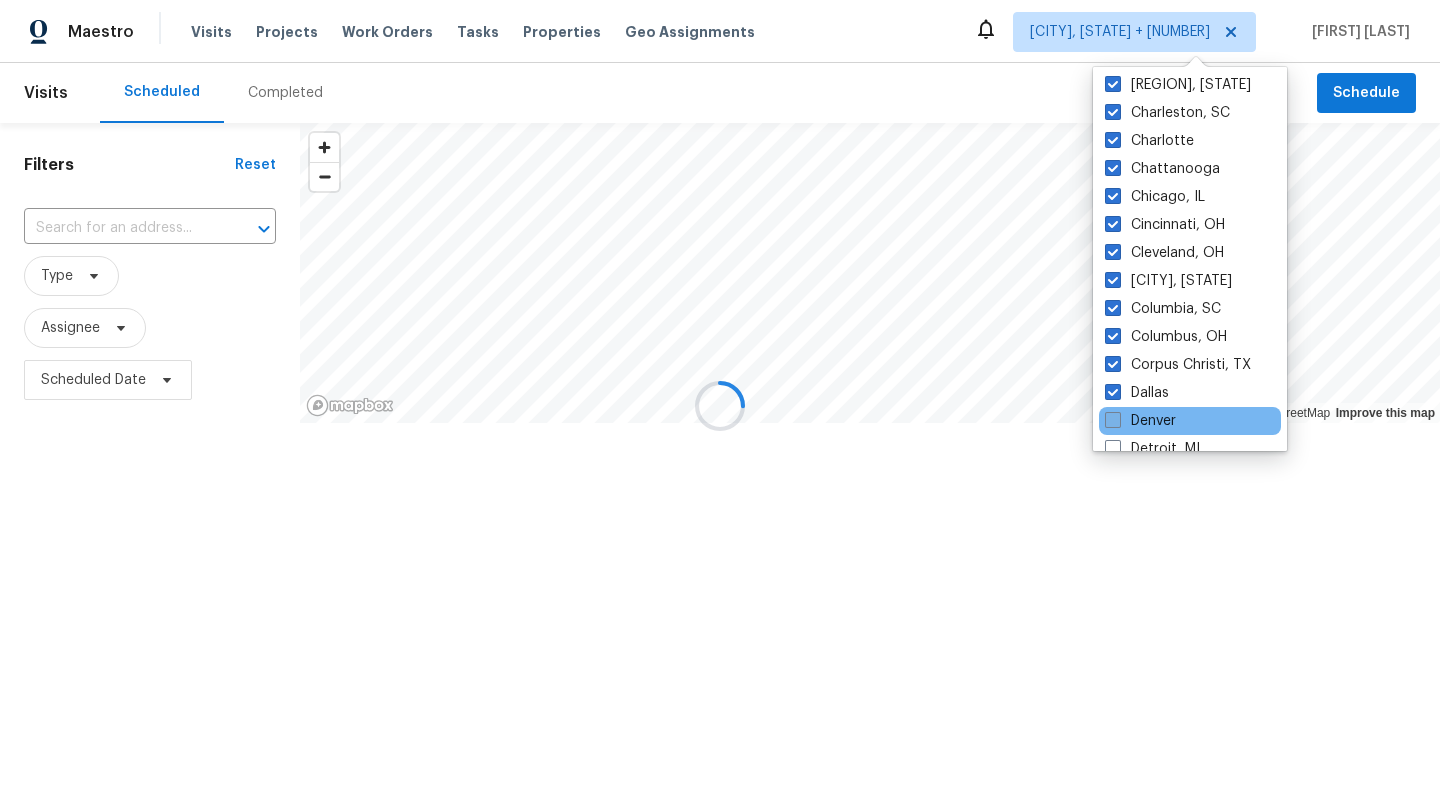 click at bounding box center [1113, 420] 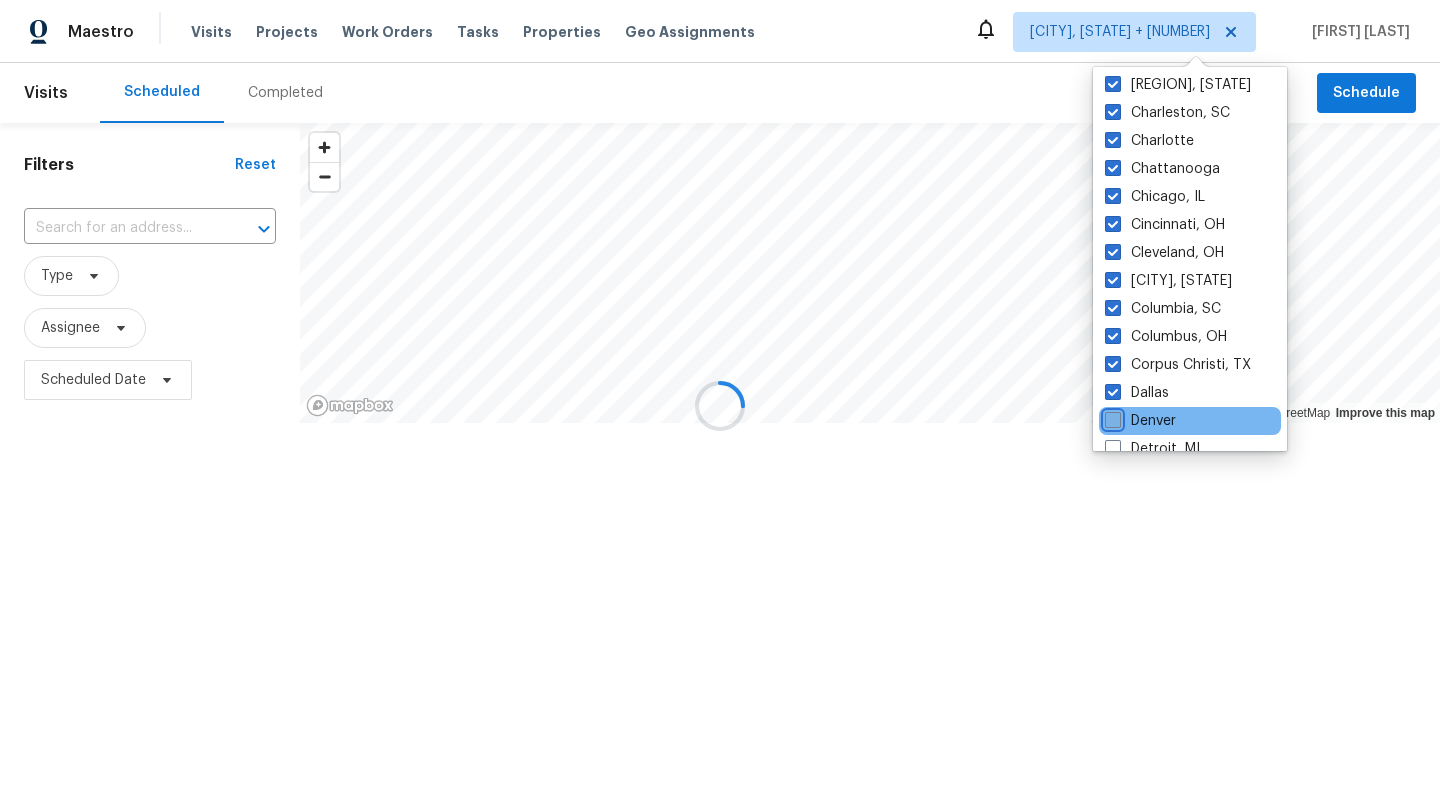 click on "Denver" at bounding box center [1111, 417] 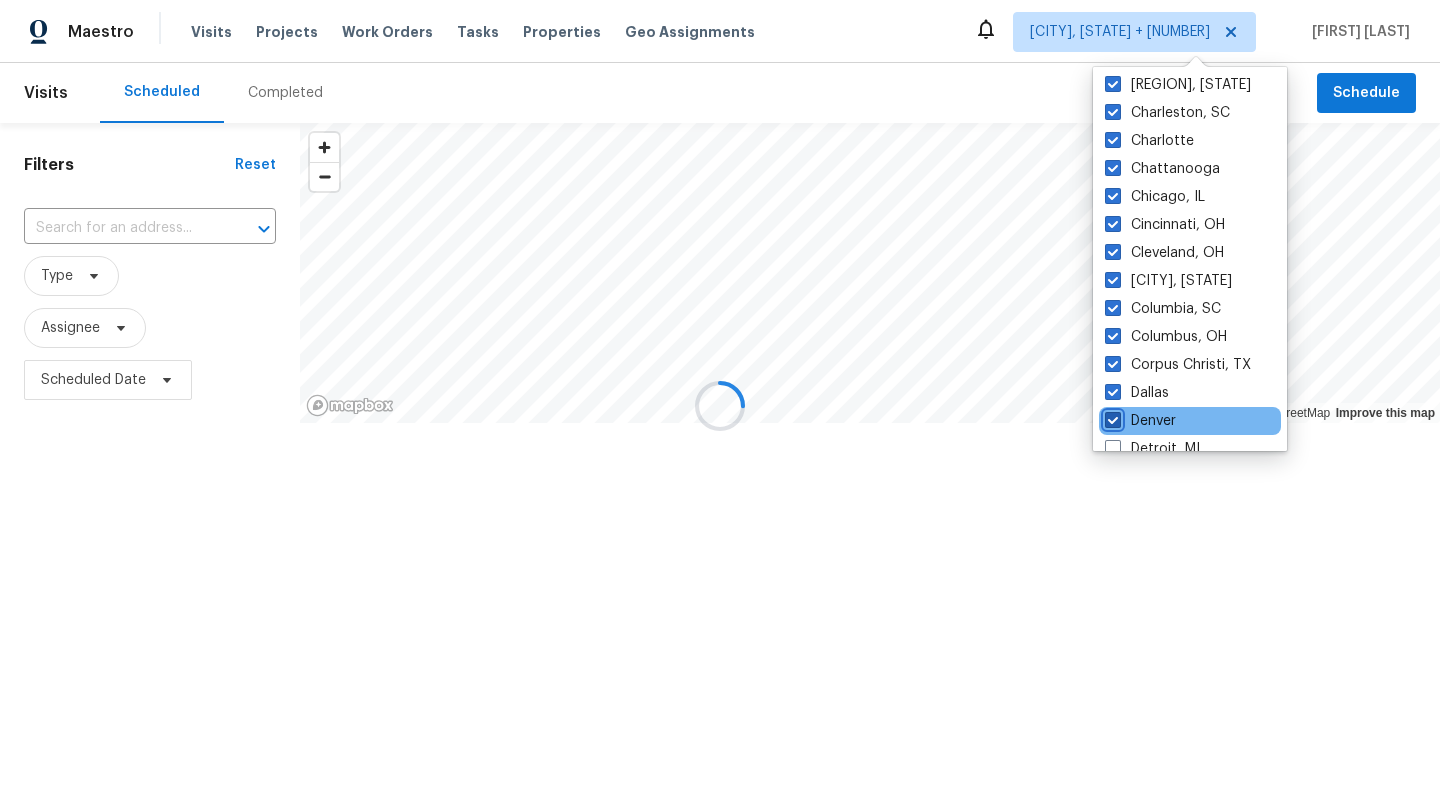 checkbox on "true" 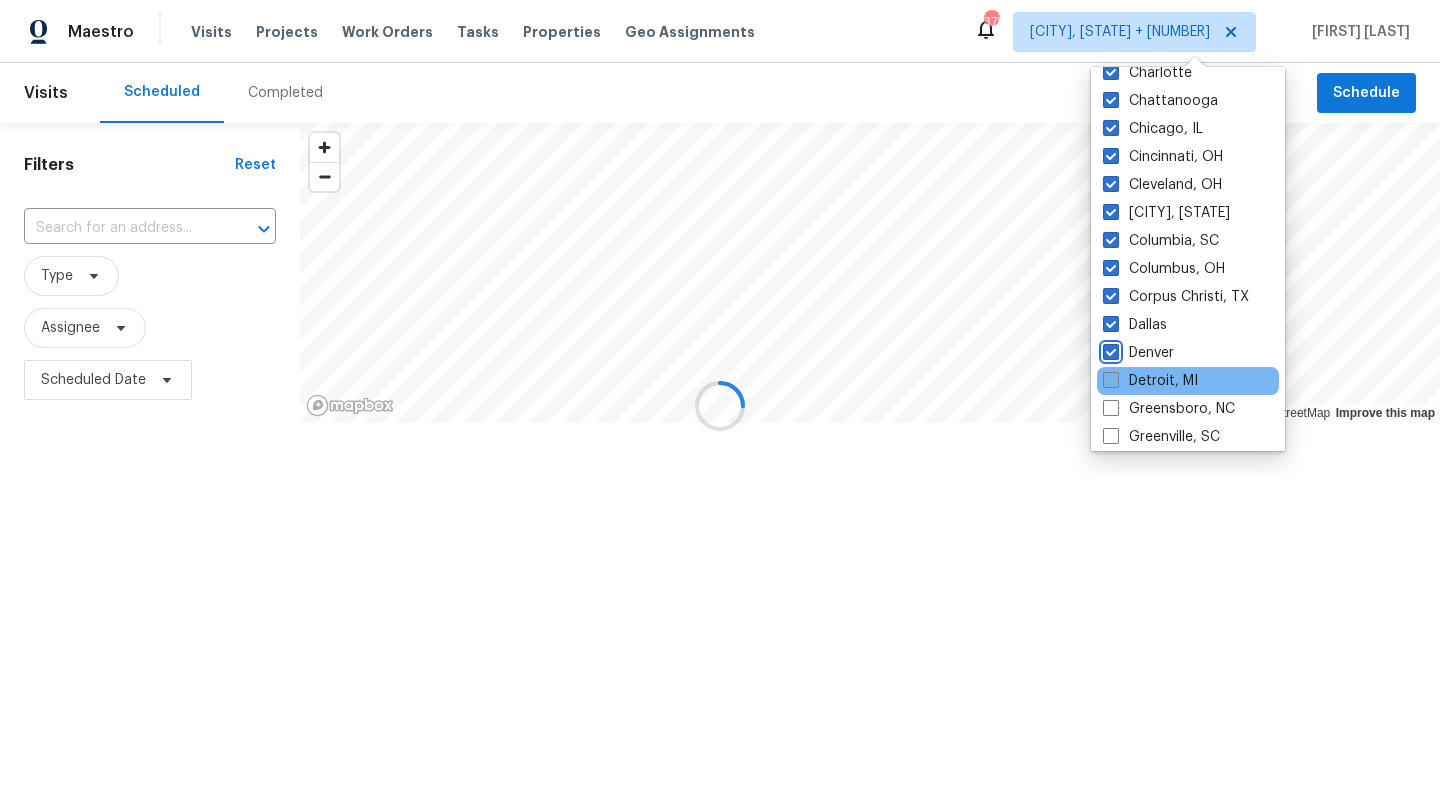 scroll, scrollTop: 360, scrollLeft: 0, axis: vertical 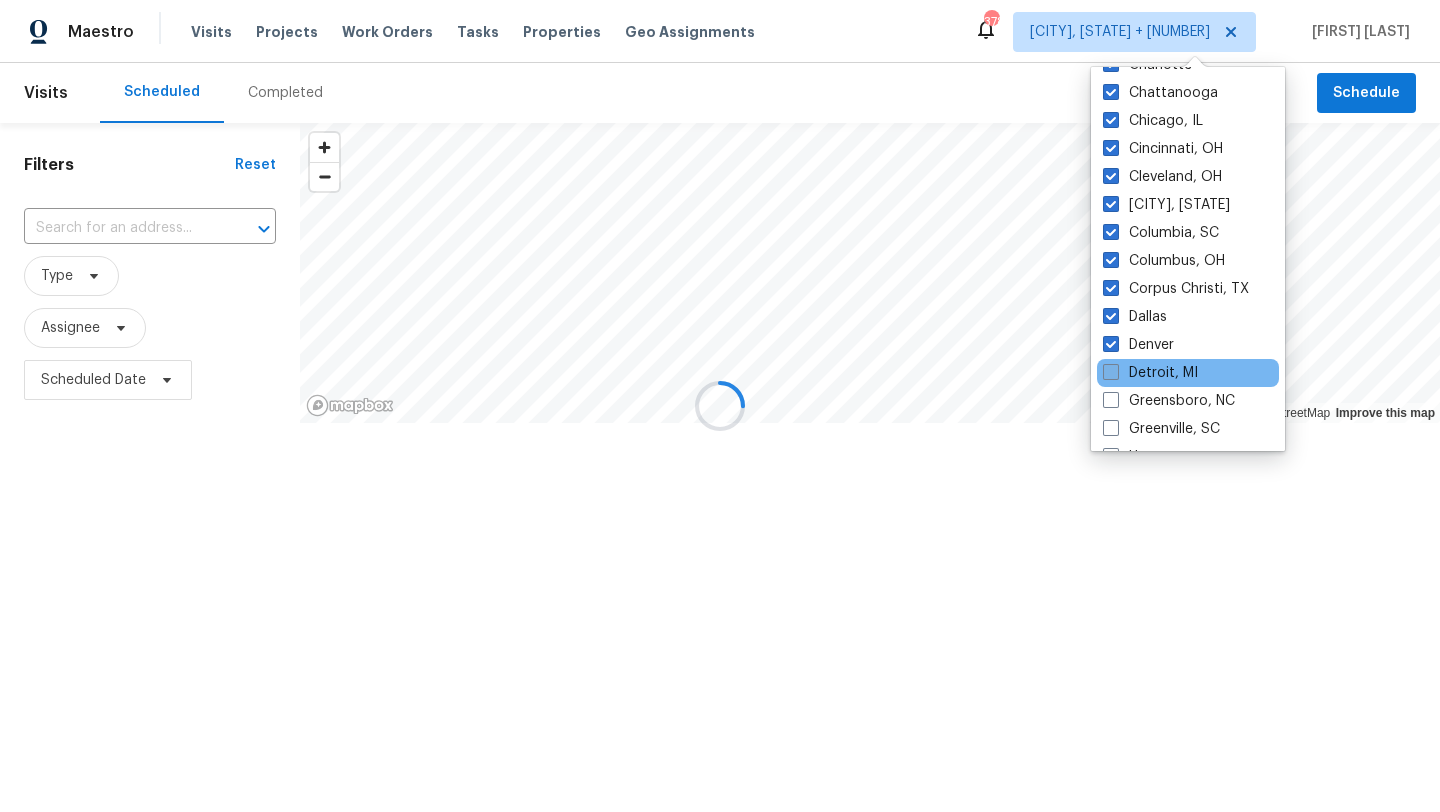 click at bounding box center (1111, 372) 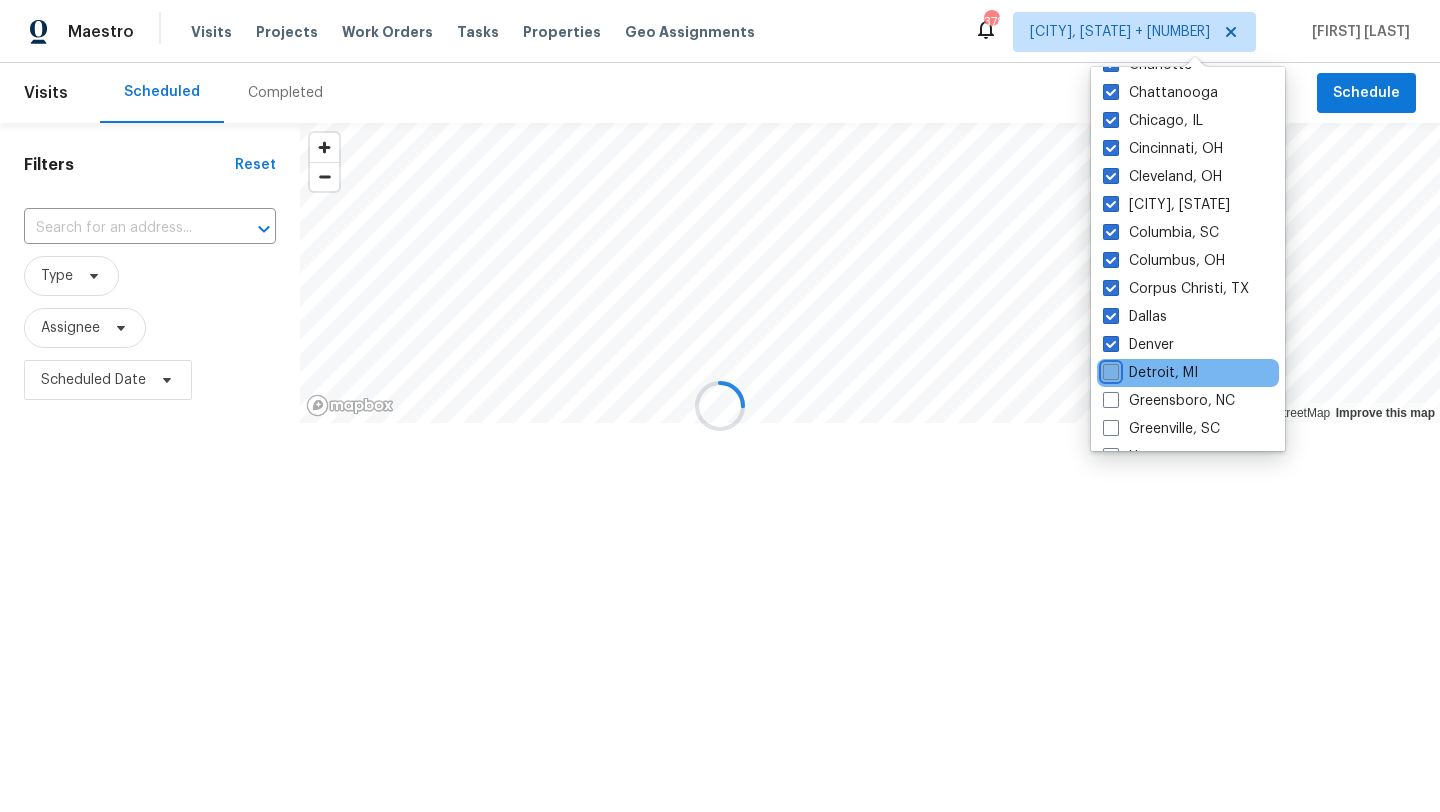 click on "Detroit, MI" at bounding box center [1109, 369] 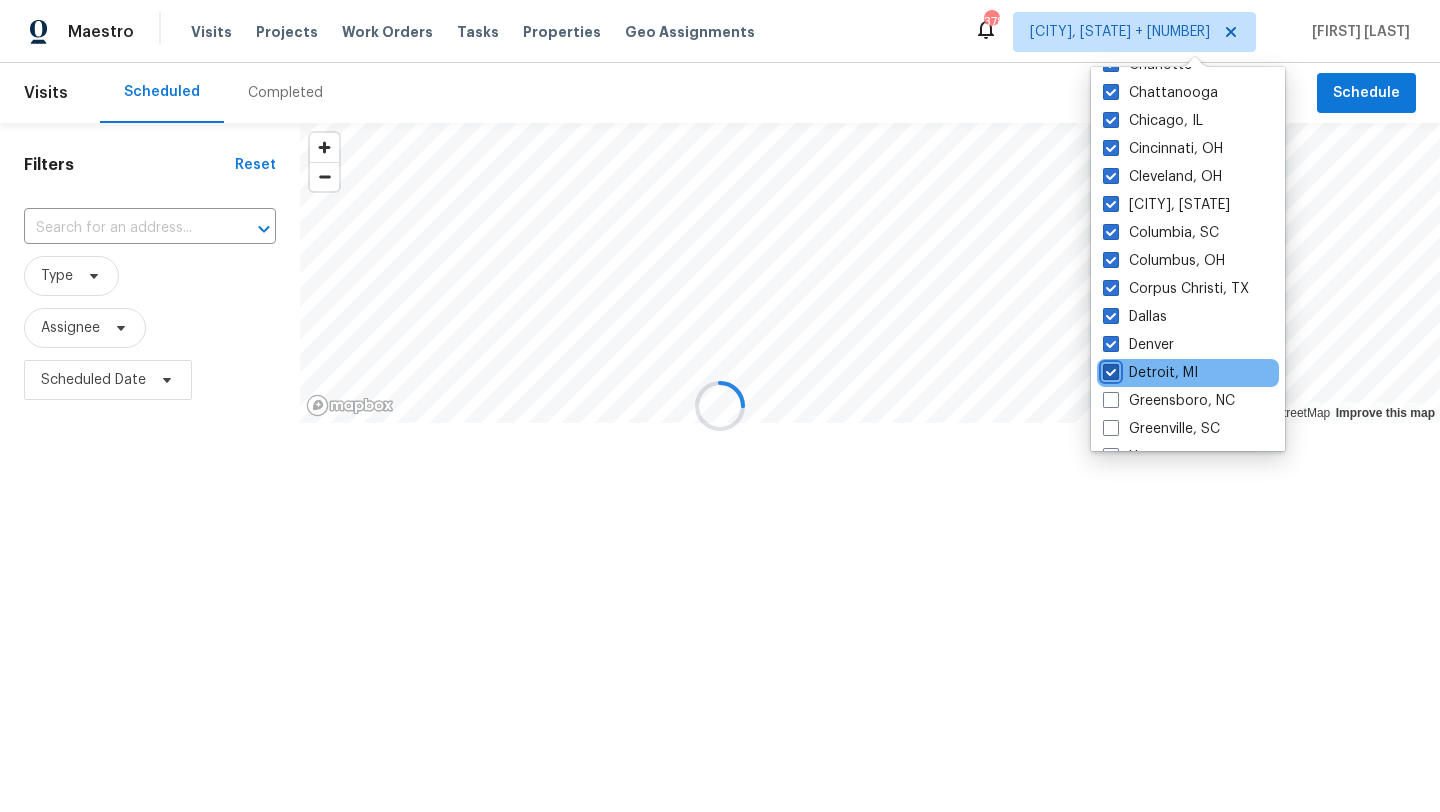 checkbox on "true" 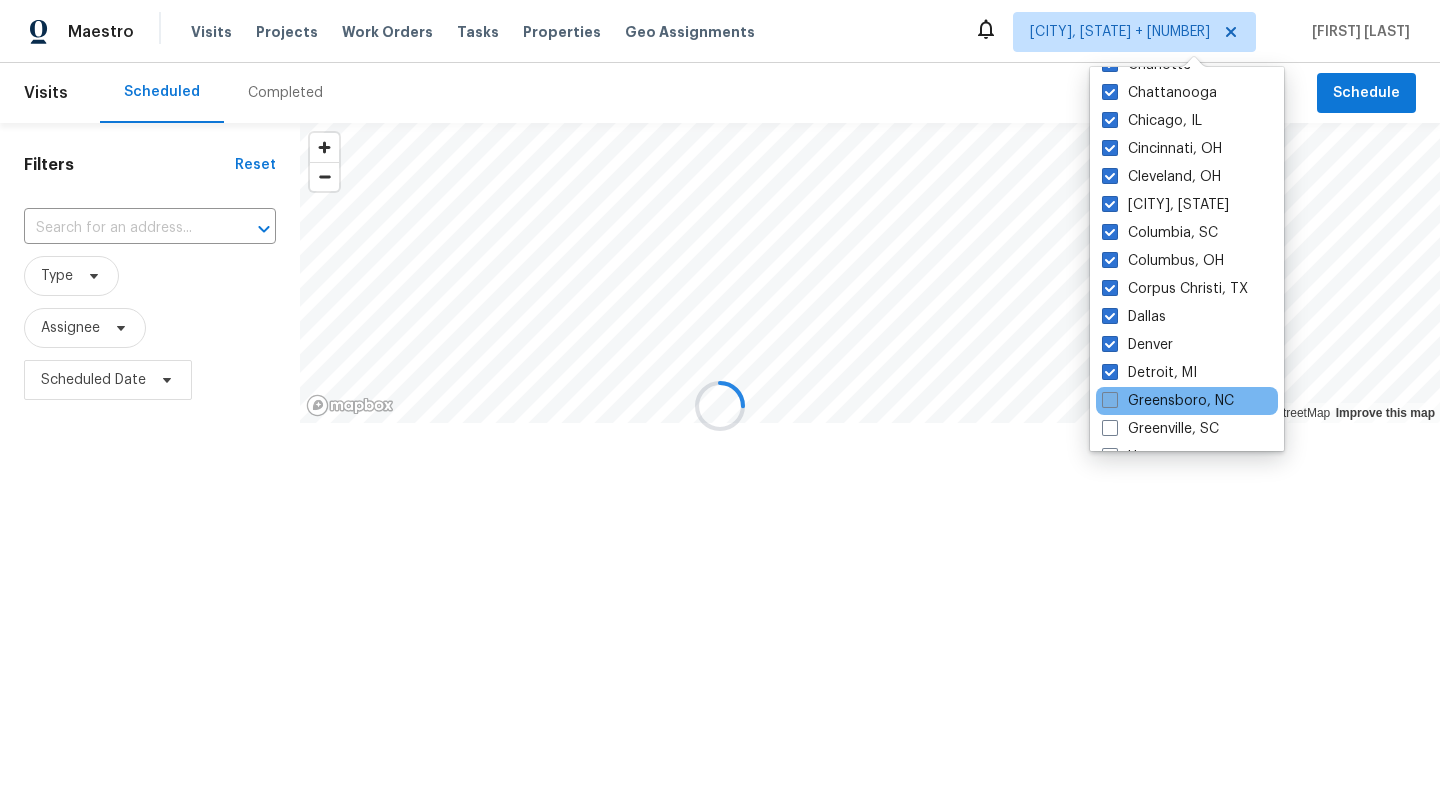 click at bounding box center (1110, 400) 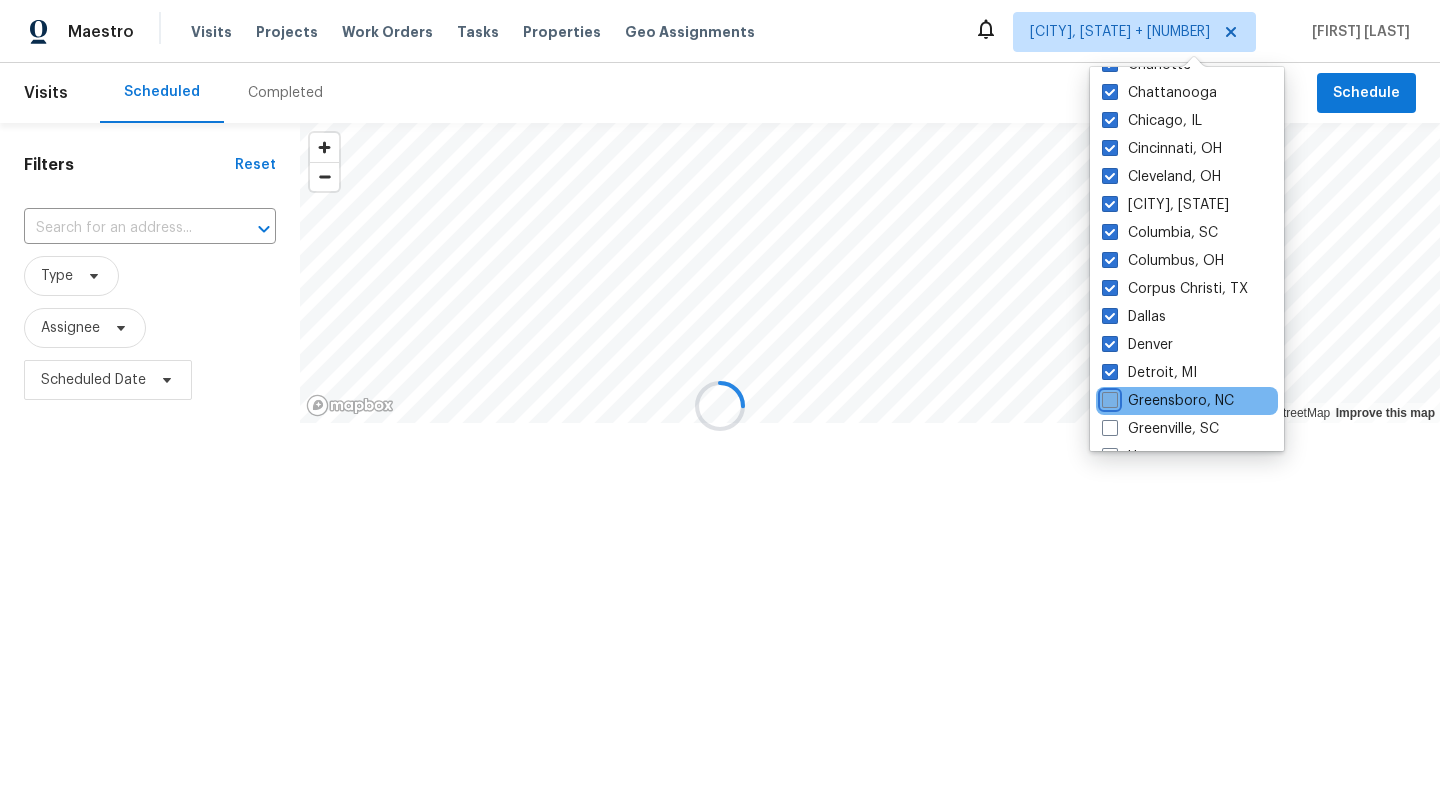 click on "Greensboro, NC" at bounding box center [1108, 397] 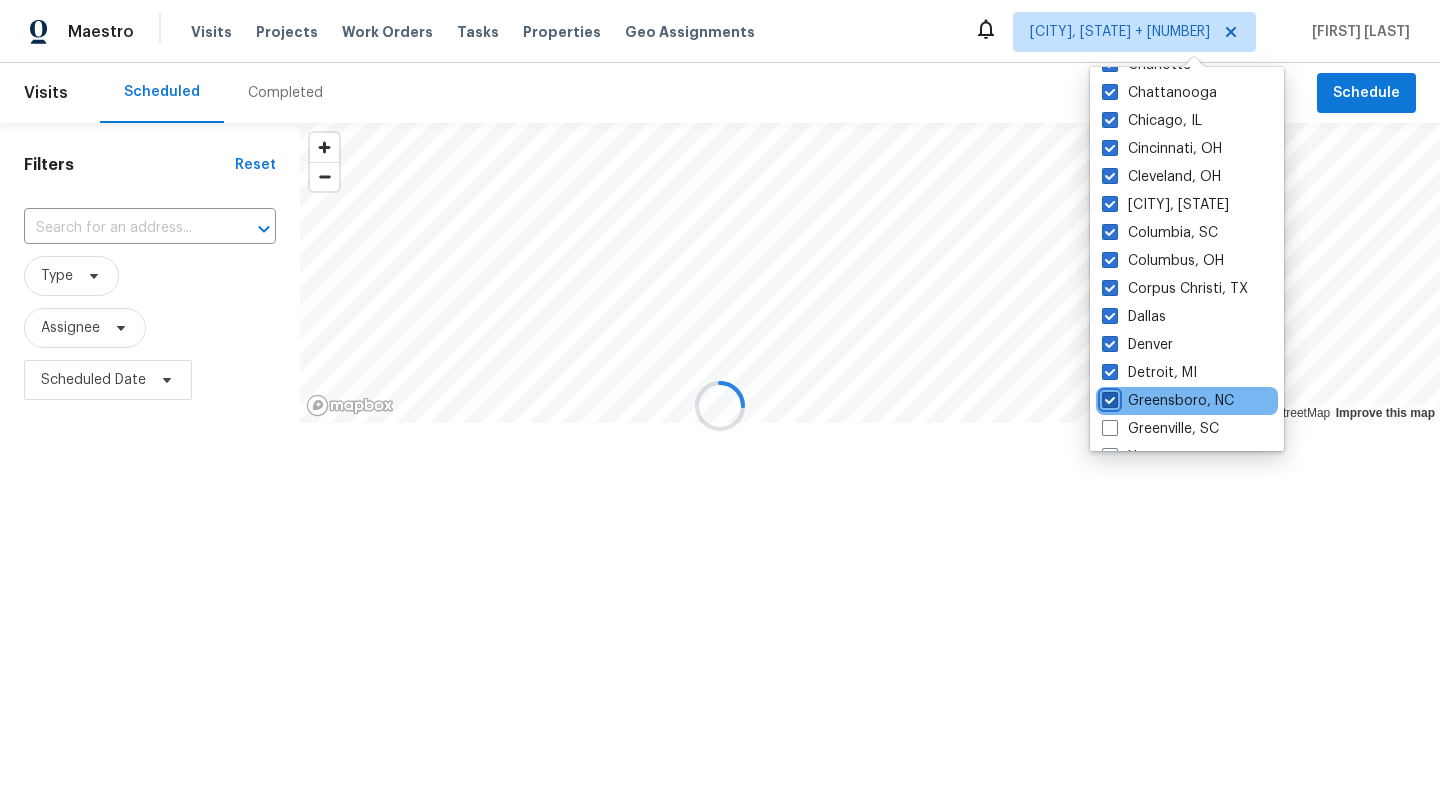 checkbox on "true" 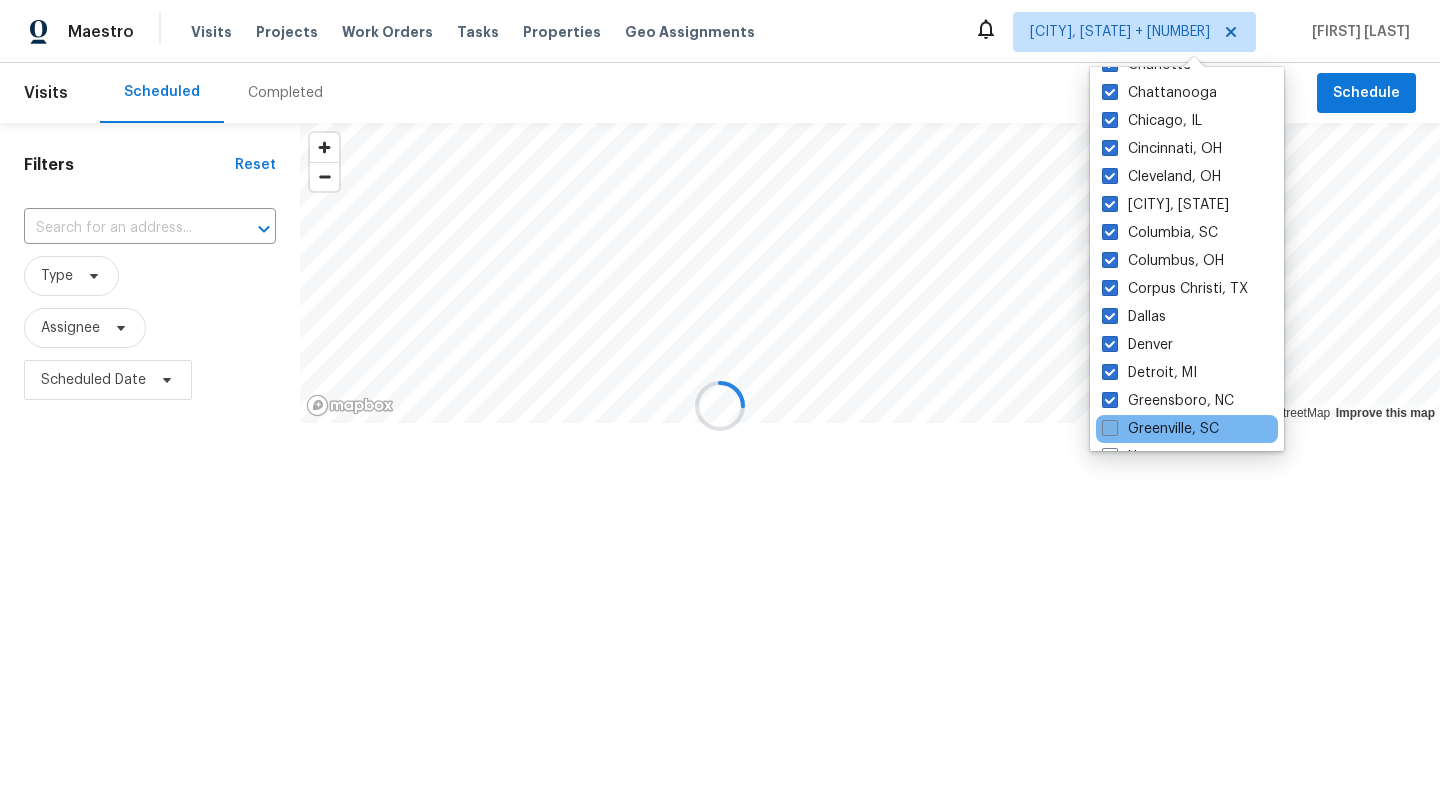click at bounding box center (1110, 428) 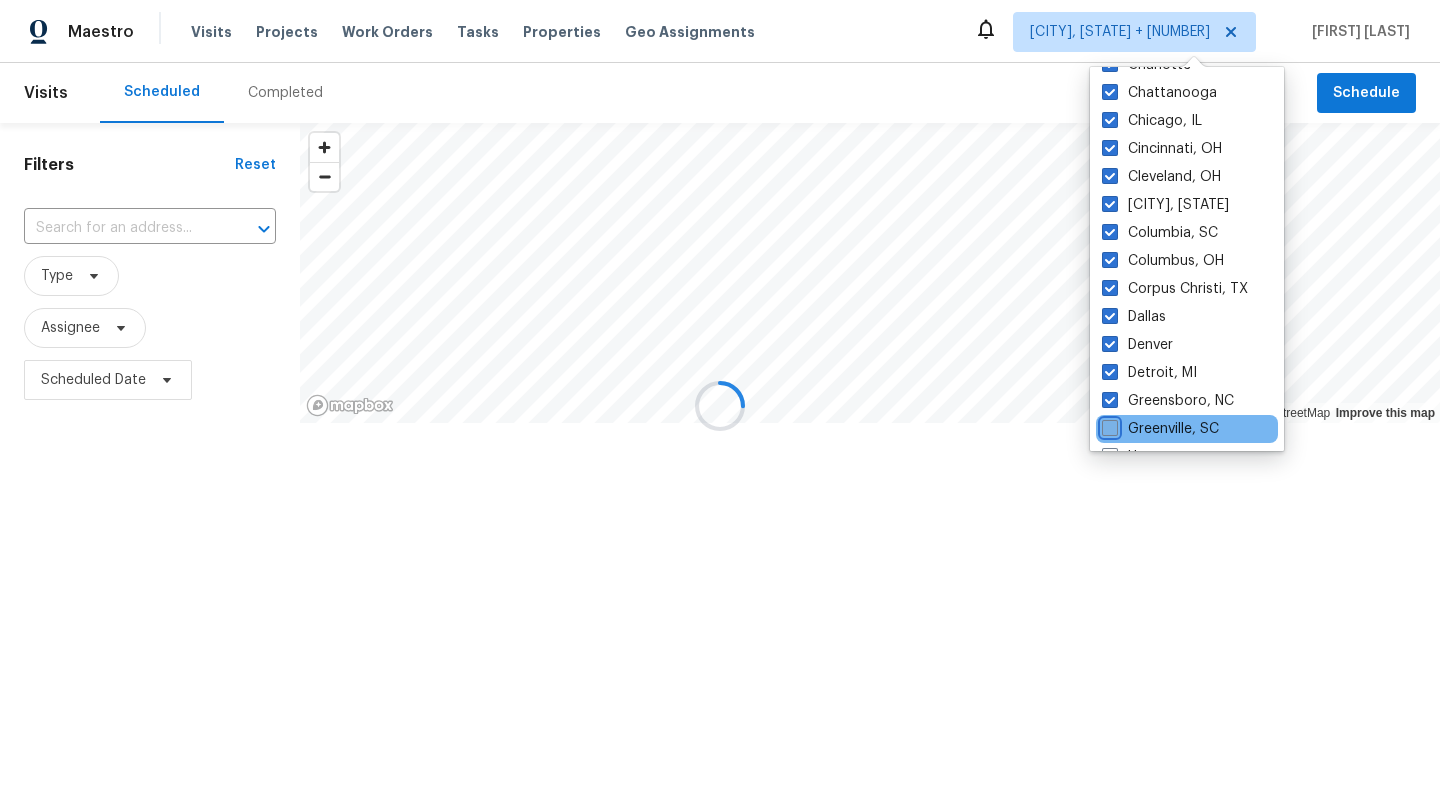 click on "Greenville, SC" at bounding box center (1108, 425) 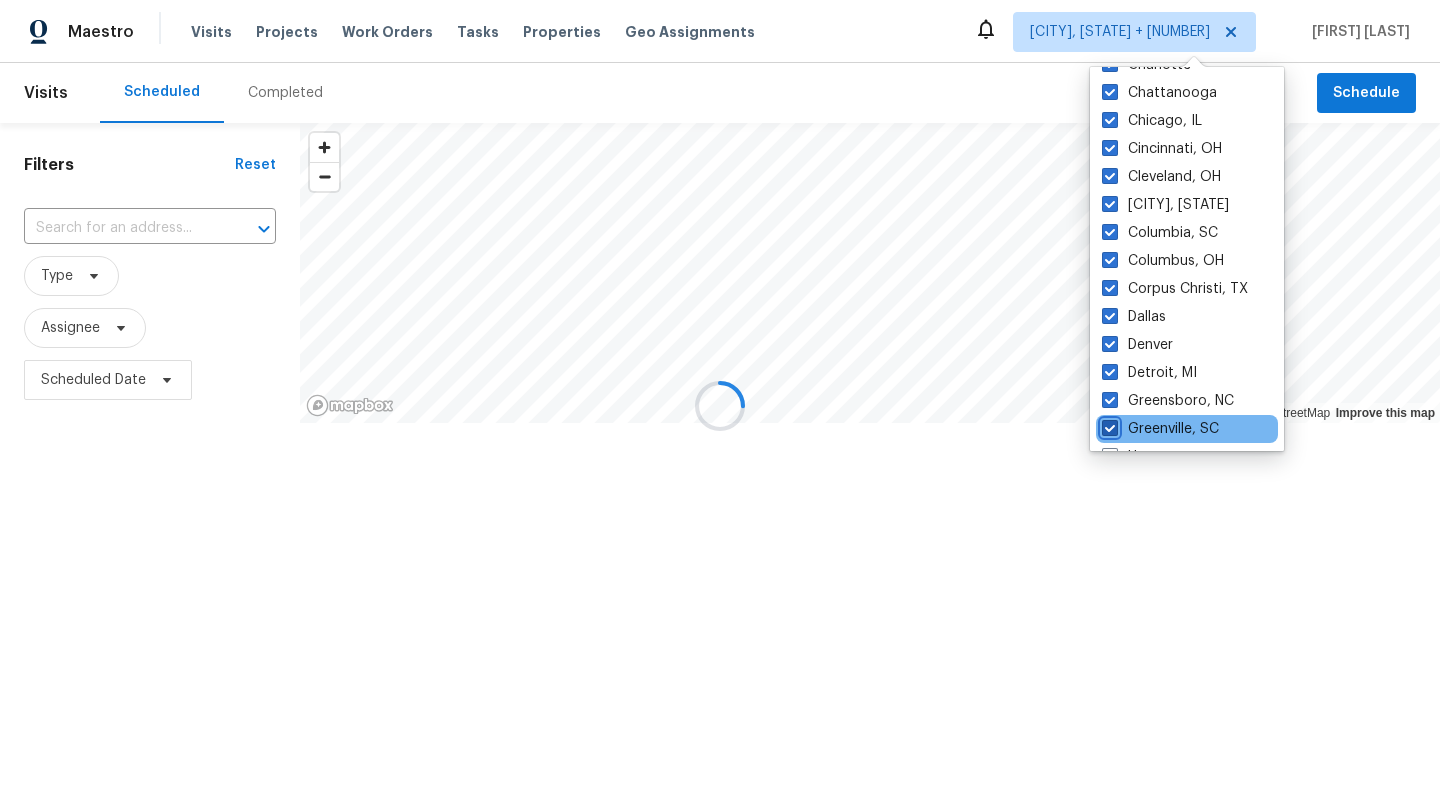 checkbox on "true" 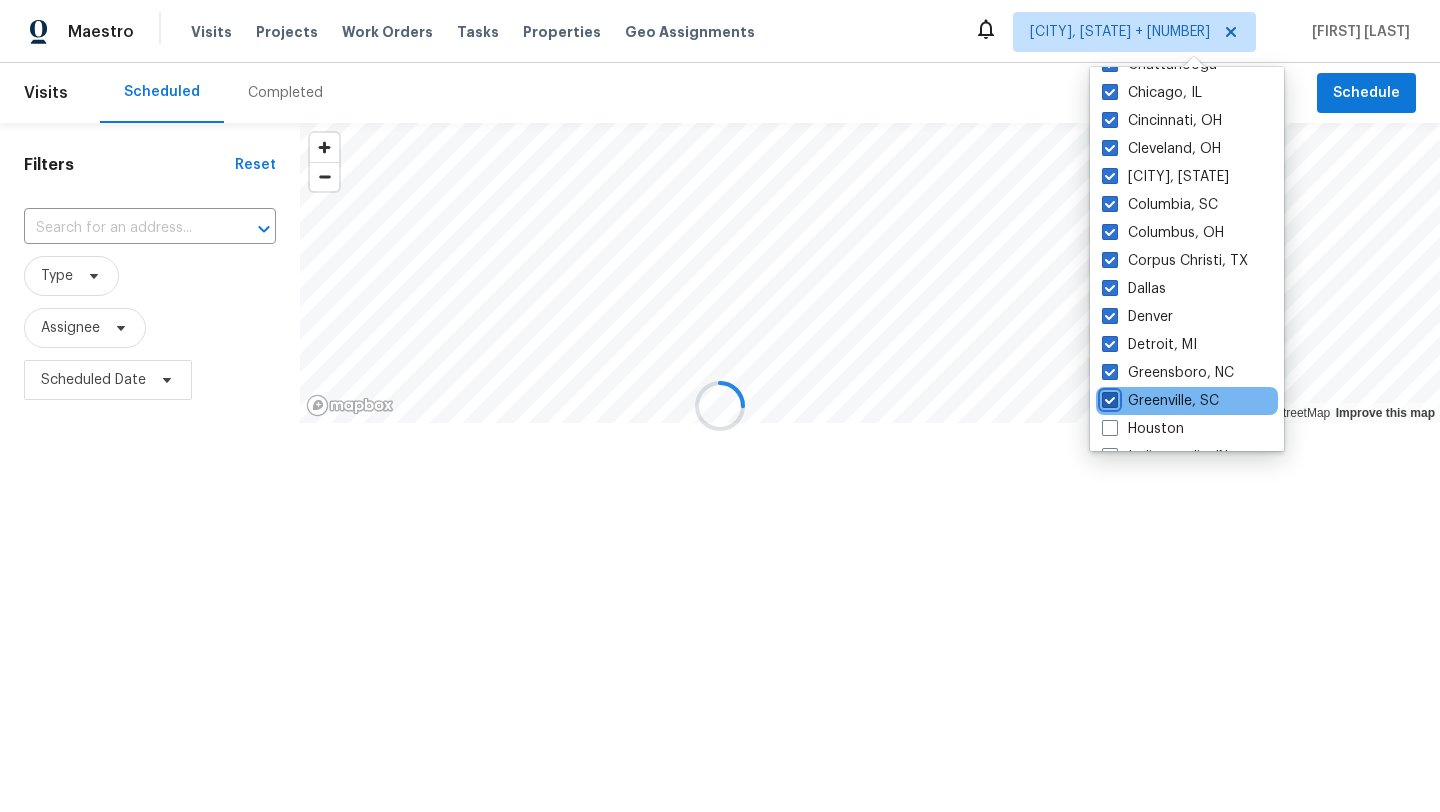 scroll, scrollTop: 440, scrollLeft: 0, axis: vertical 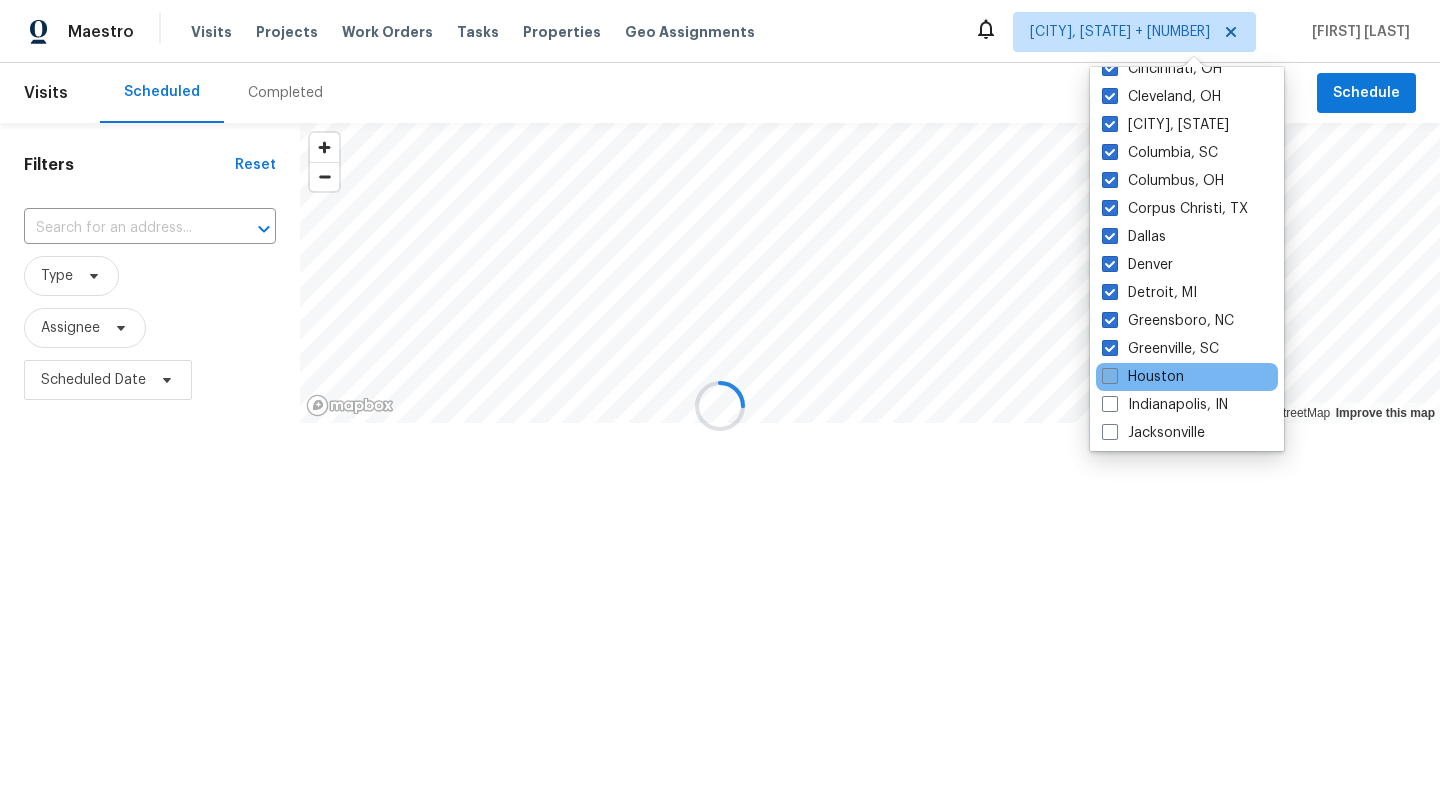 click on "Houston" at bounding box center (1143, 377) 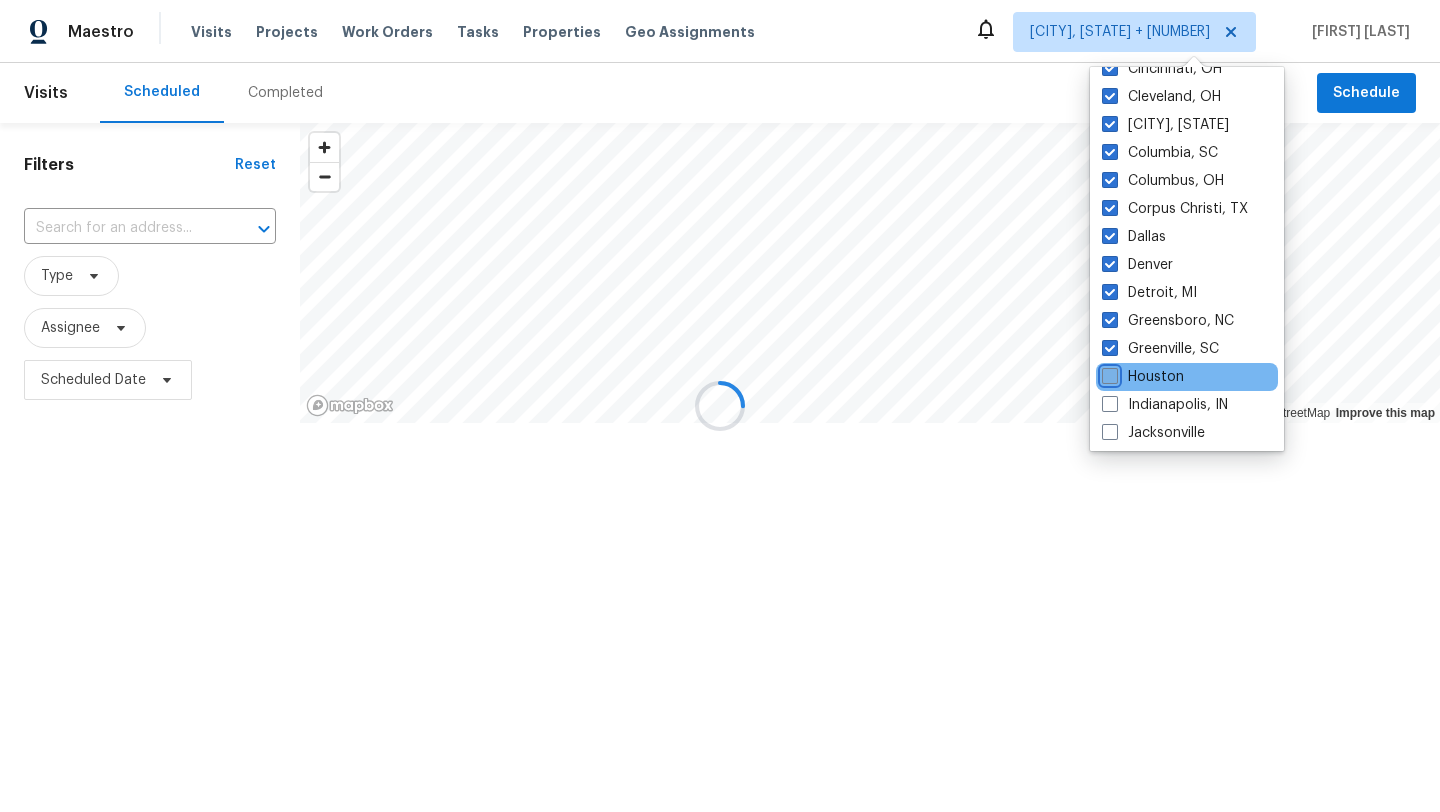 click on "Houston" at bounding box center (1108, 373) 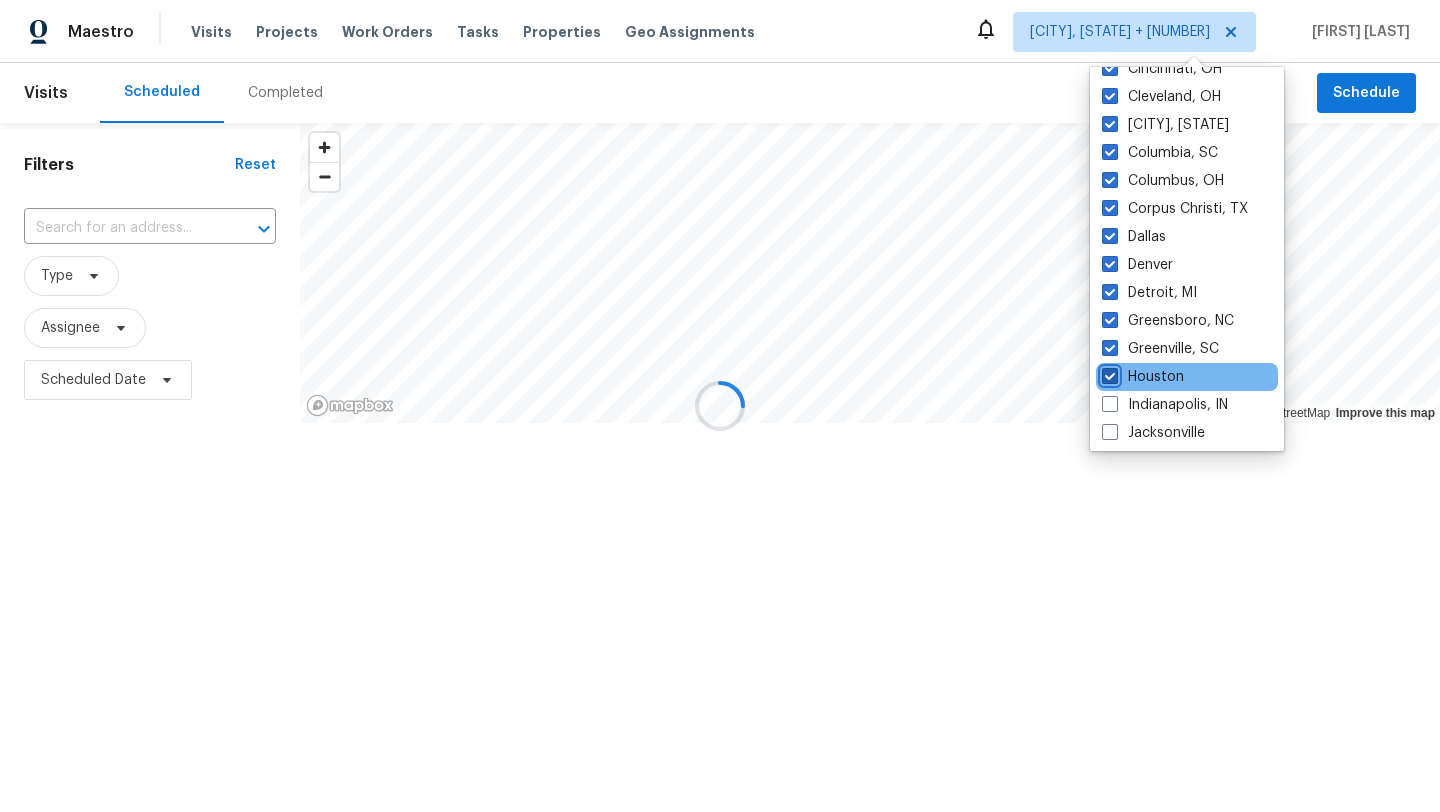 checkbox on "true" 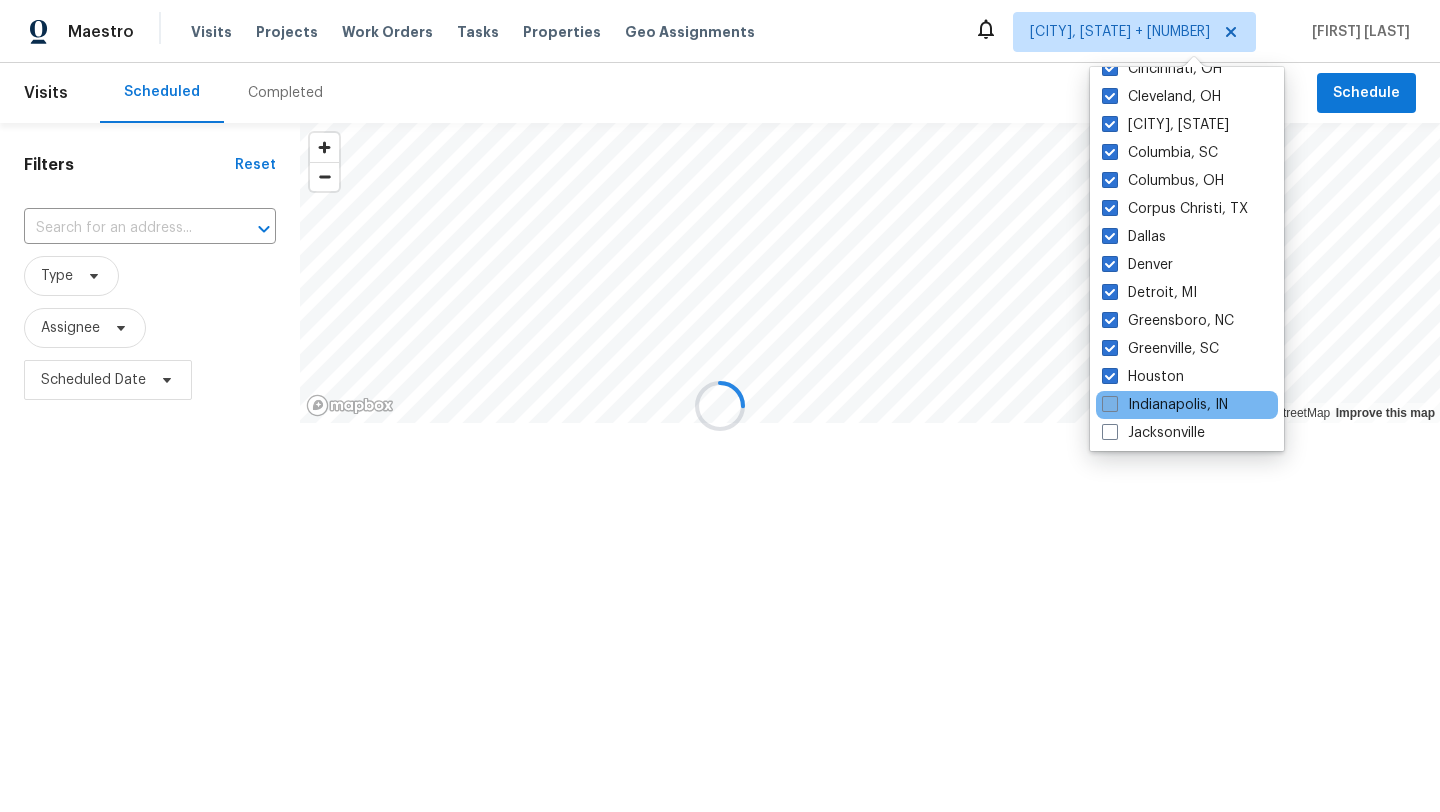 click at bounding box center [1110, 404] 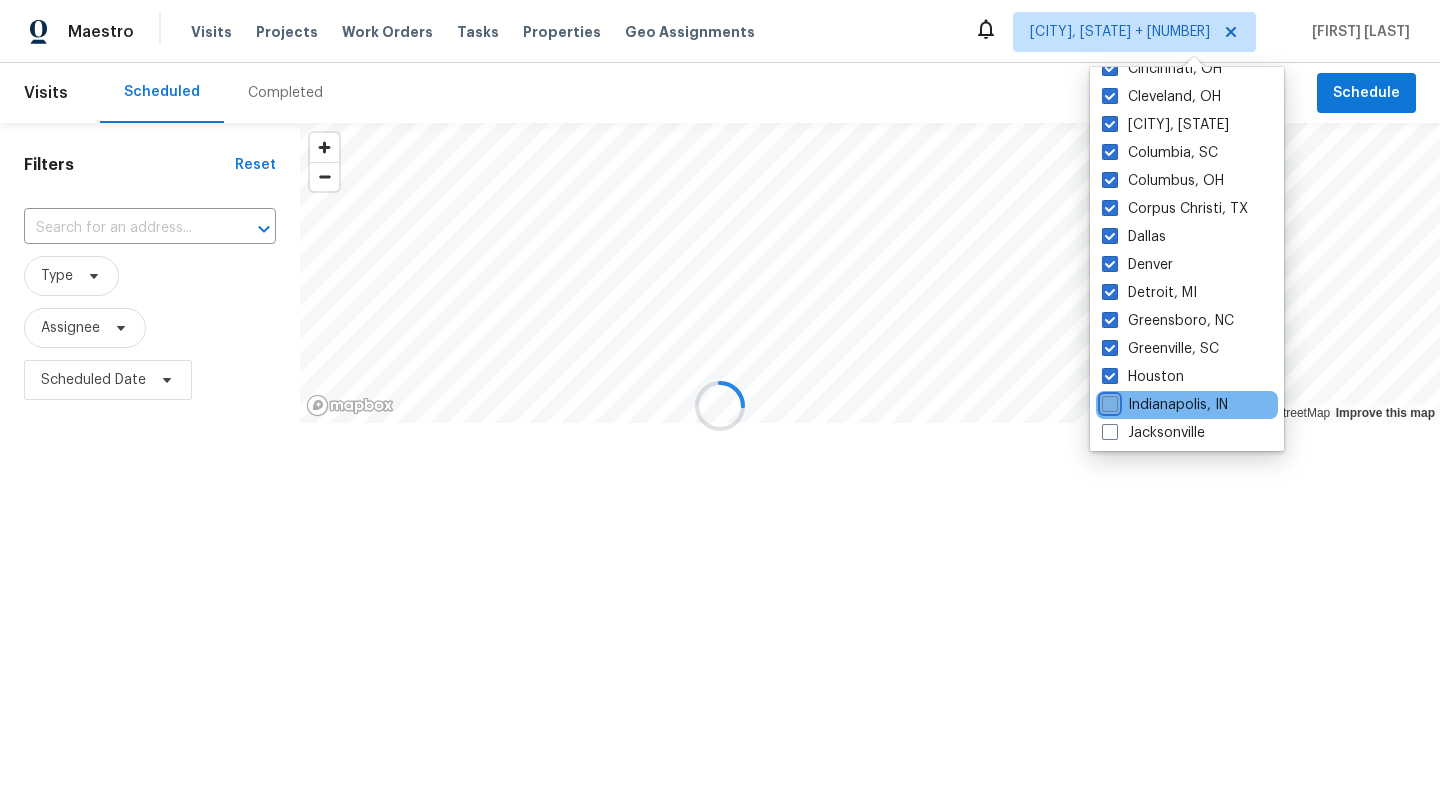 click on "Indianapolis, IN" at bounding box center (1108, 401) 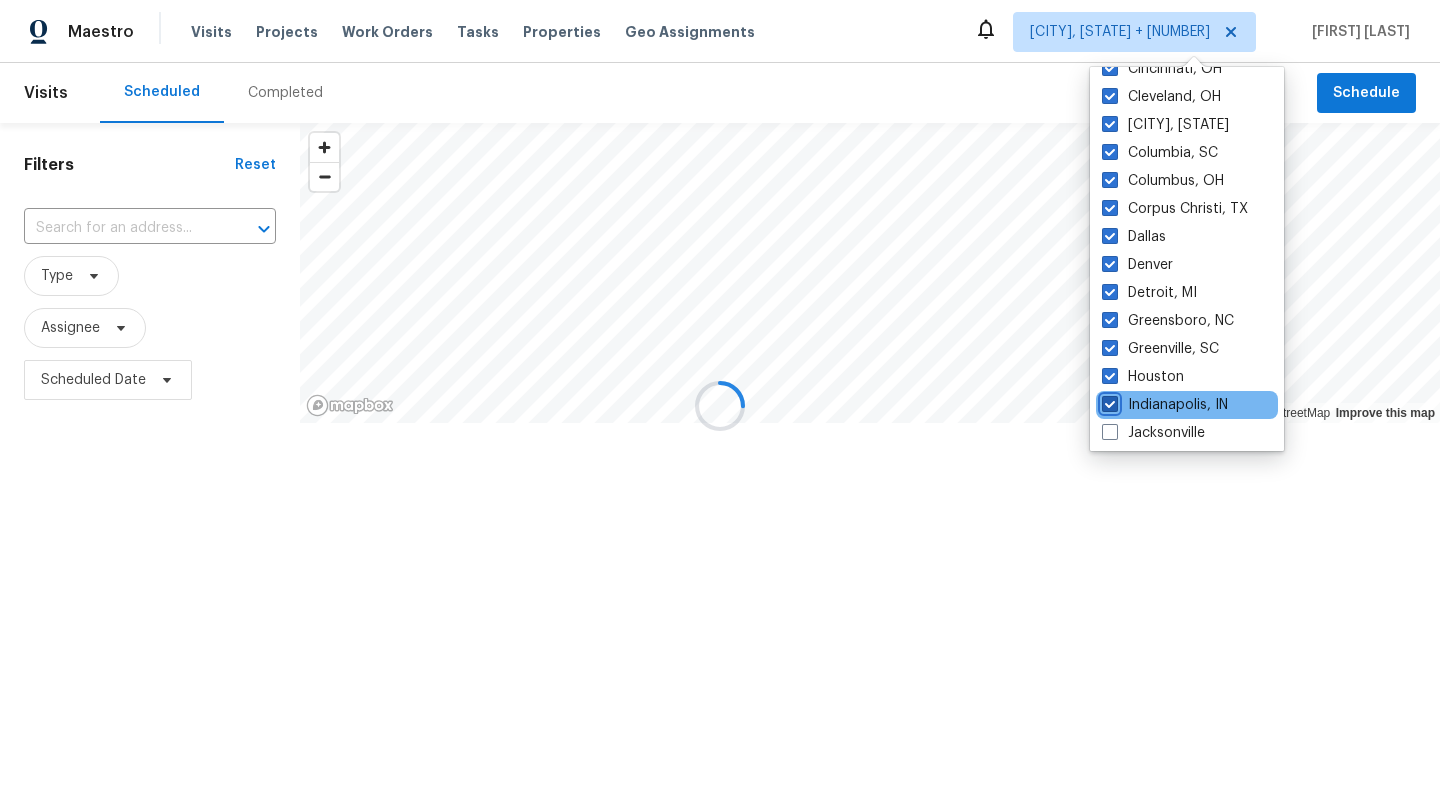 checkbox on "true" 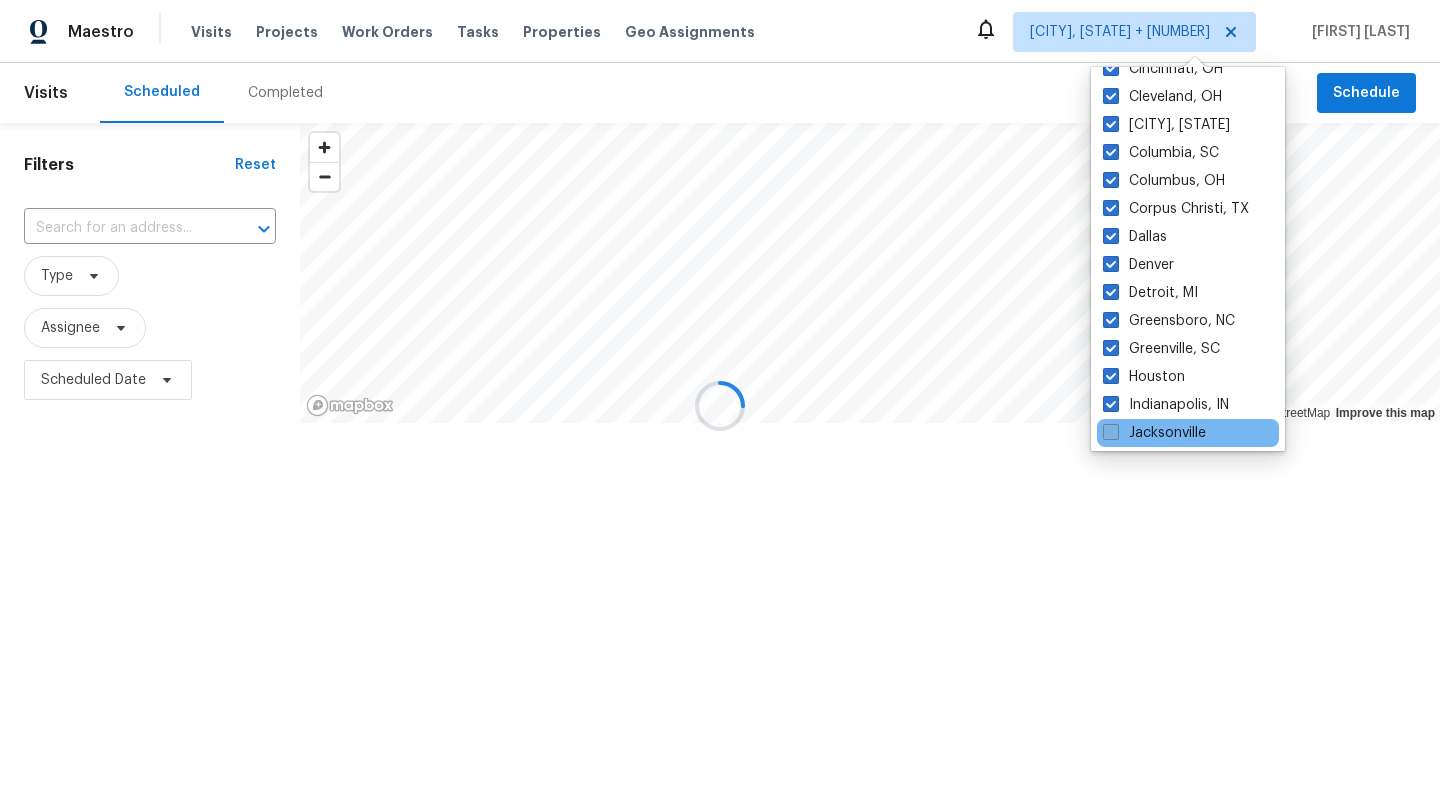 click at bounding box center (1111, 432) 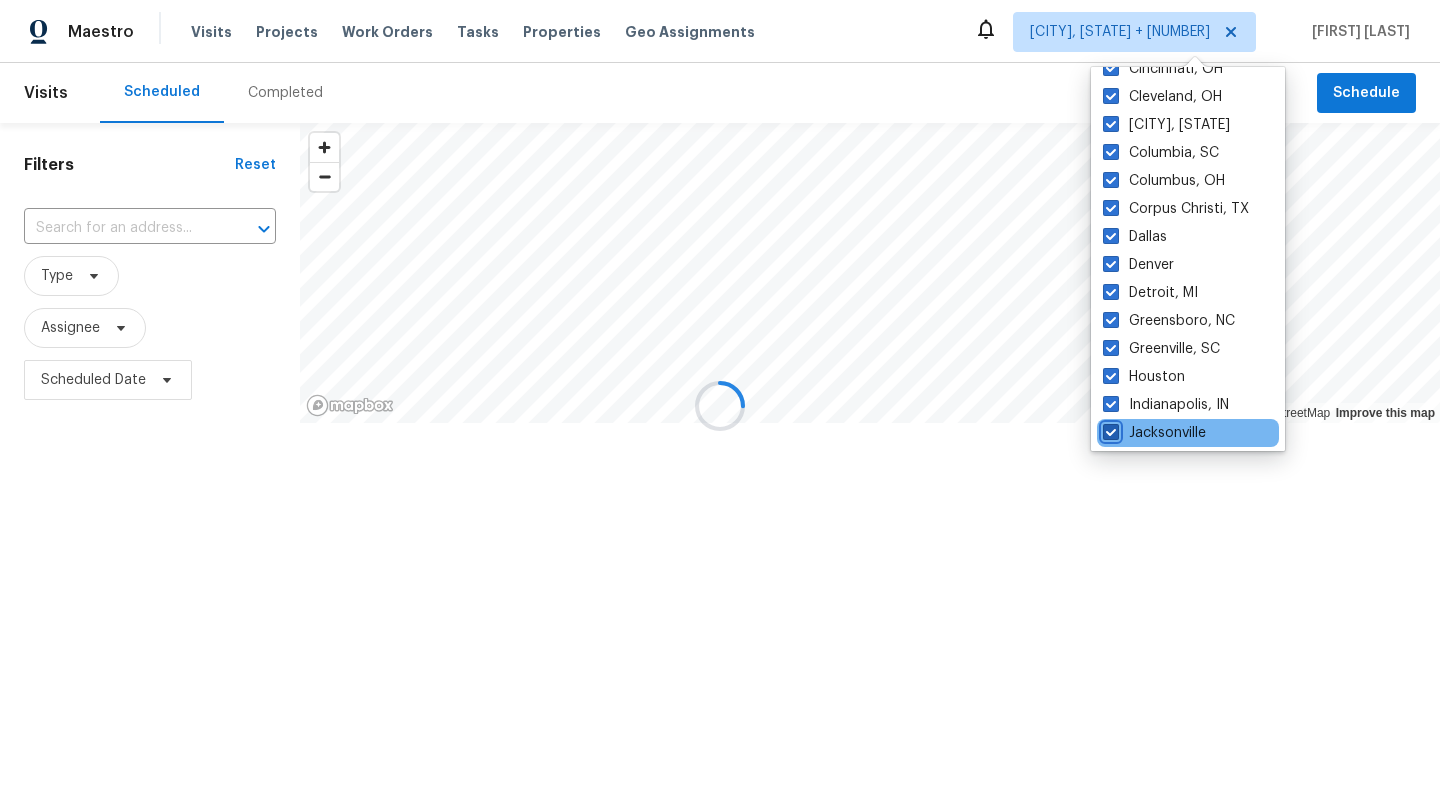 checkbox on "true" 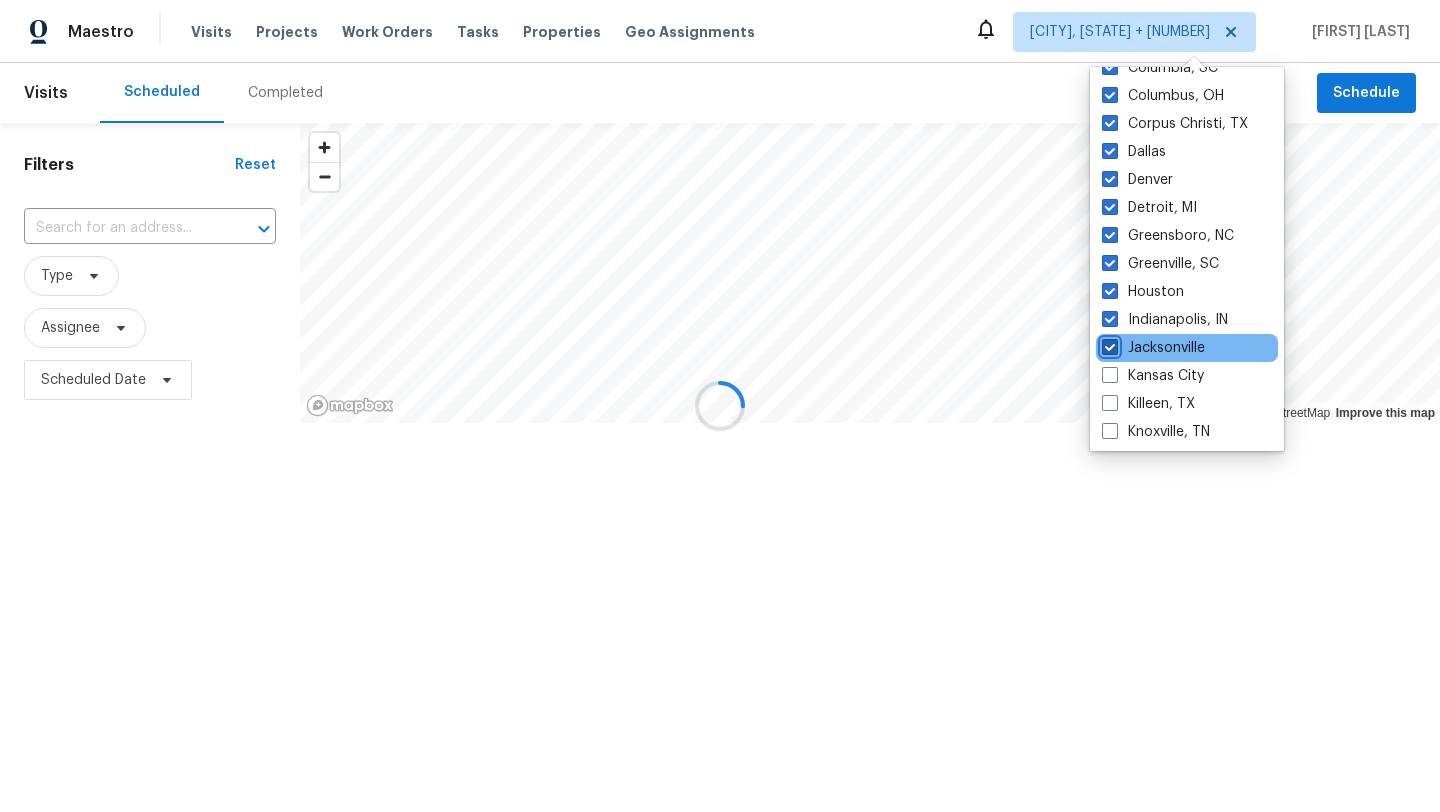 scroll, scrollTop: 603, scrollLeft: 0, axis: vertical 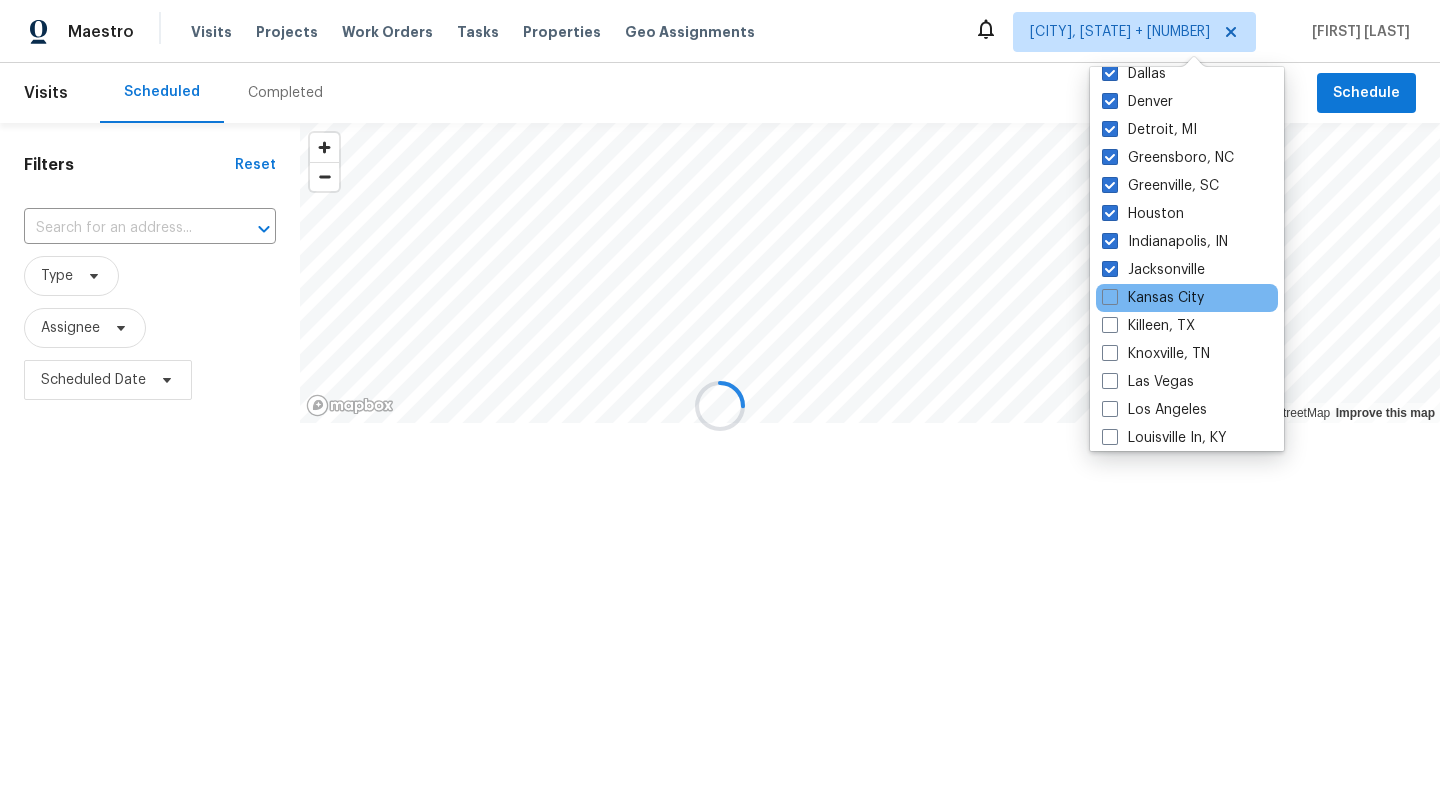 click on "Kansas City" at bounding box center [1187, 298] 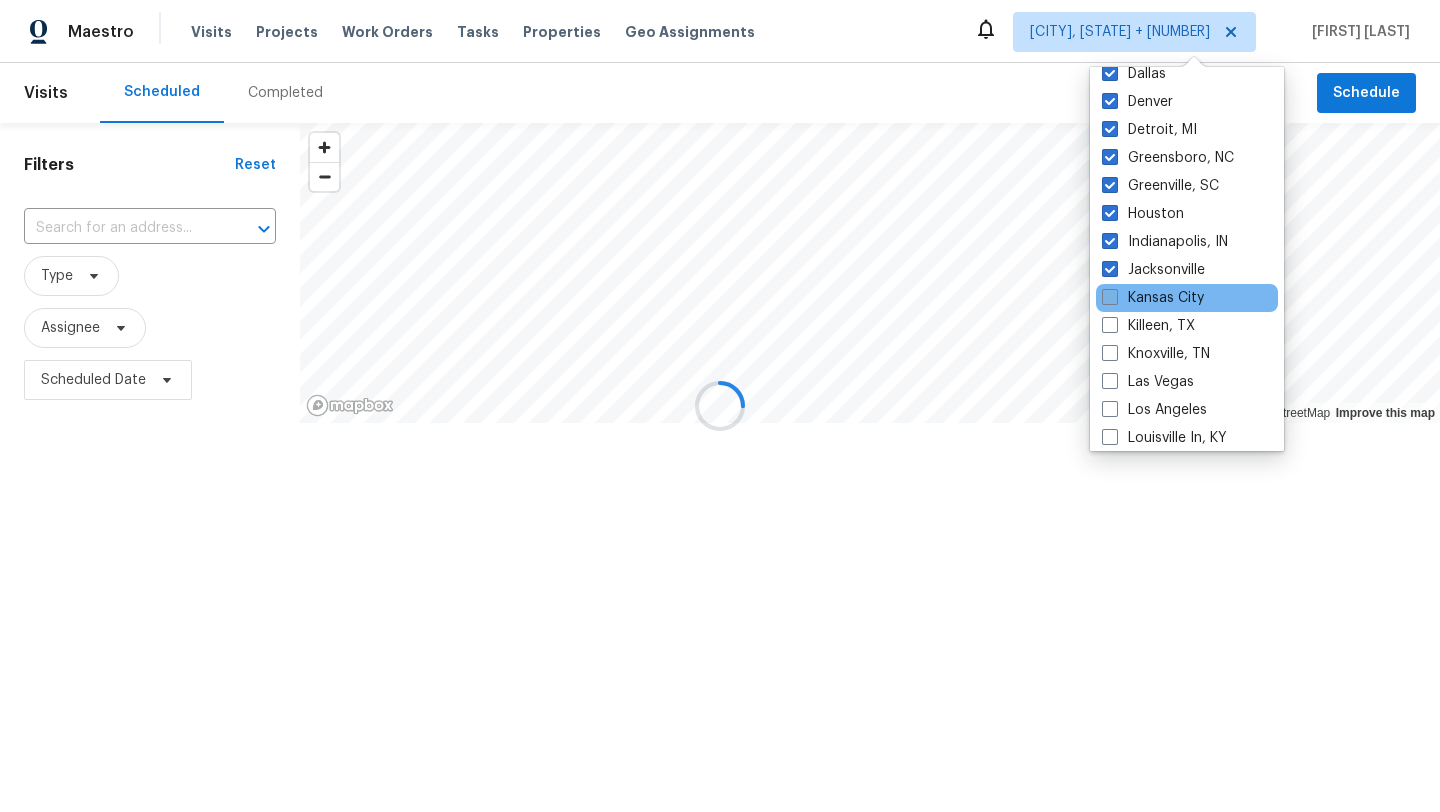 click at bounding box center (1110, 297) 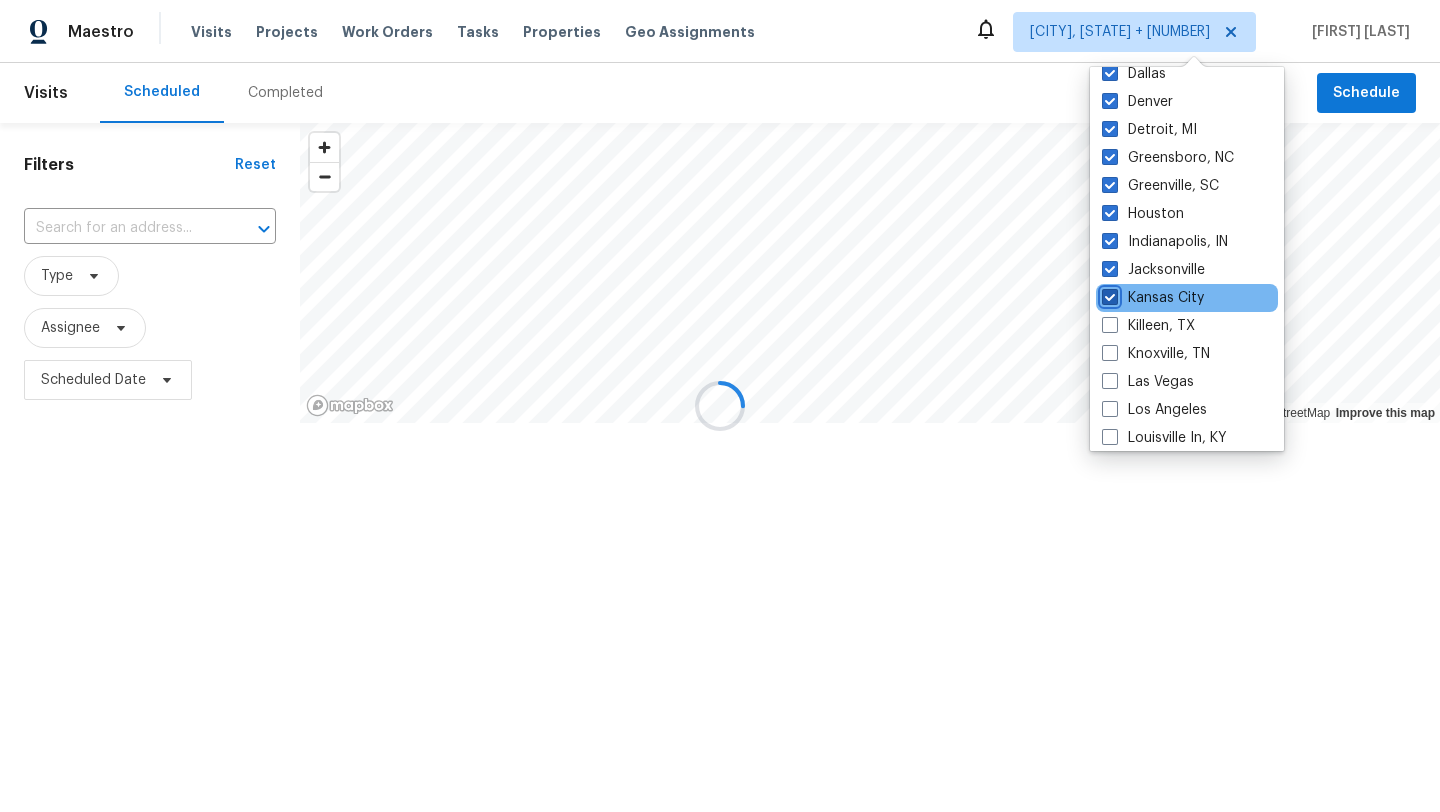 checkbox on "true" 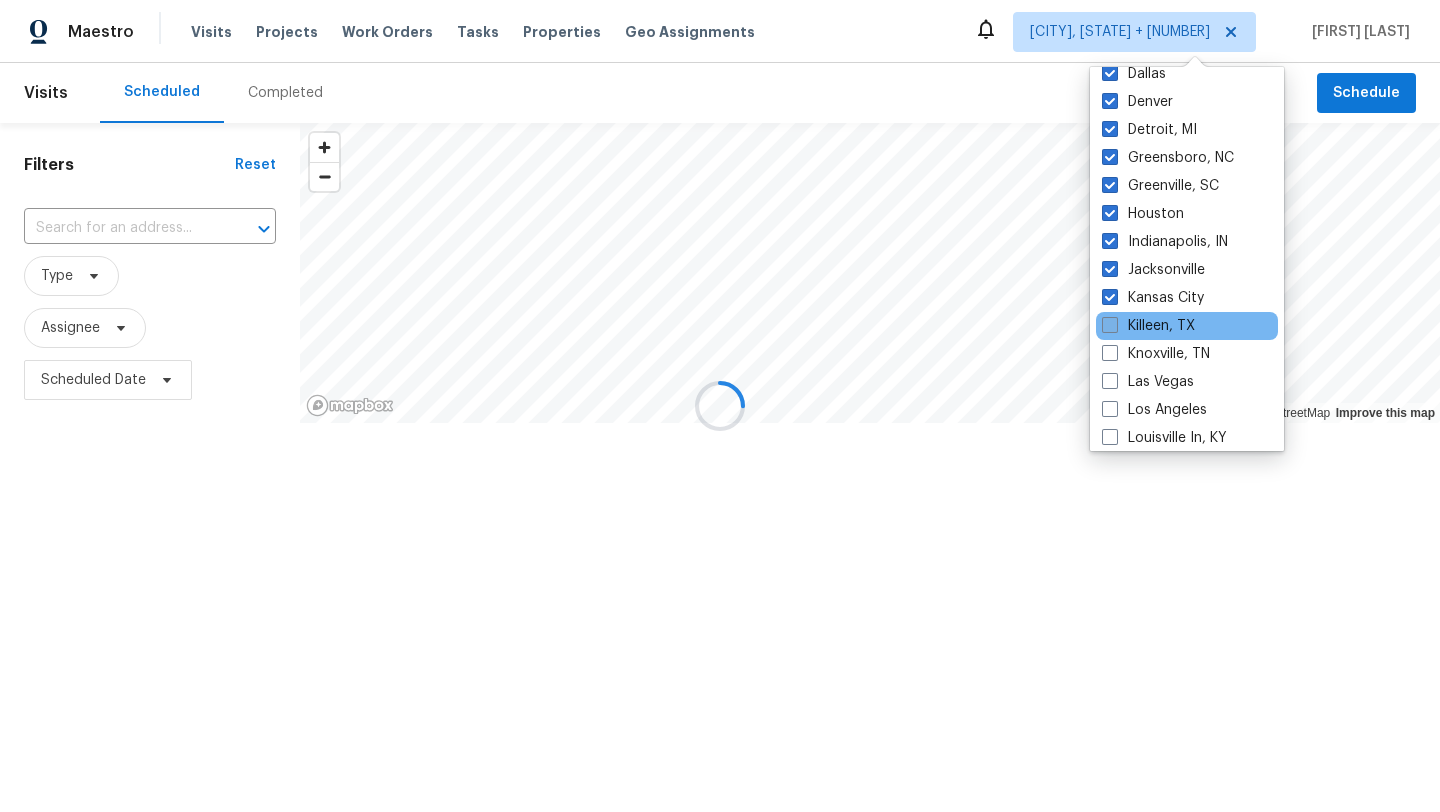 click at bounding box center [1110, 325] 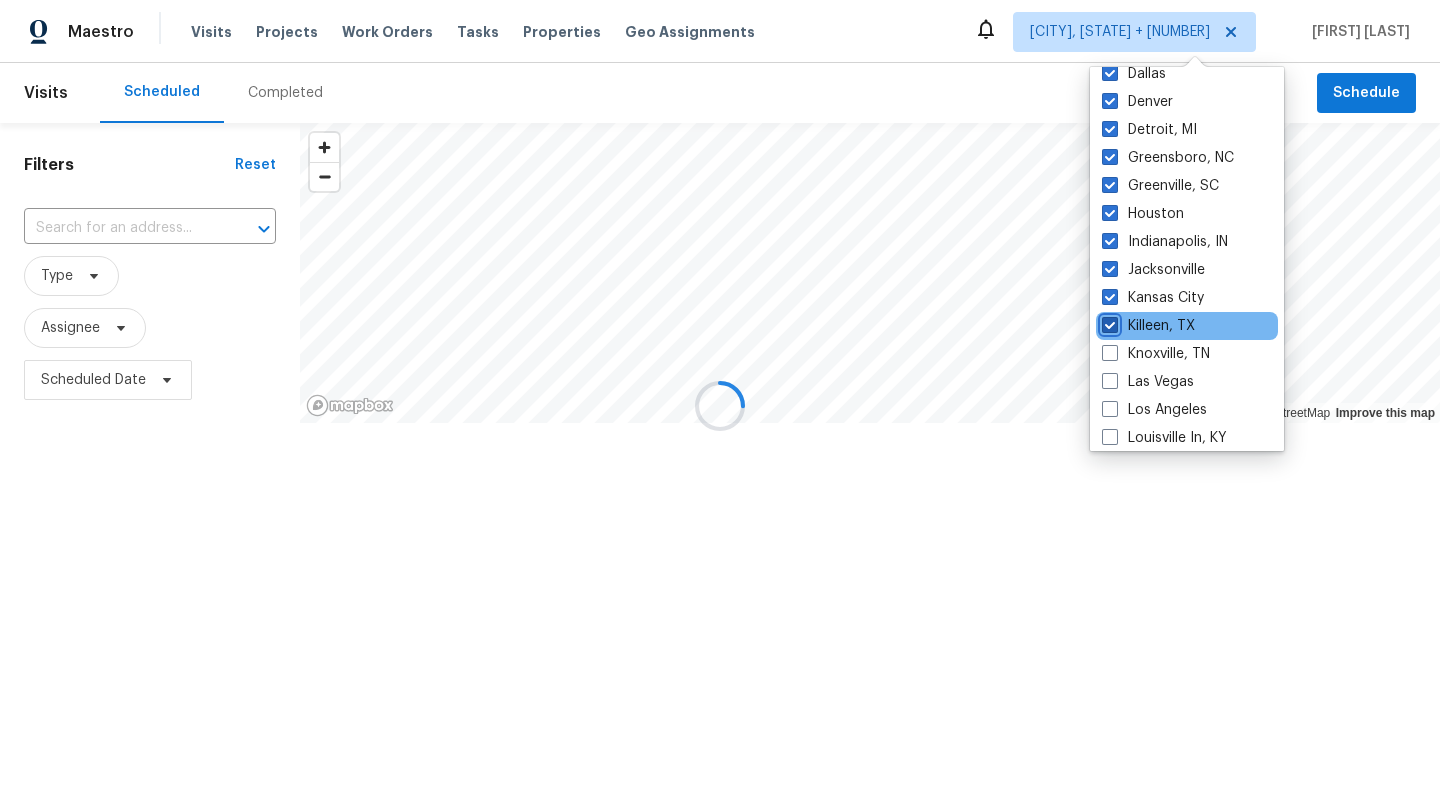 checkbox on "true" 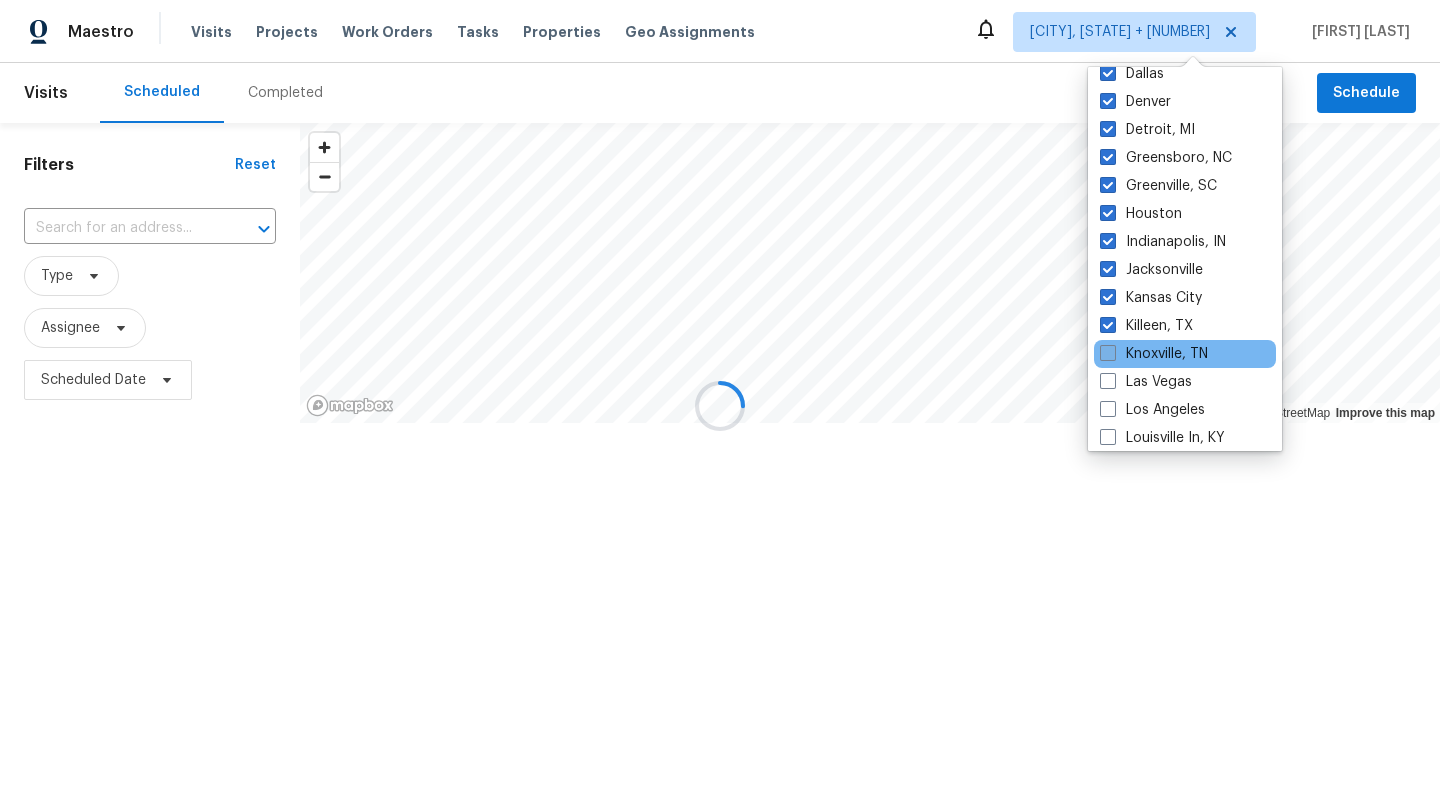 click at bounding box center [1108, 353] 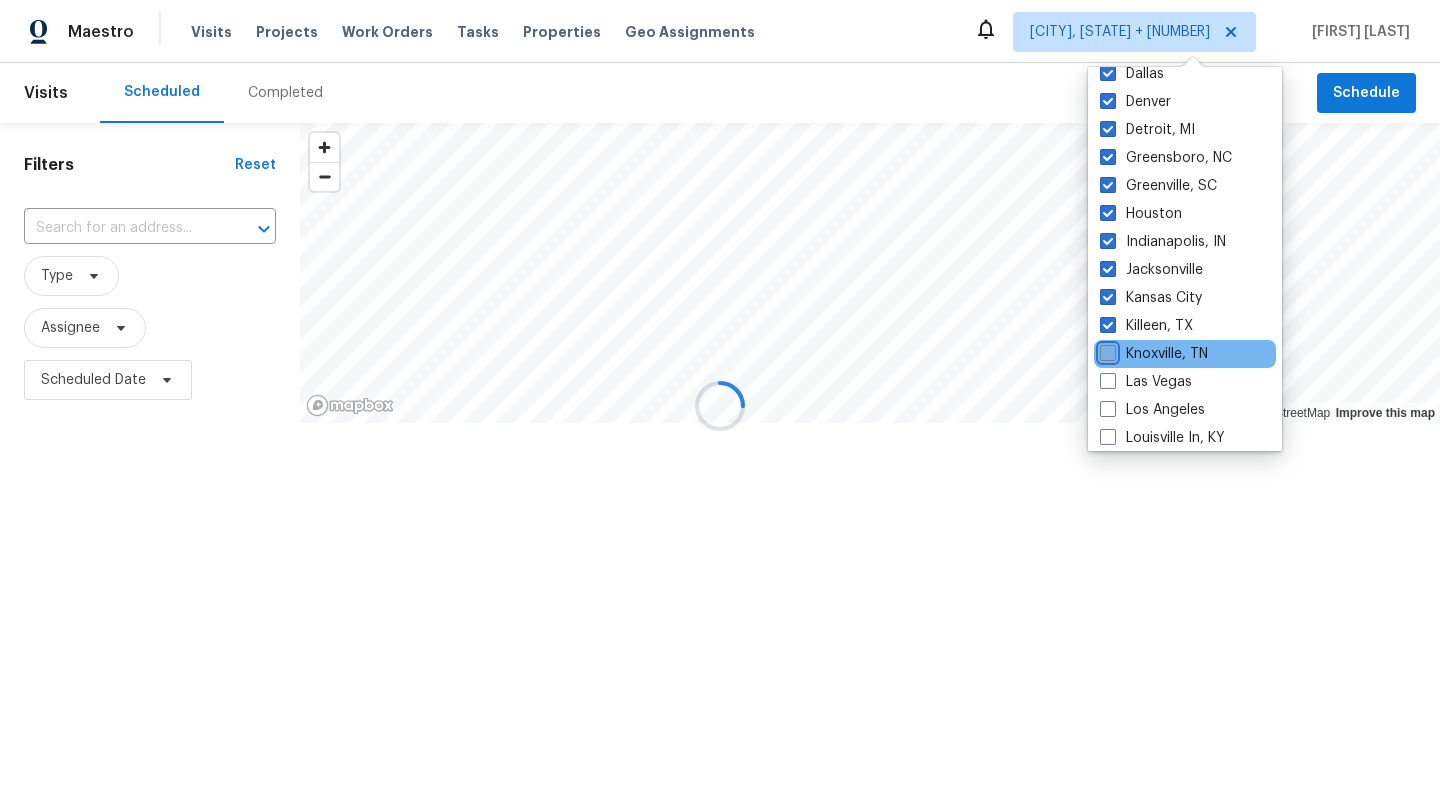 click on "Knoxville, TN" at bounding box center (1106, 350) 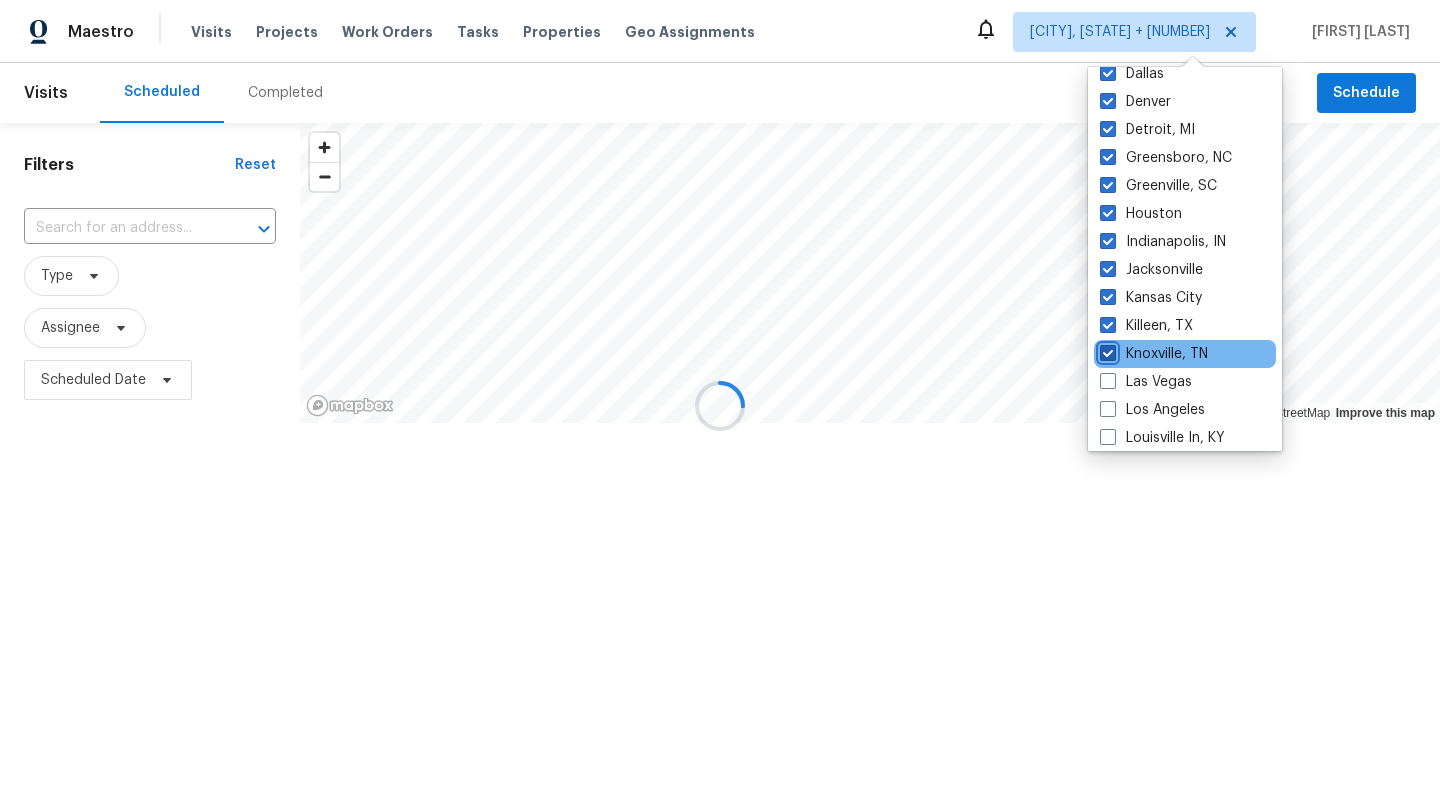 checkbox on "true" 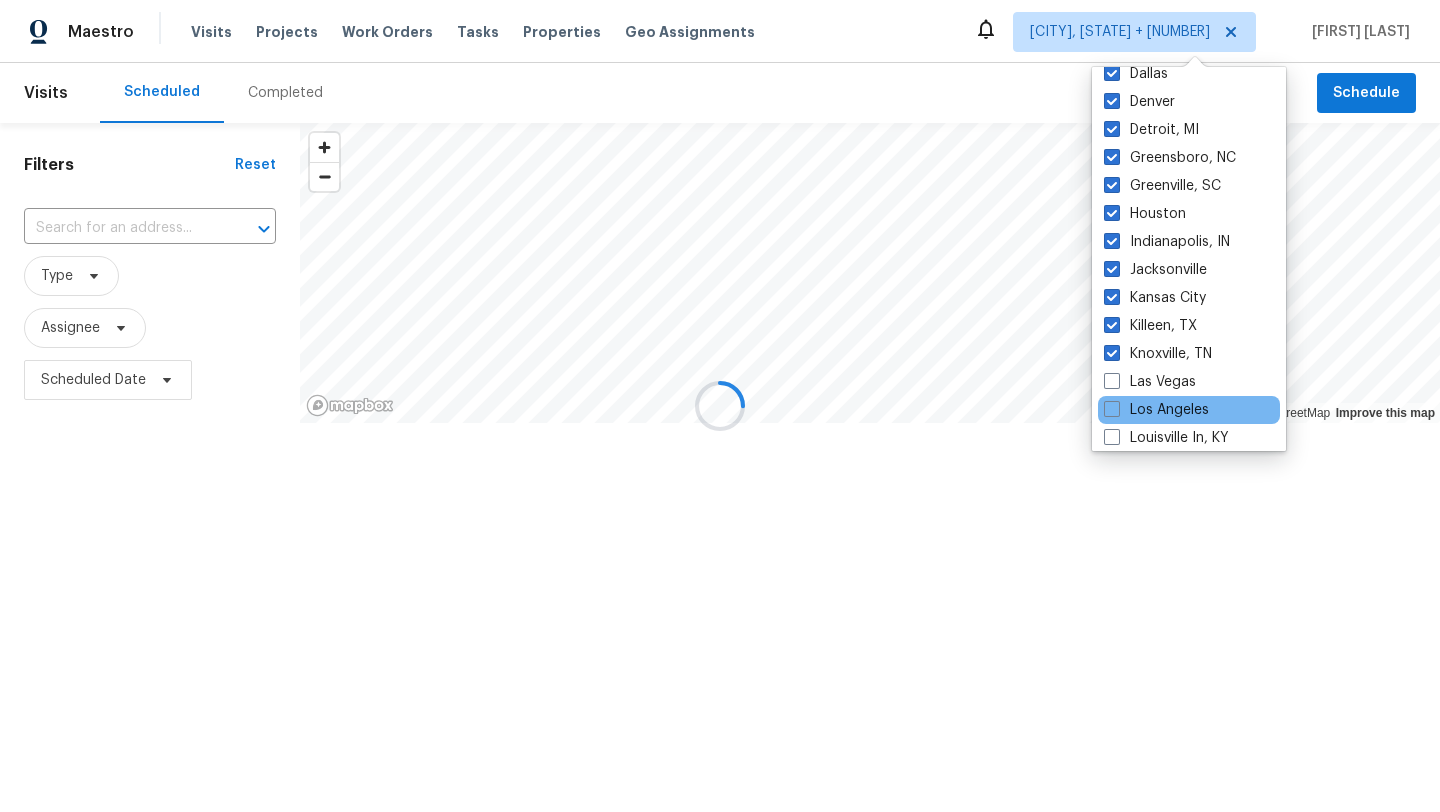 click on "Los Angeles" at bounding box center (1189, 410) 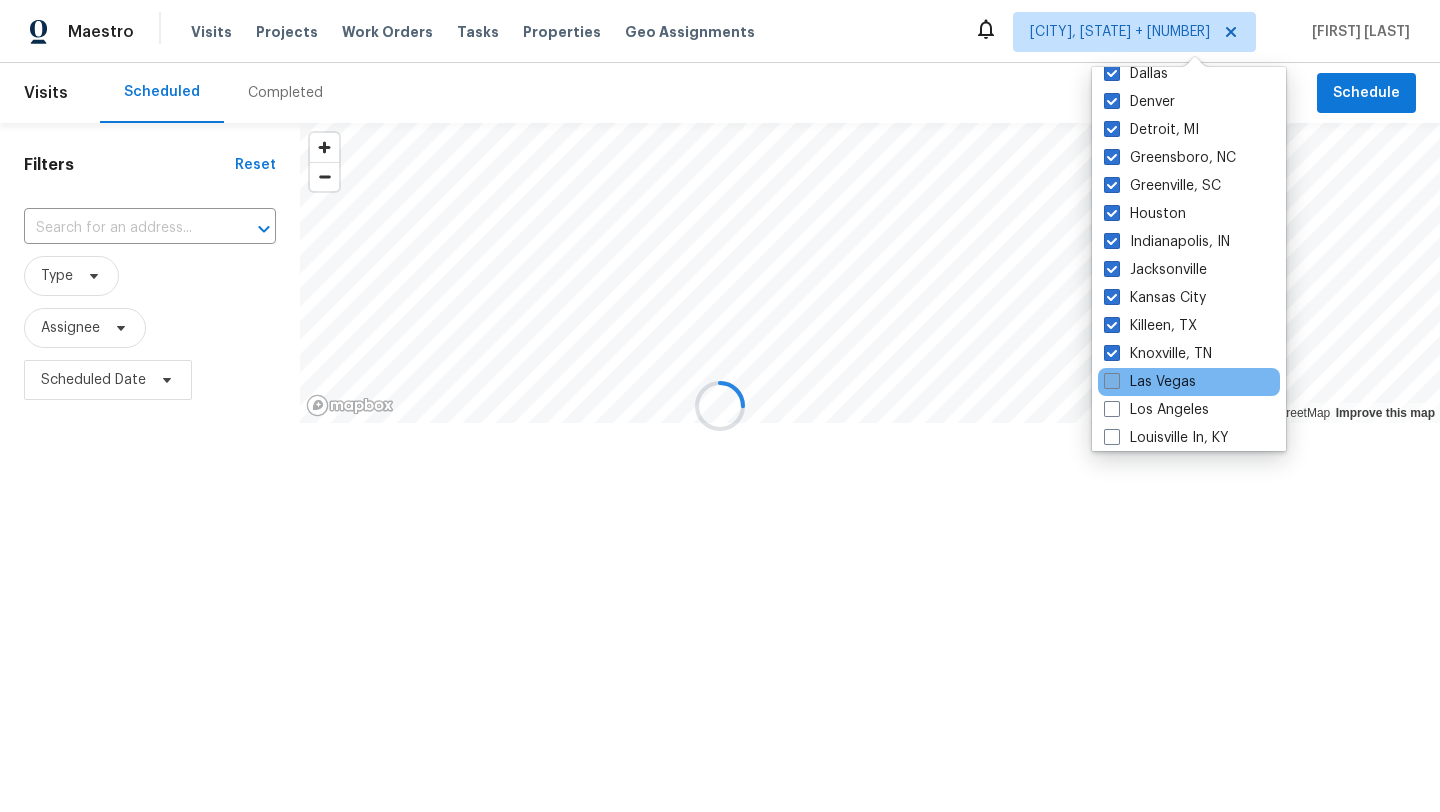 click at bounding box center (1112, 381) 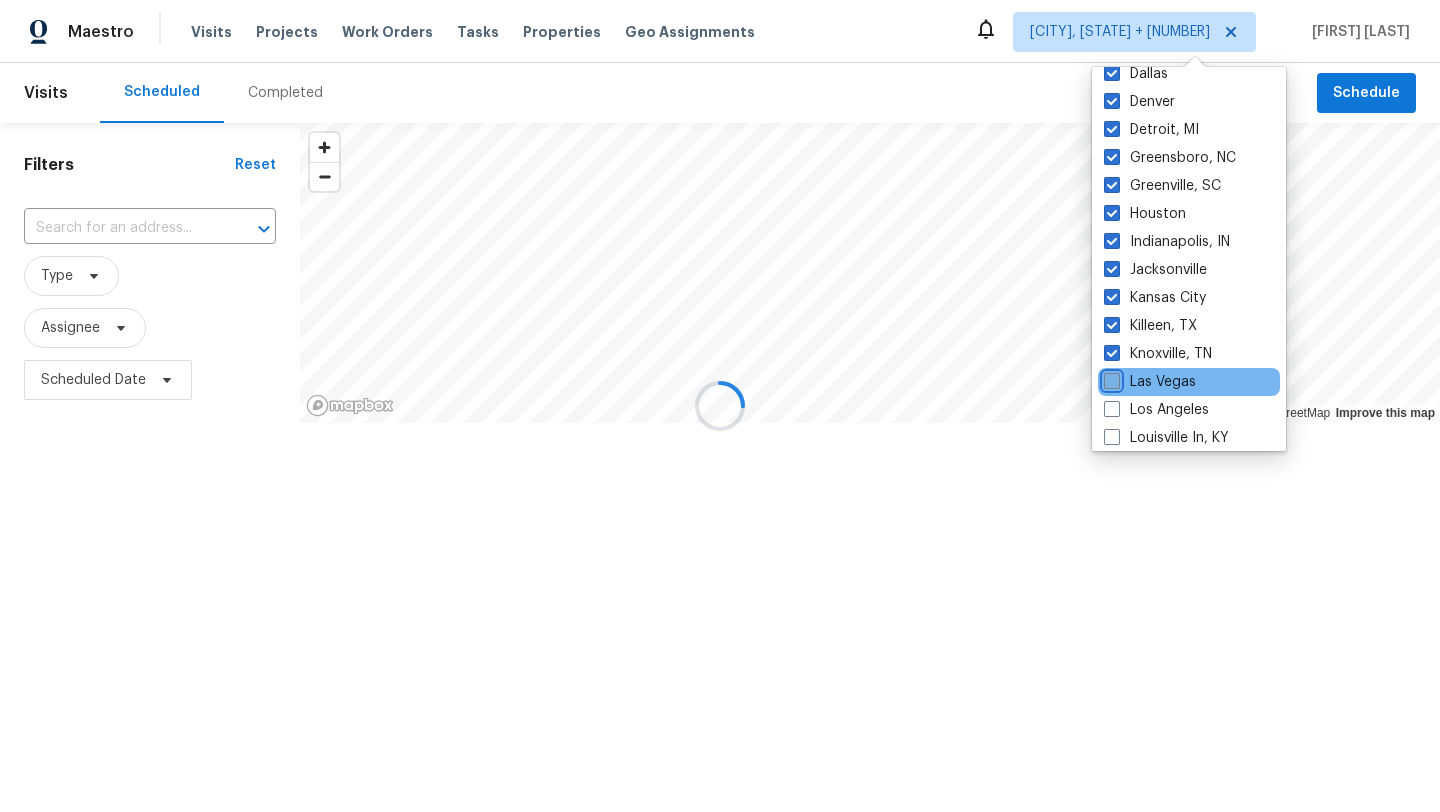 click on "Las Vegas" at bounding box center (1110, 378) 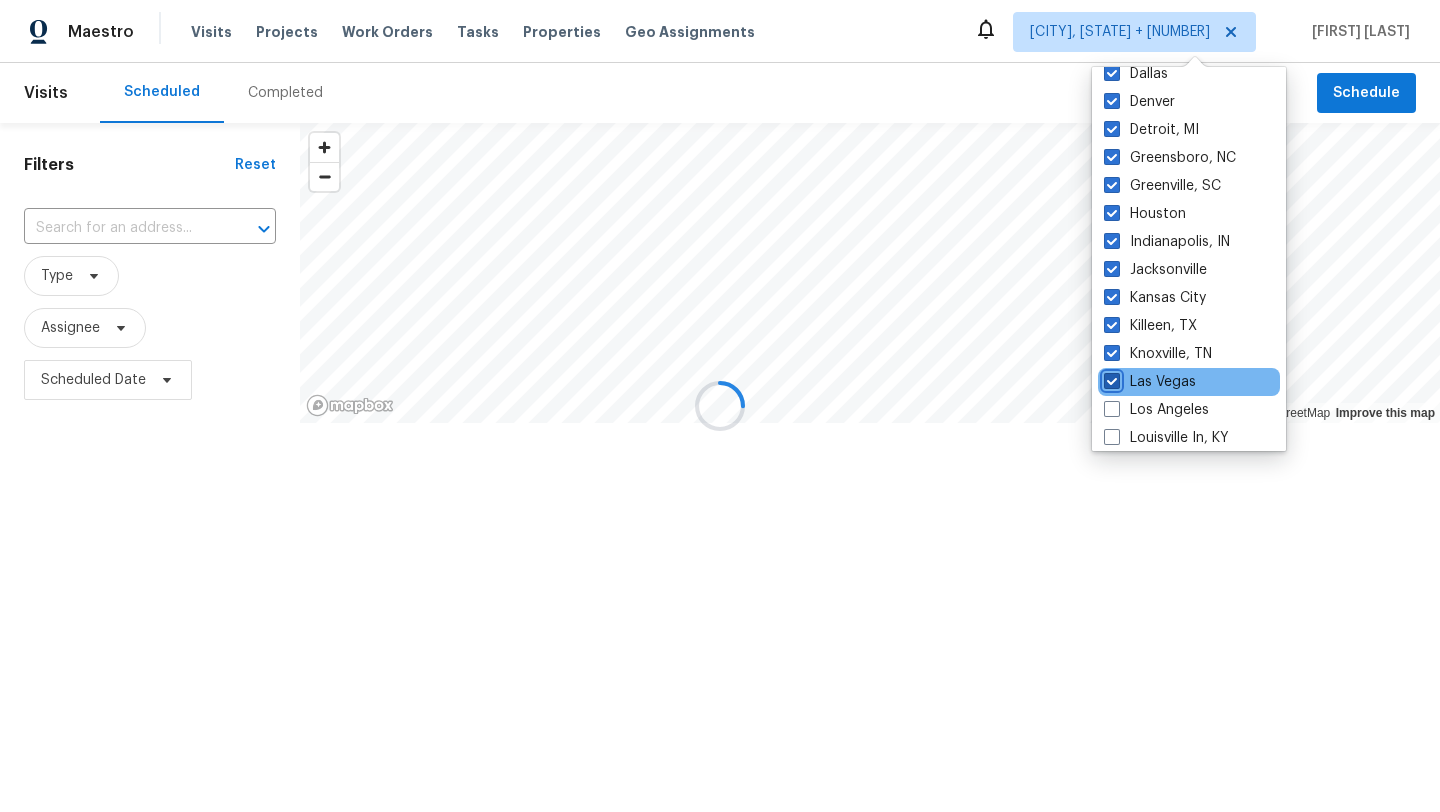 checkbox on "true" 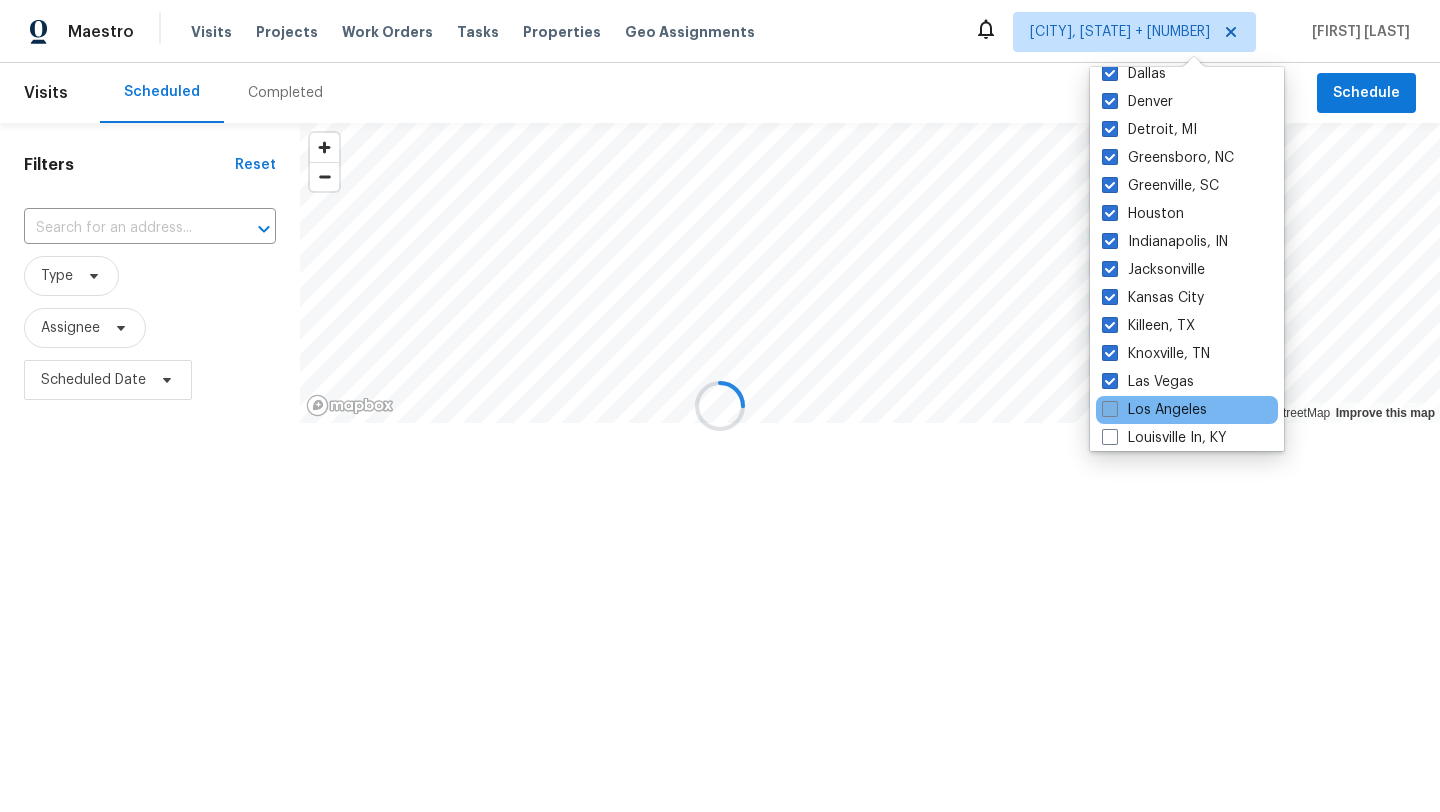 click at bounding box center [1110, 409] 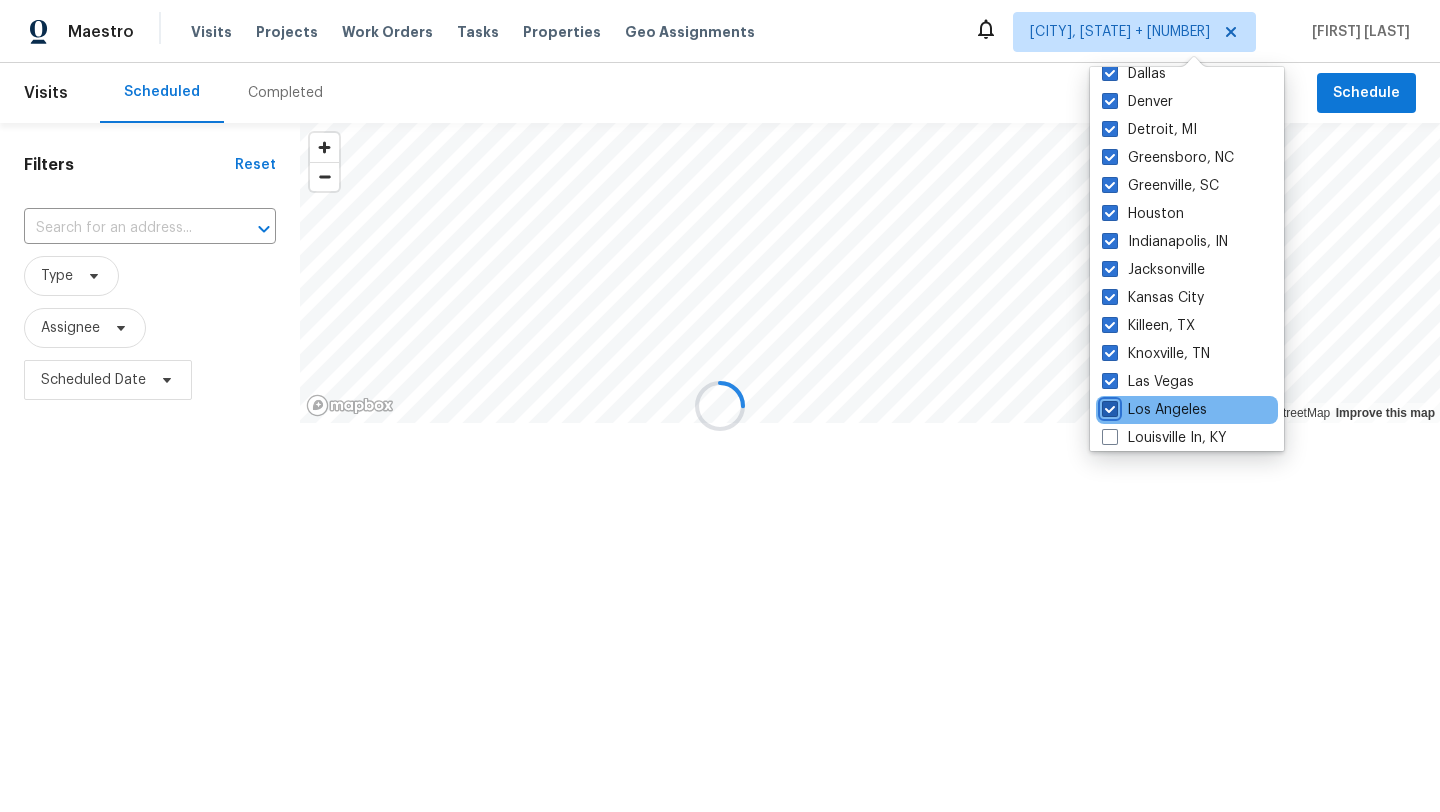 checkbox on "true" 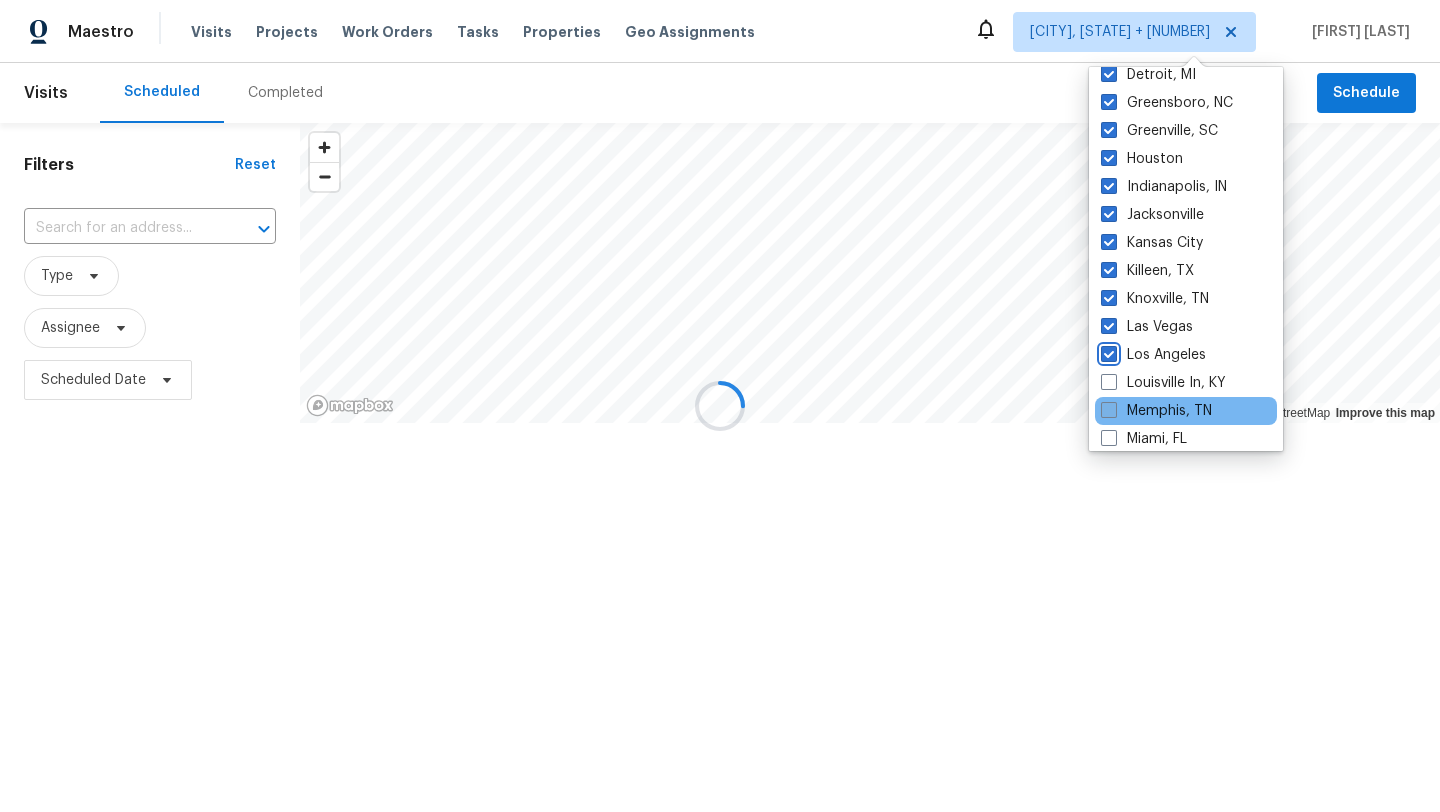 scroll, scrollTop: 670, scrollLeft: 0, axis: vertical 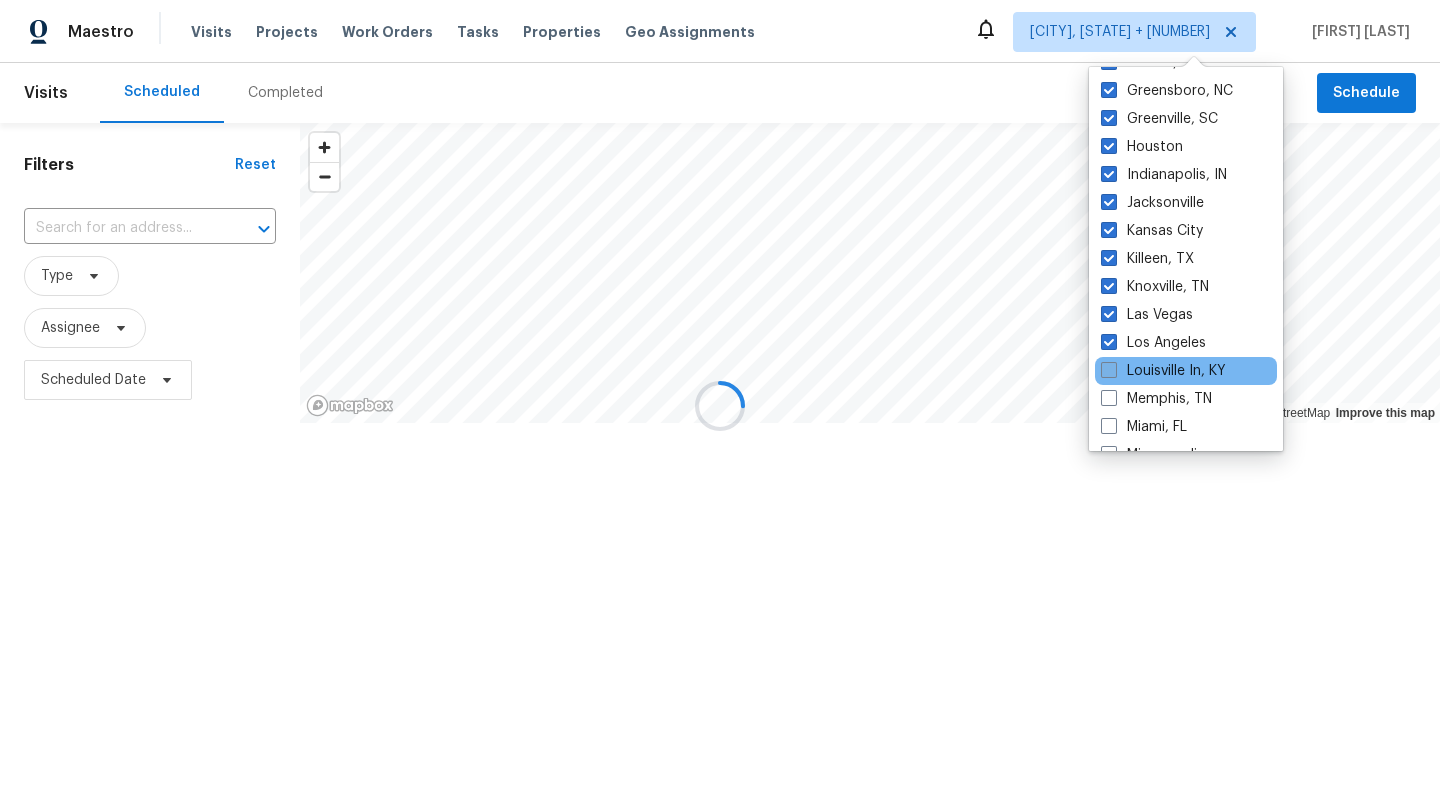 click at bounding box center [1109, 370] 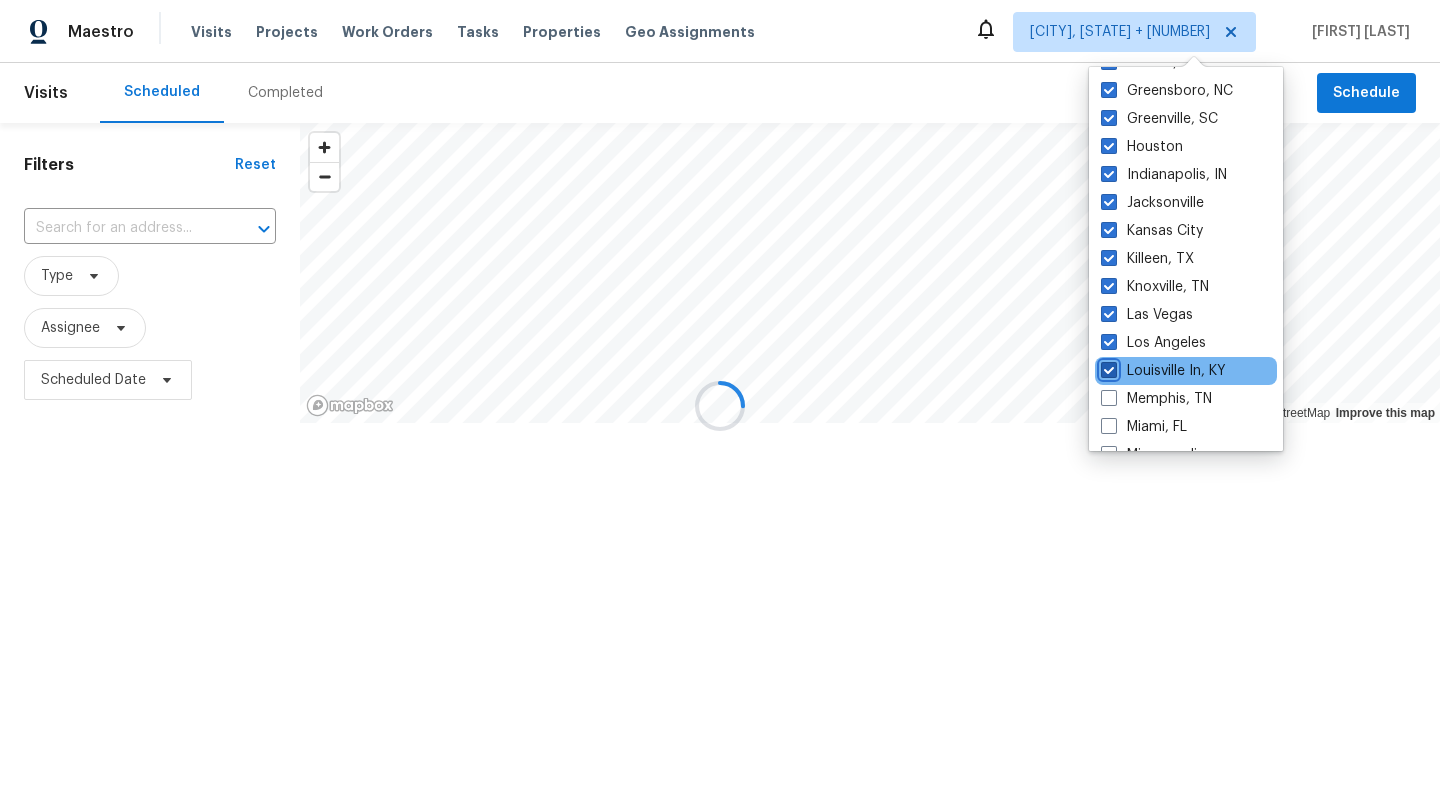 checkbox on "true" 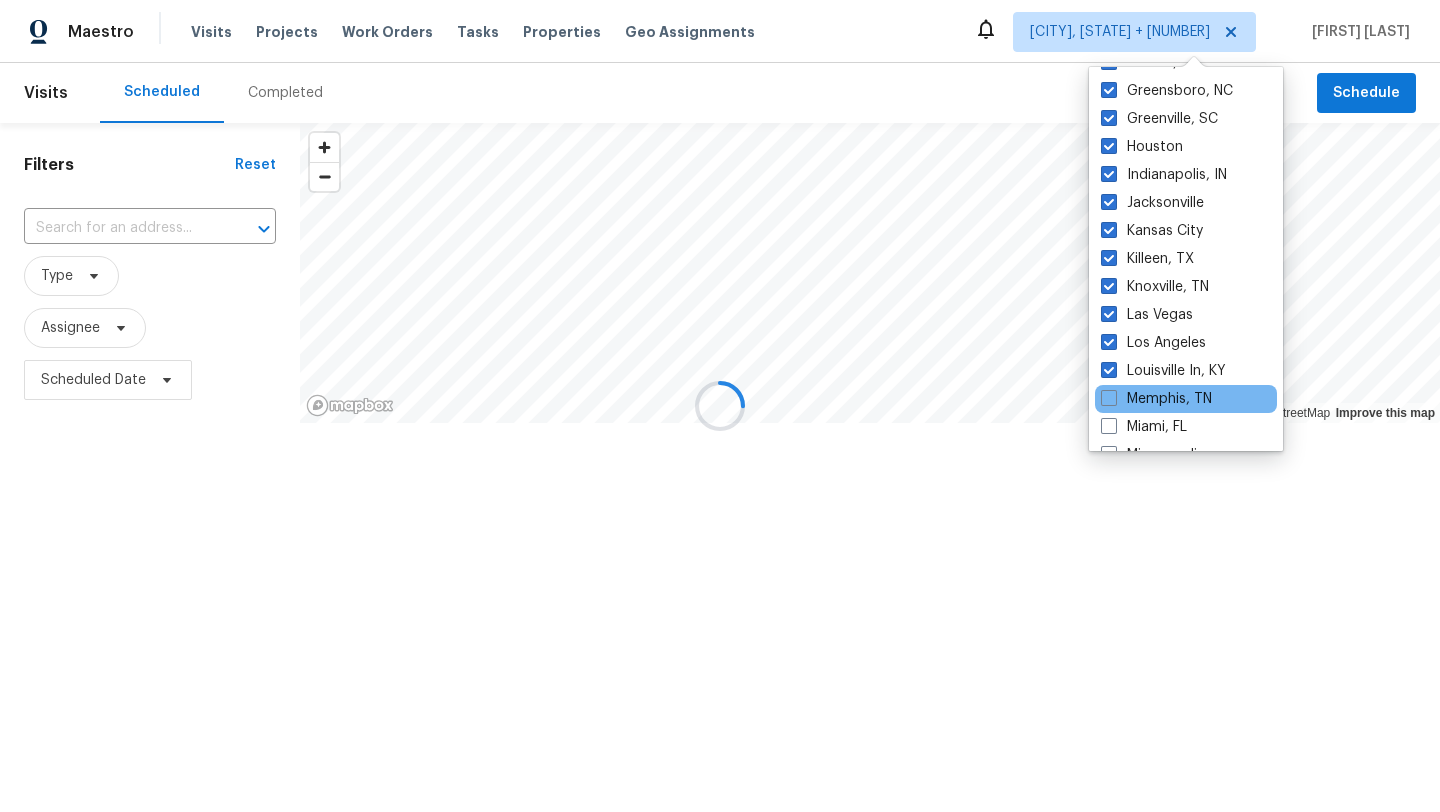 click on "Memphis, TN" at bounding box center [1186, 399] 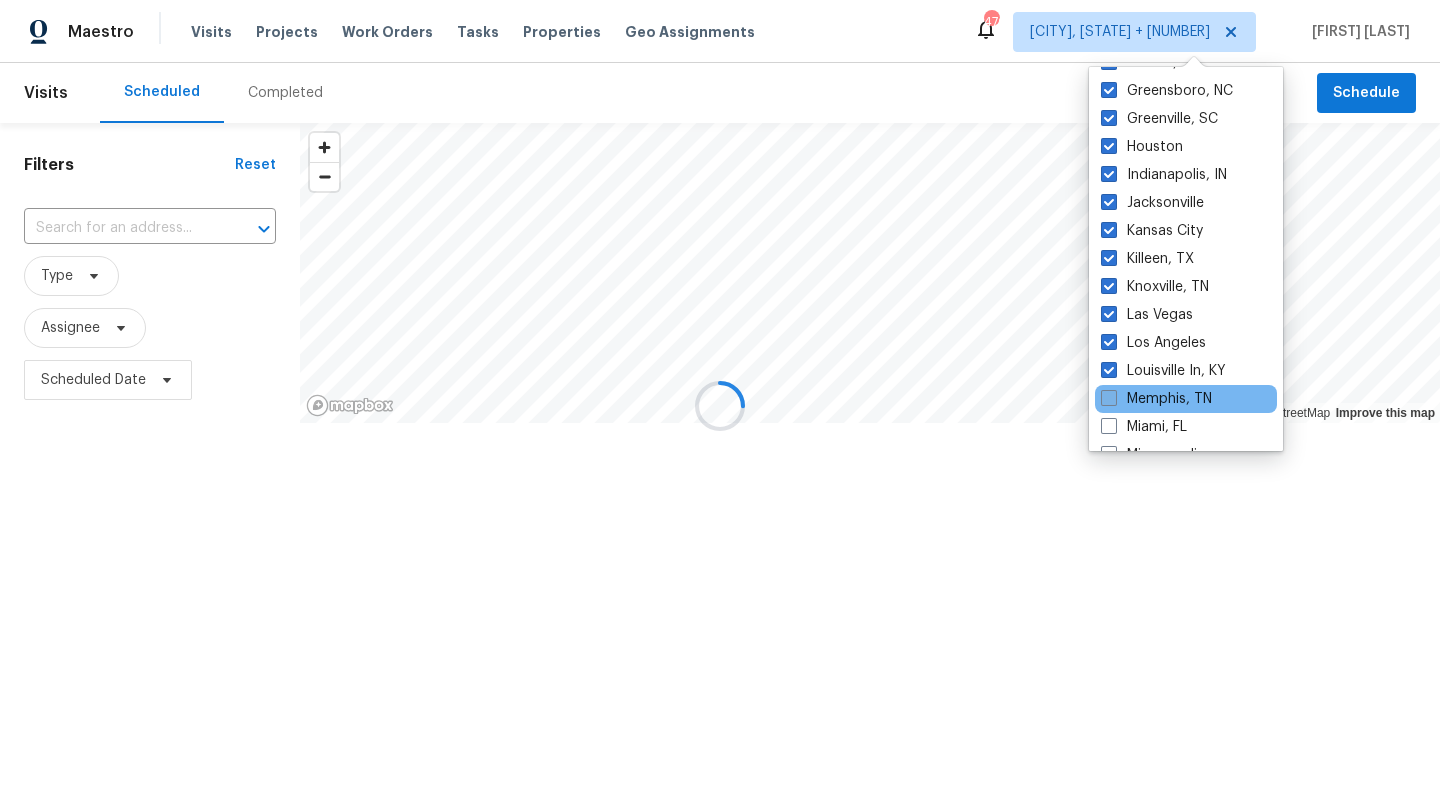 click at bounding box center [1109, 398] 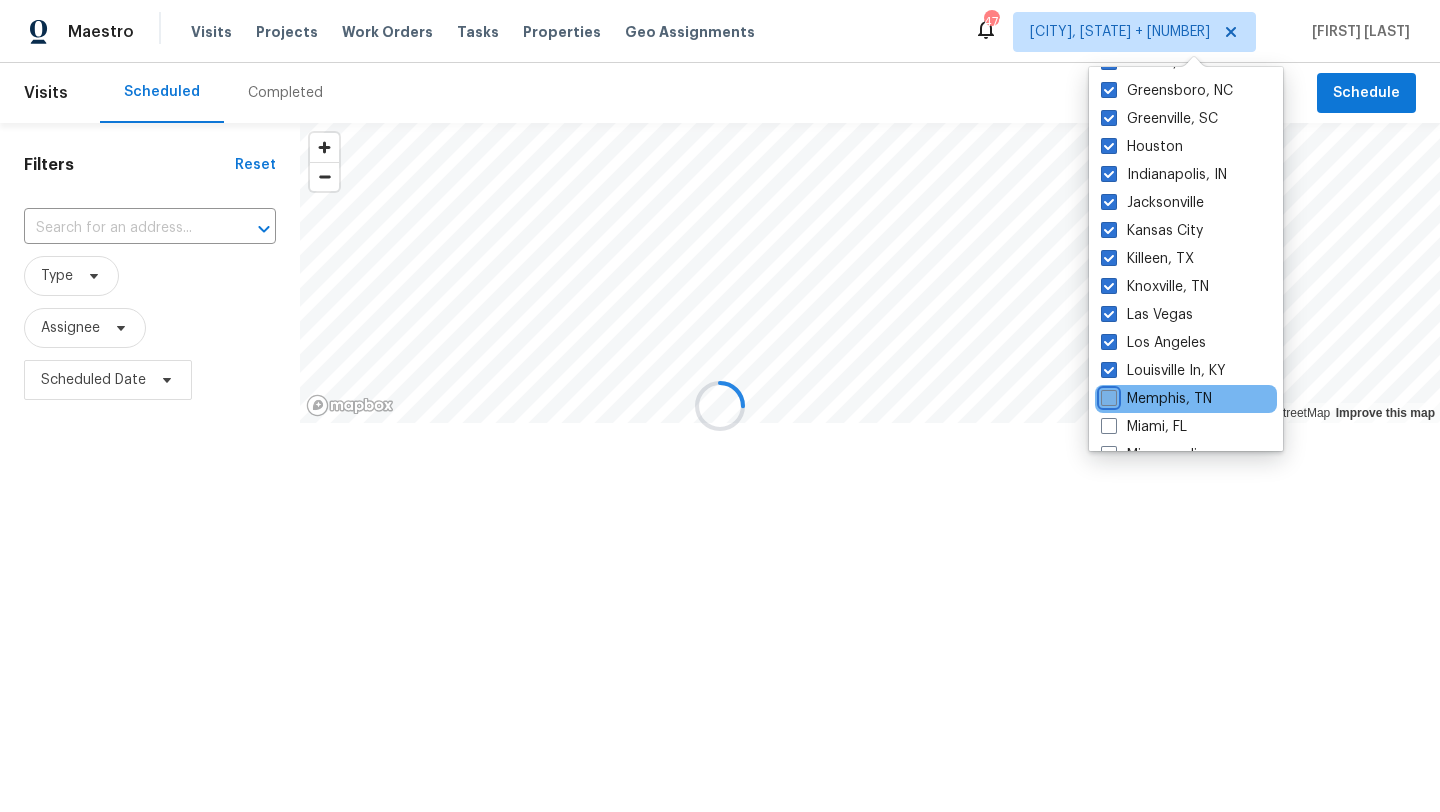 click on "Memphis, TN" at bounding box center [1107, 395] 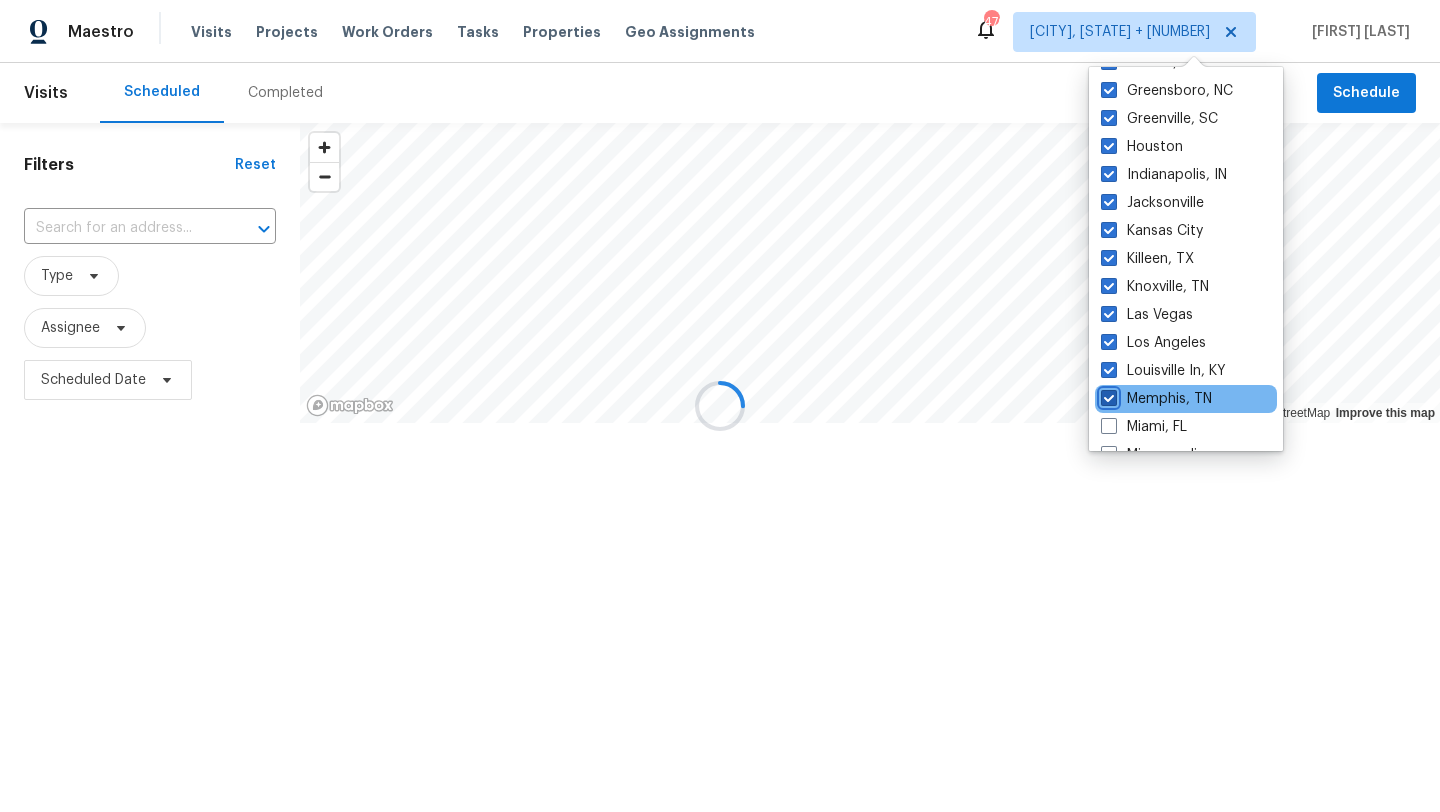 checkbox on "true" 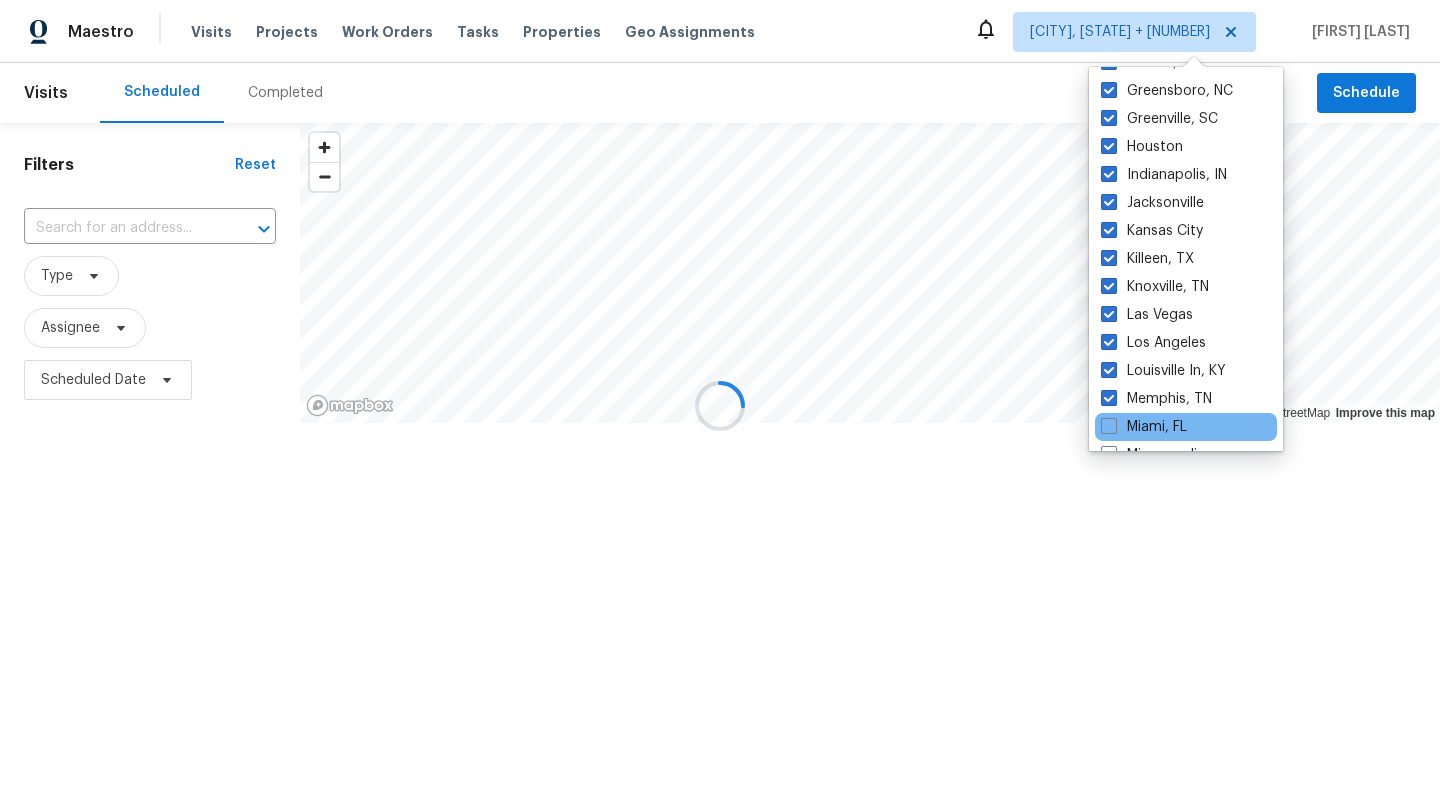 click on "Miami, FL" at bounding box center (1186, 427) 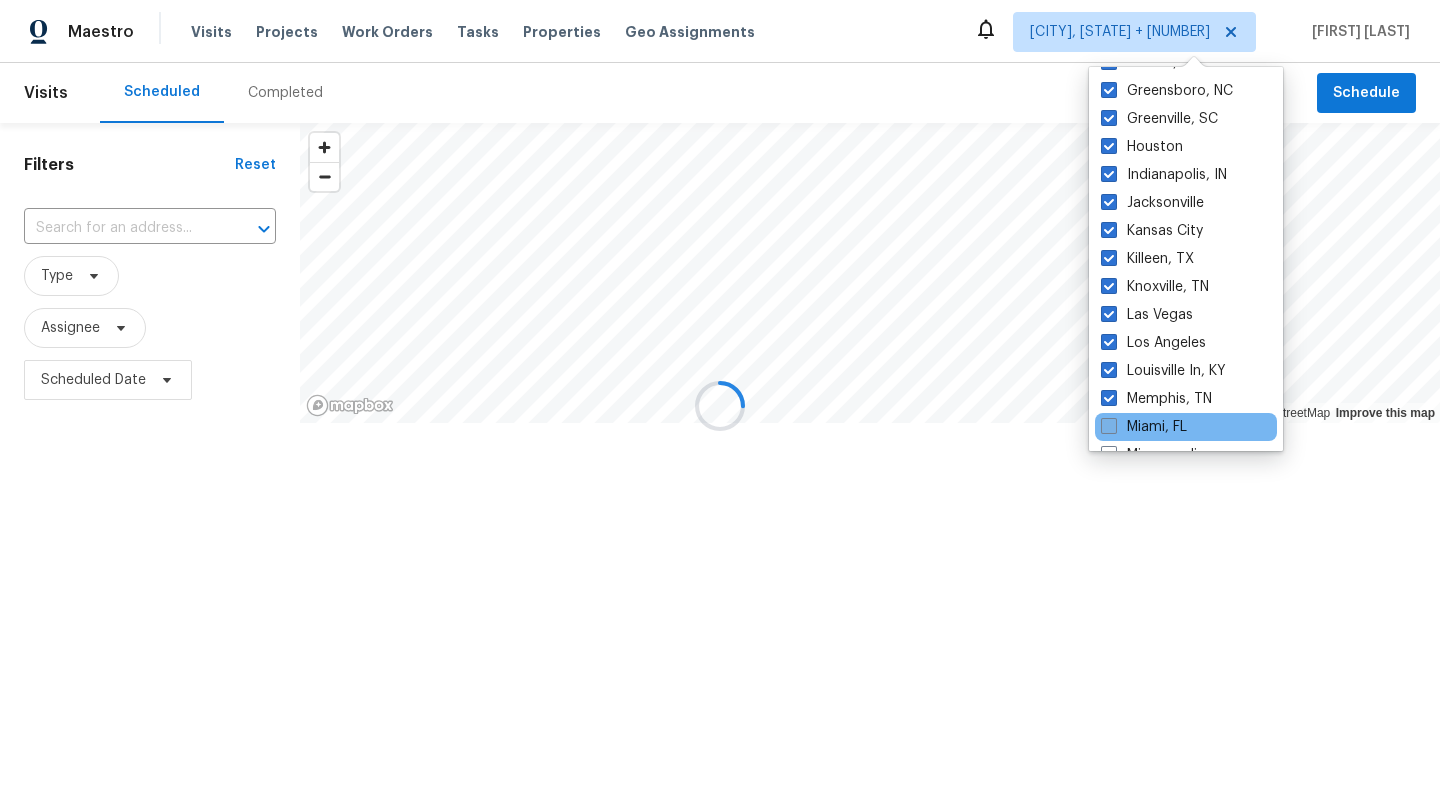 click on "Miami, FL" at bounding box center [1144, 427] 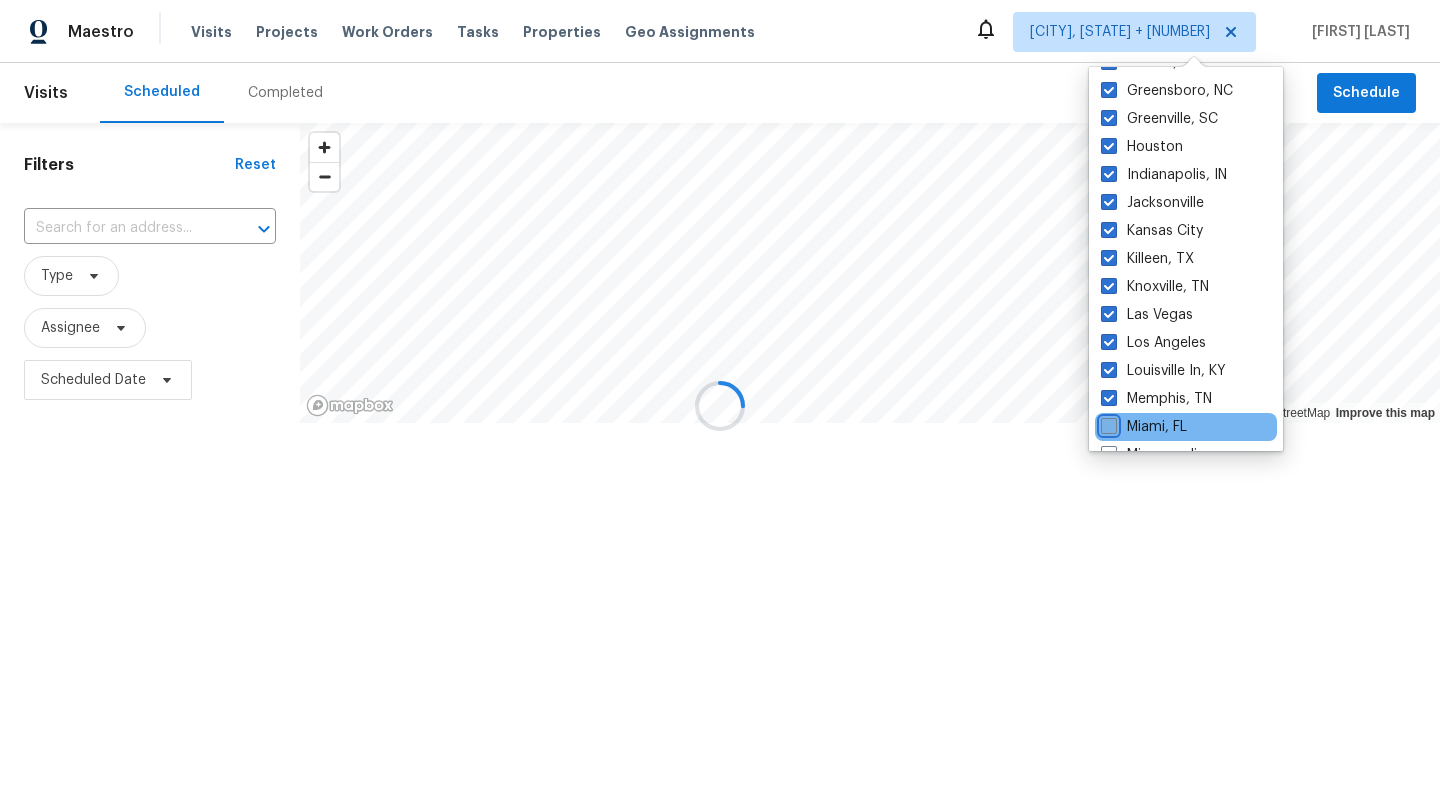 click on "Miami, FL" at bounding box center [1107, 423] 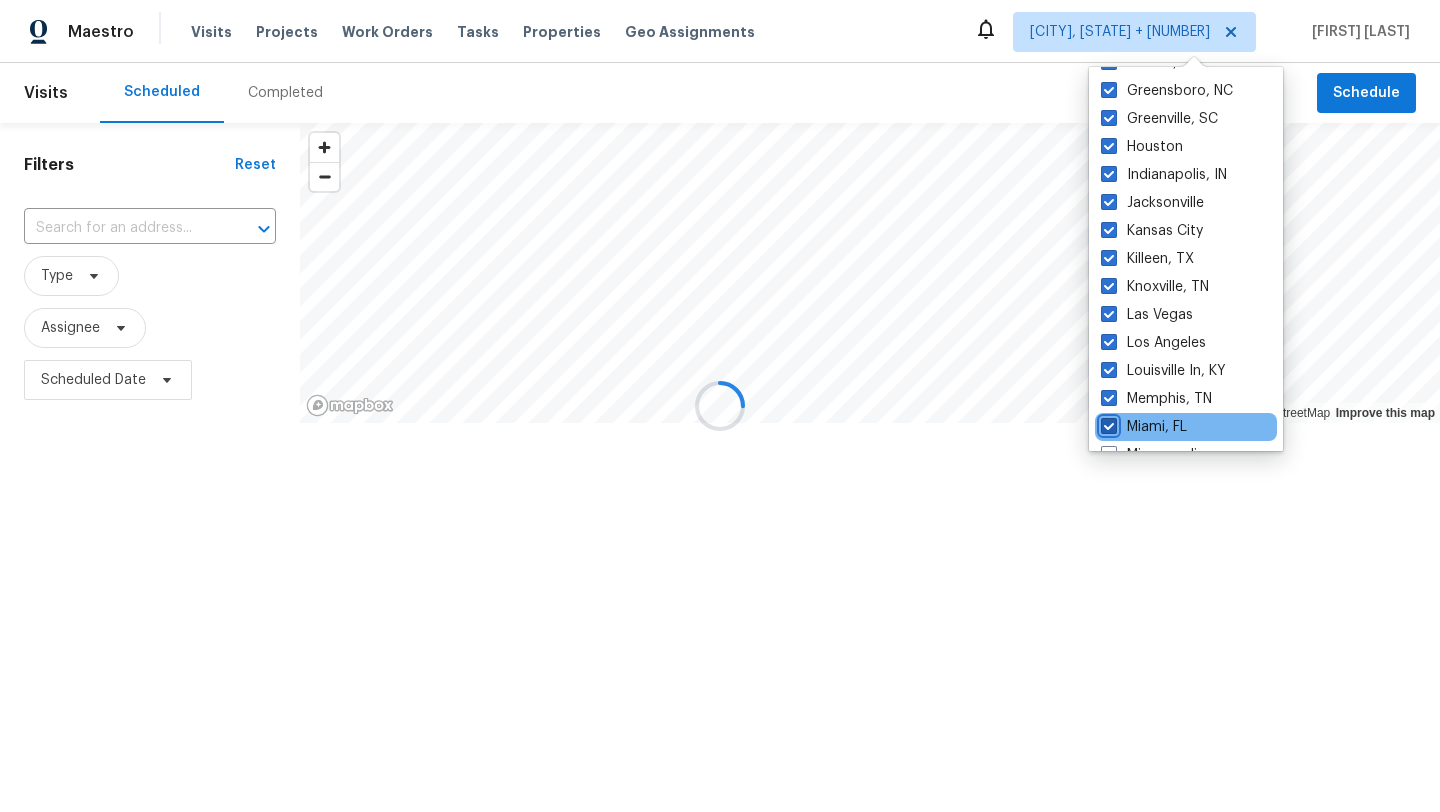 checkbox on "true" 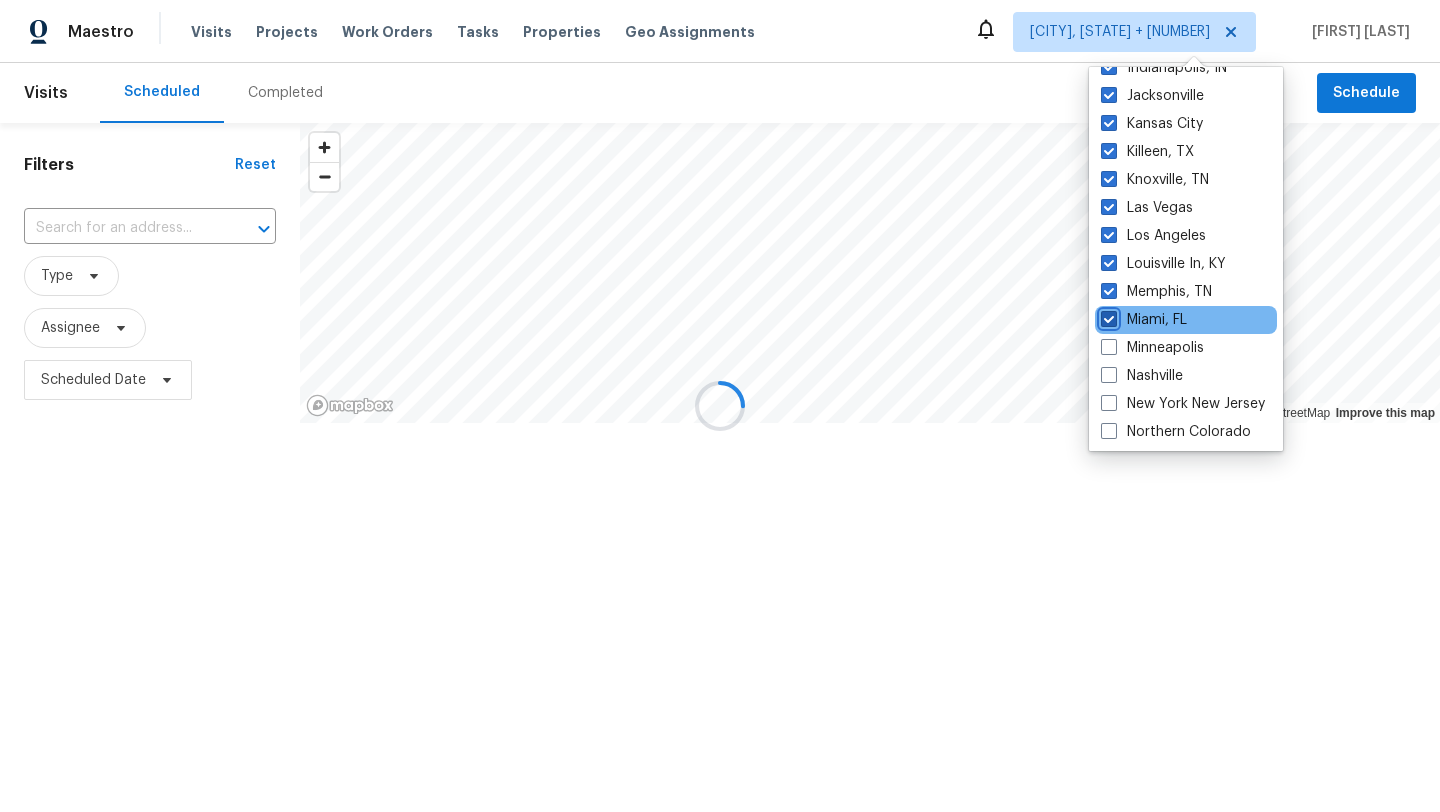 scroll, scrollTop: 859, scrollLeft: 0, axis: vertical 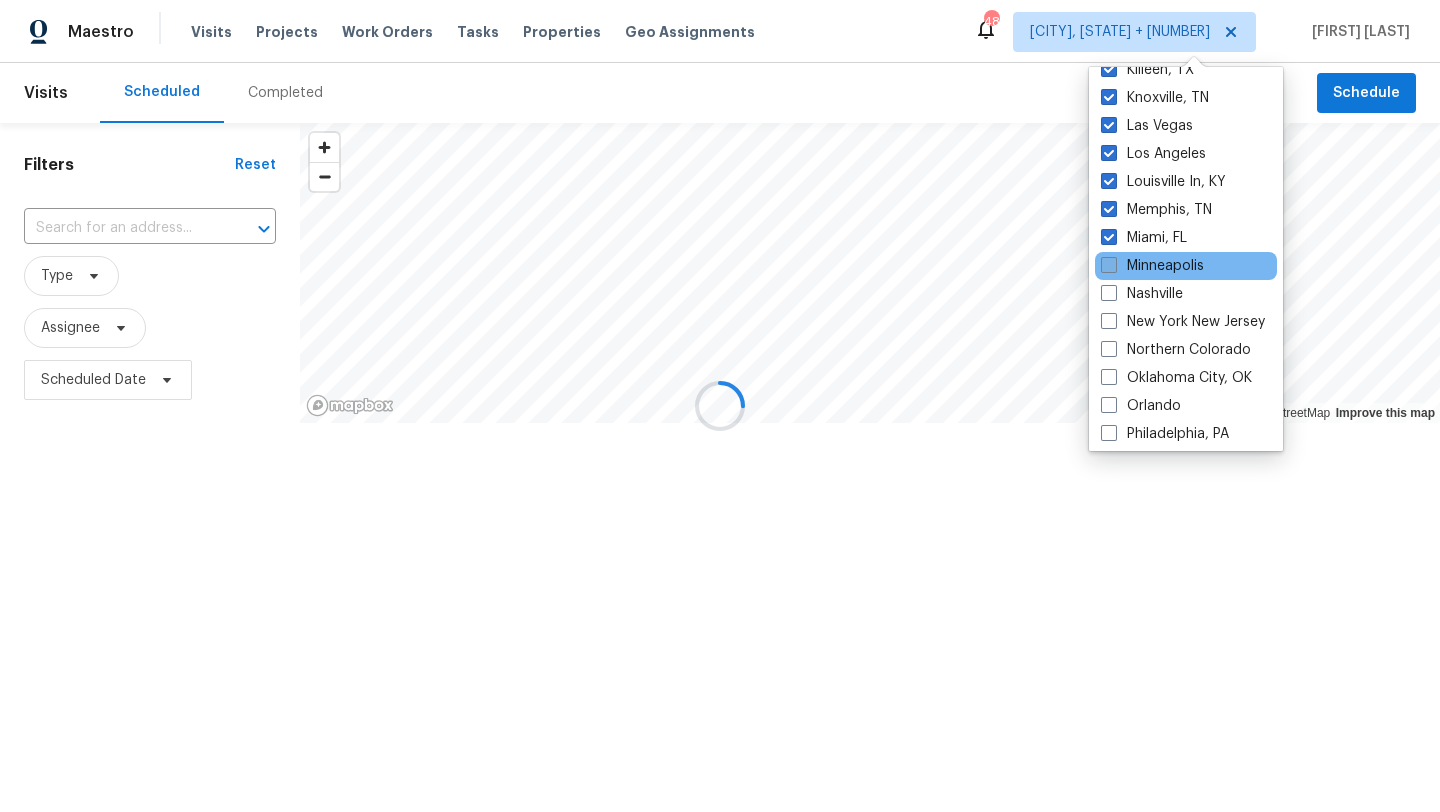 click on "Minneapolis" at bounding box center [1152, 266] 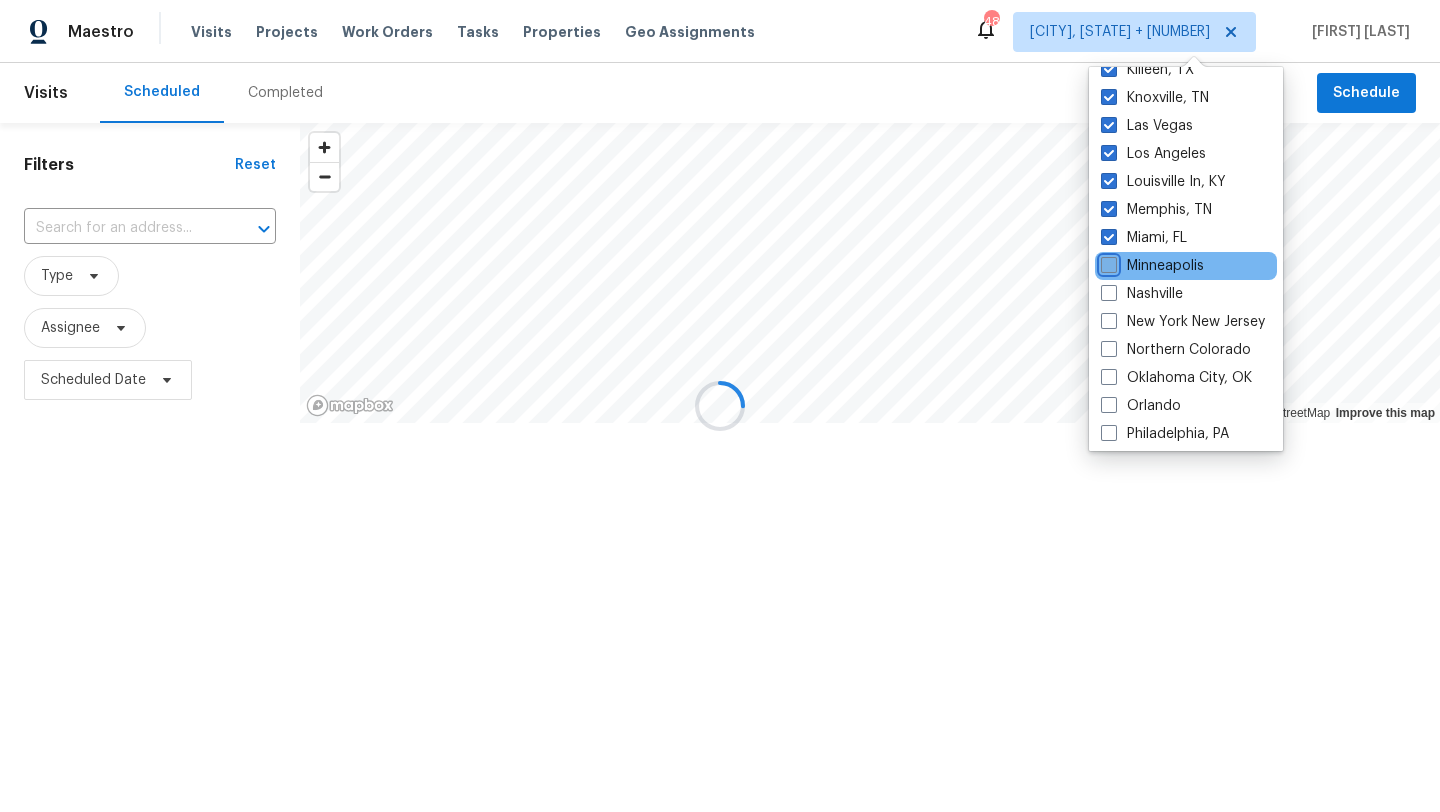 click on "Minneapolis" at bounding box center [1107, 262] 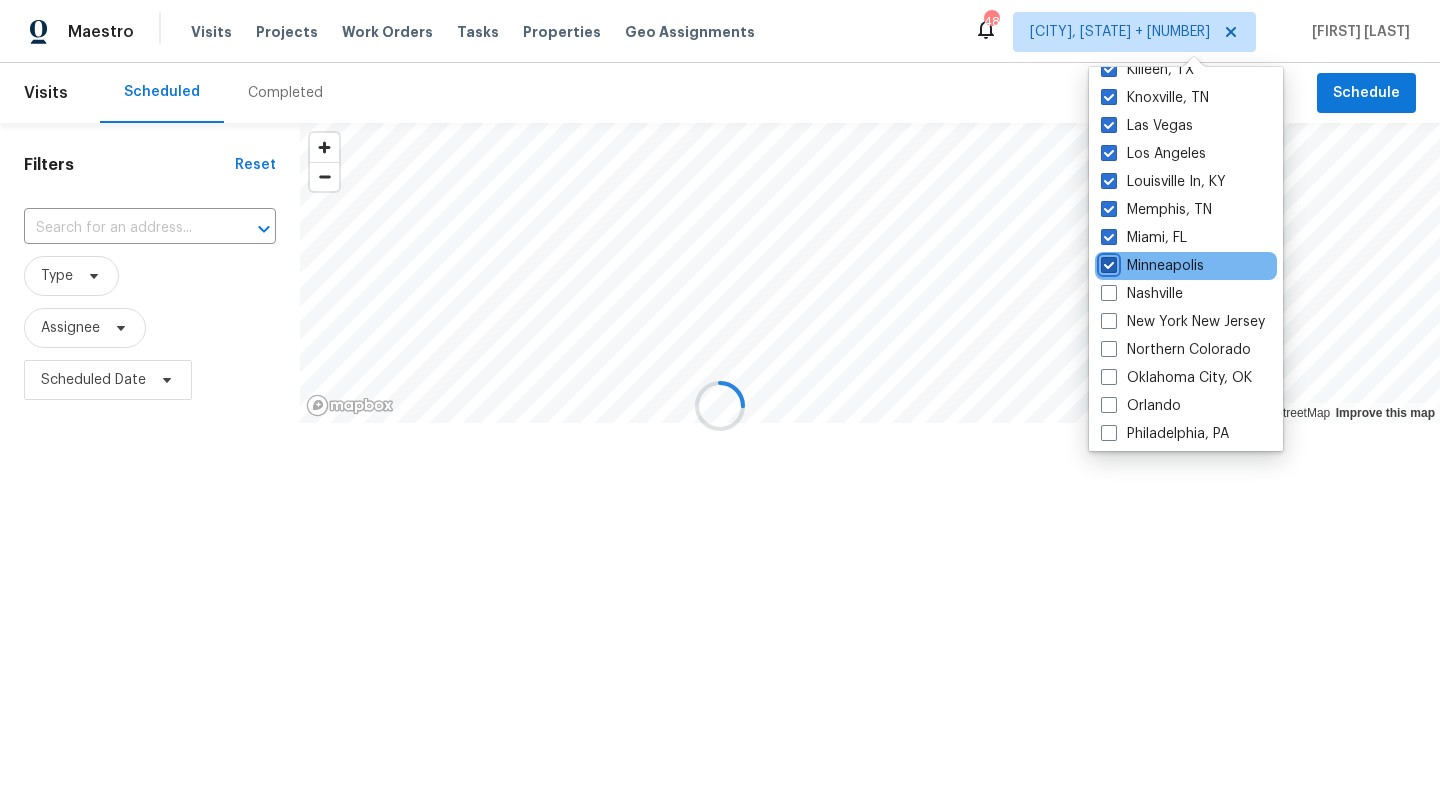checkbox on "true" 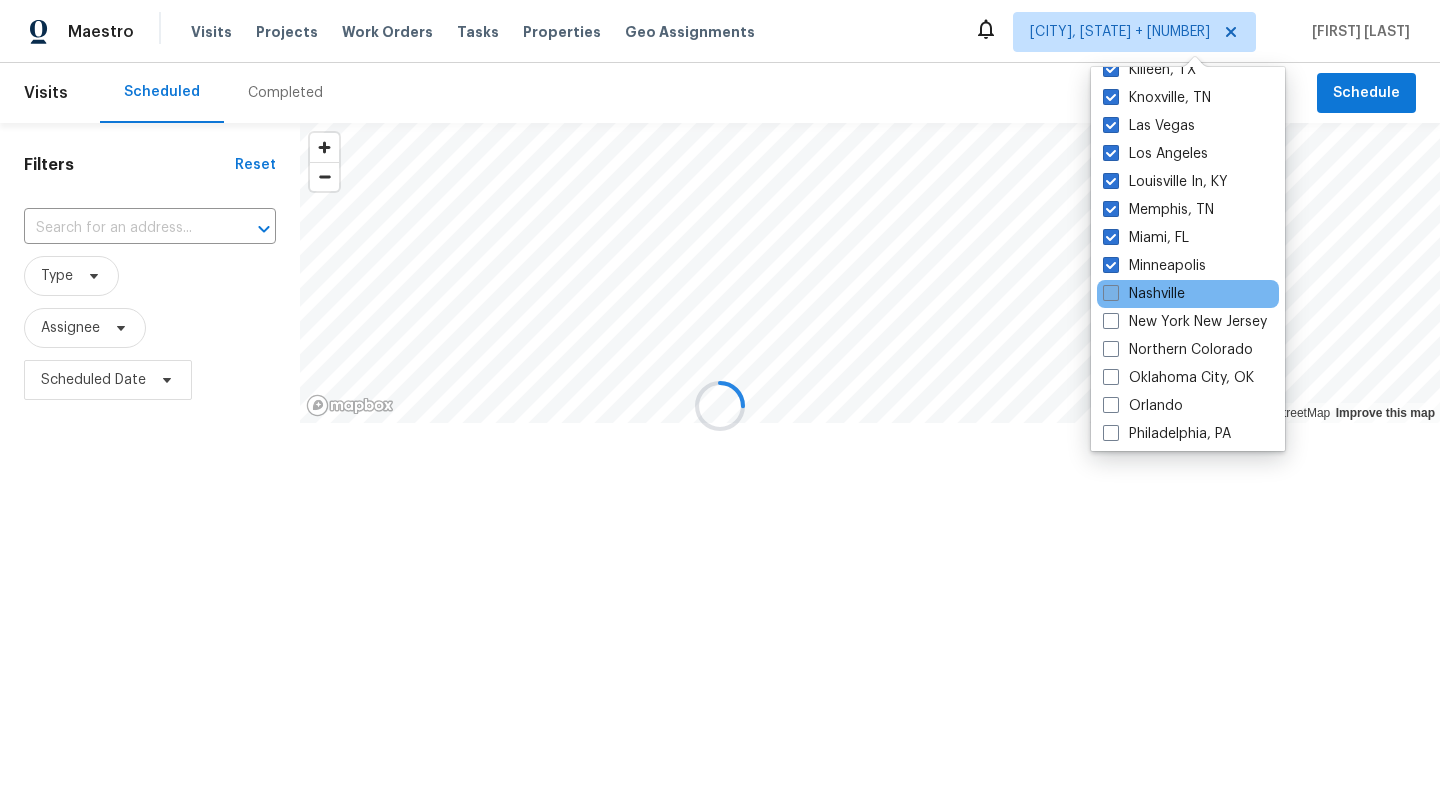 click at bounding box center (1111, 293) 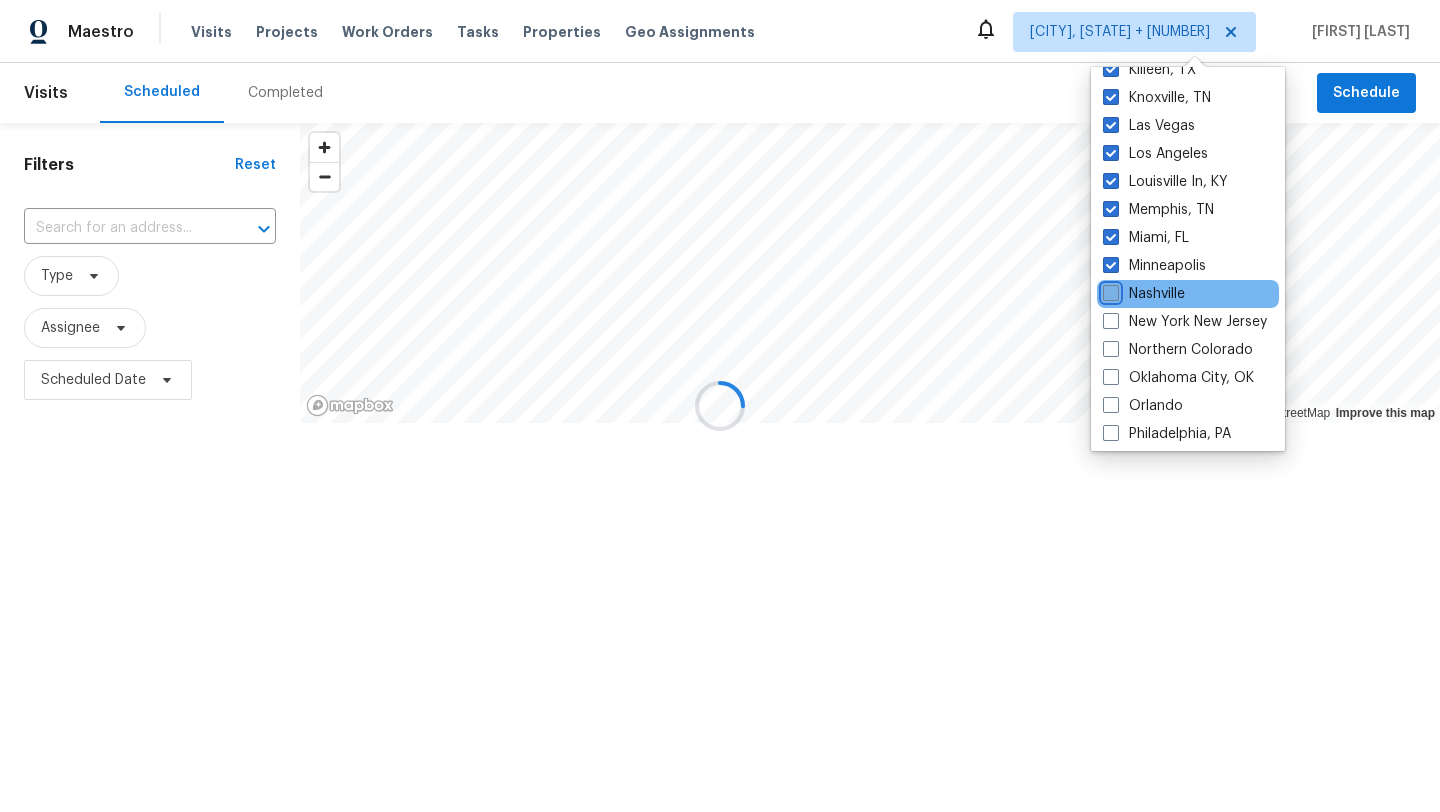 click on "Nashville" at bounding box center (1109, 290) 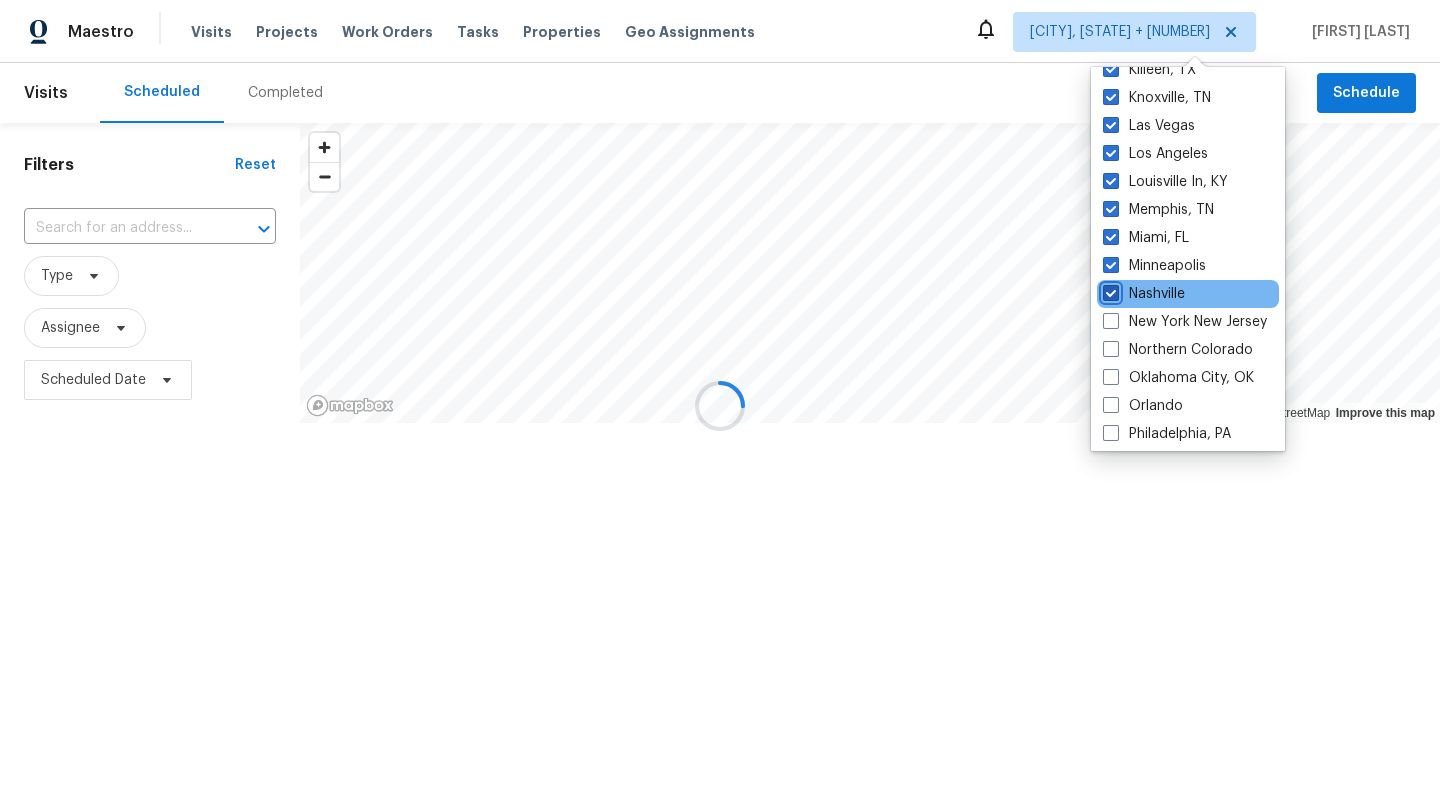 checkbox on "true" 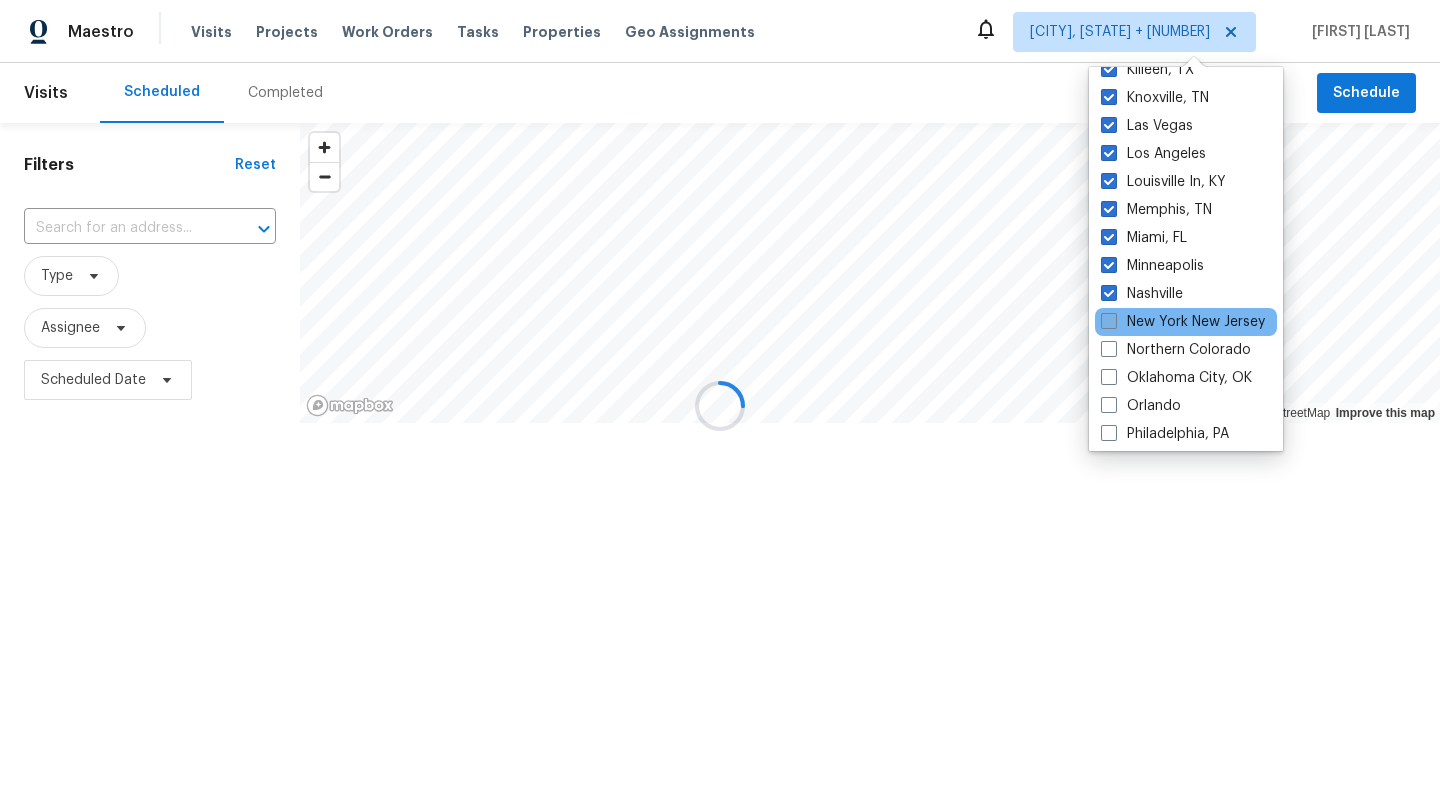 click at bounding box center [1109, 321] 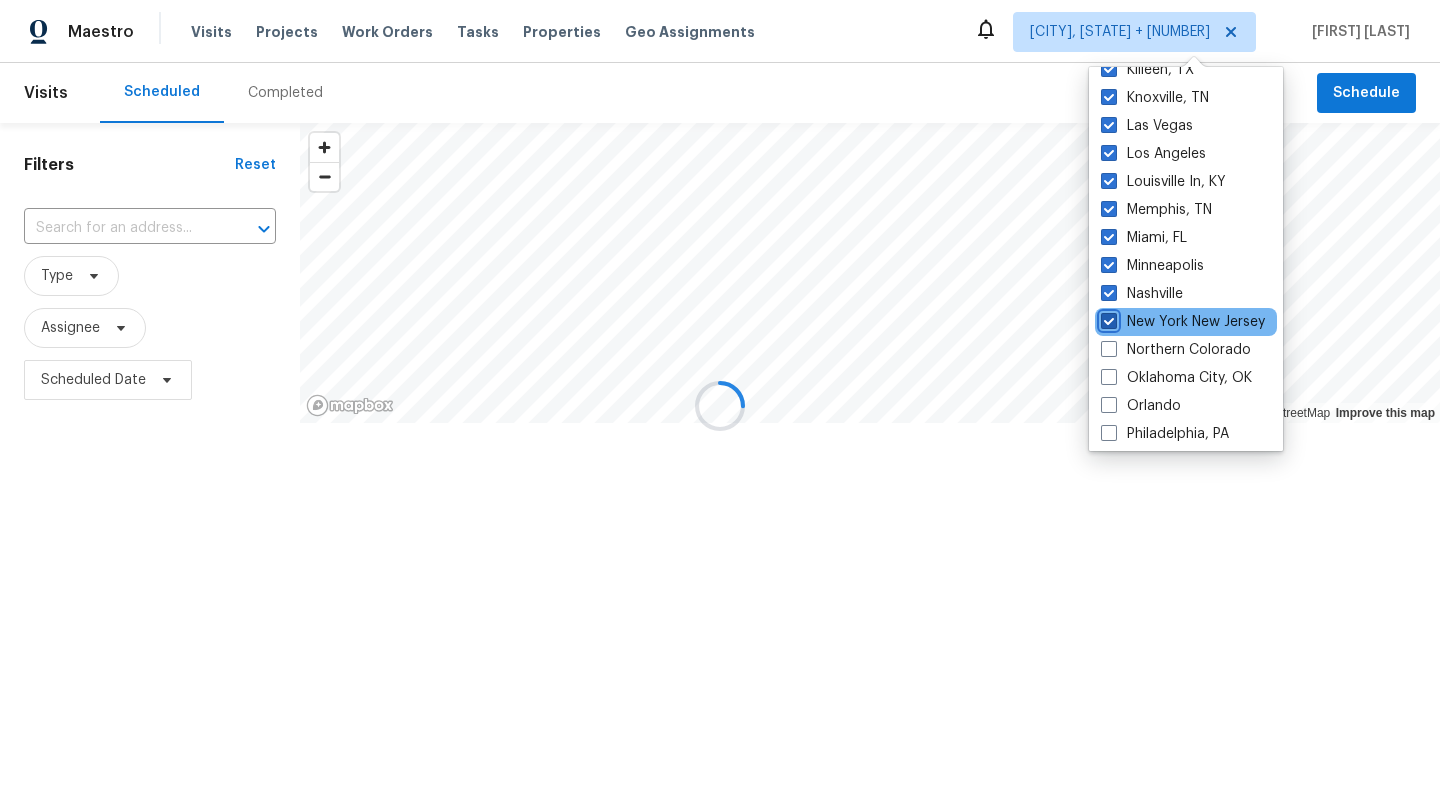 checkbox on "true" 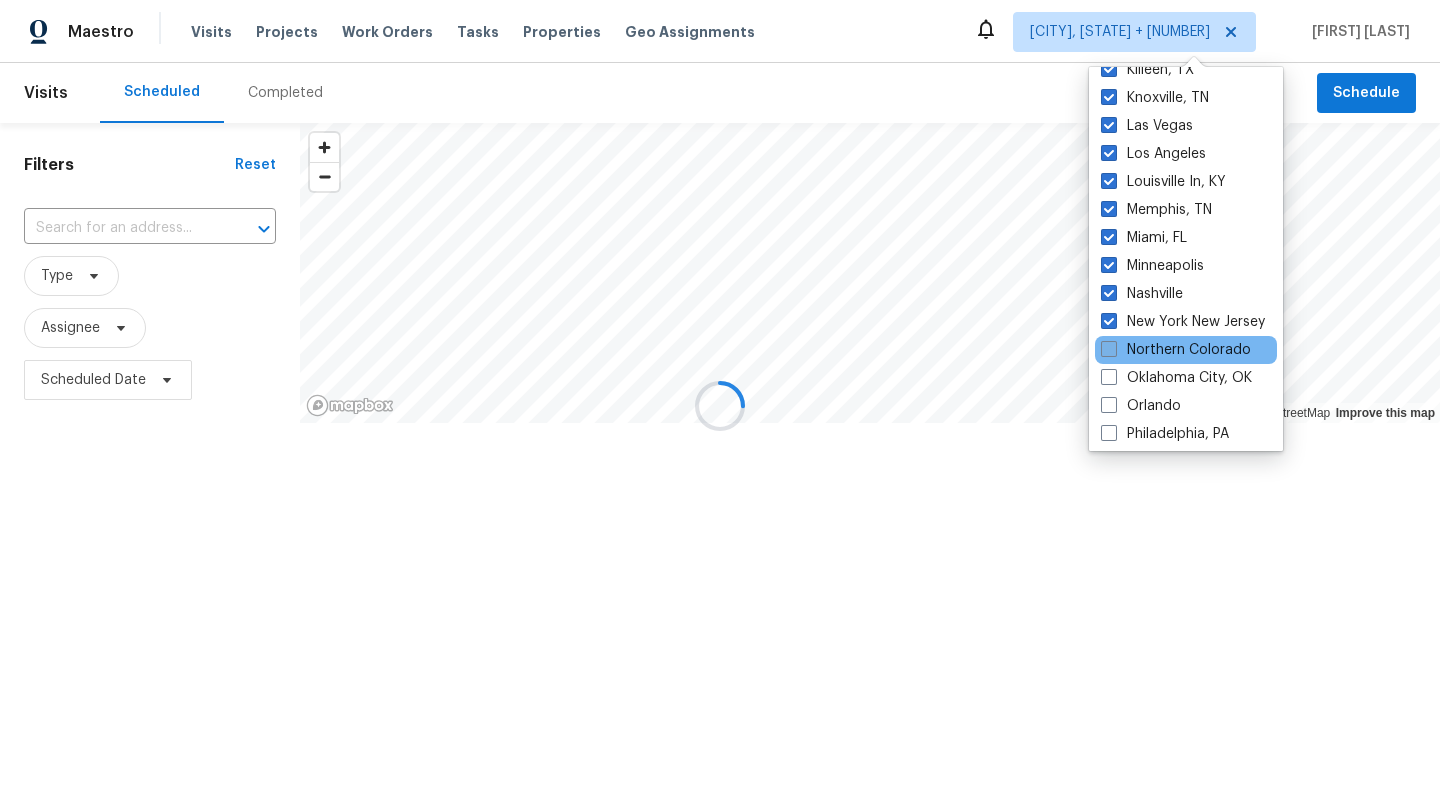 click at bounding box center [1109, 349] 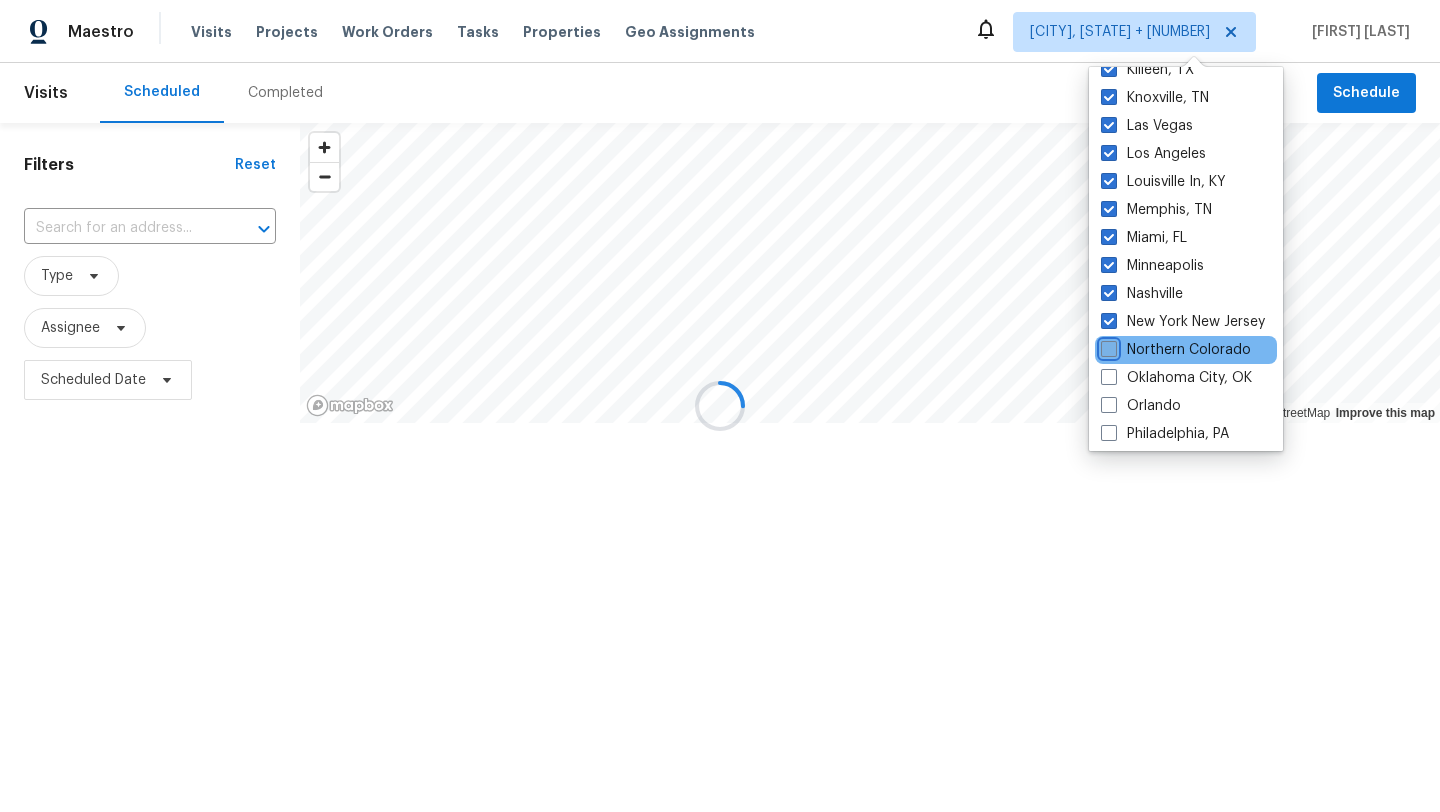 click on "Northern Colorado" at bounding box center (1107, 346) 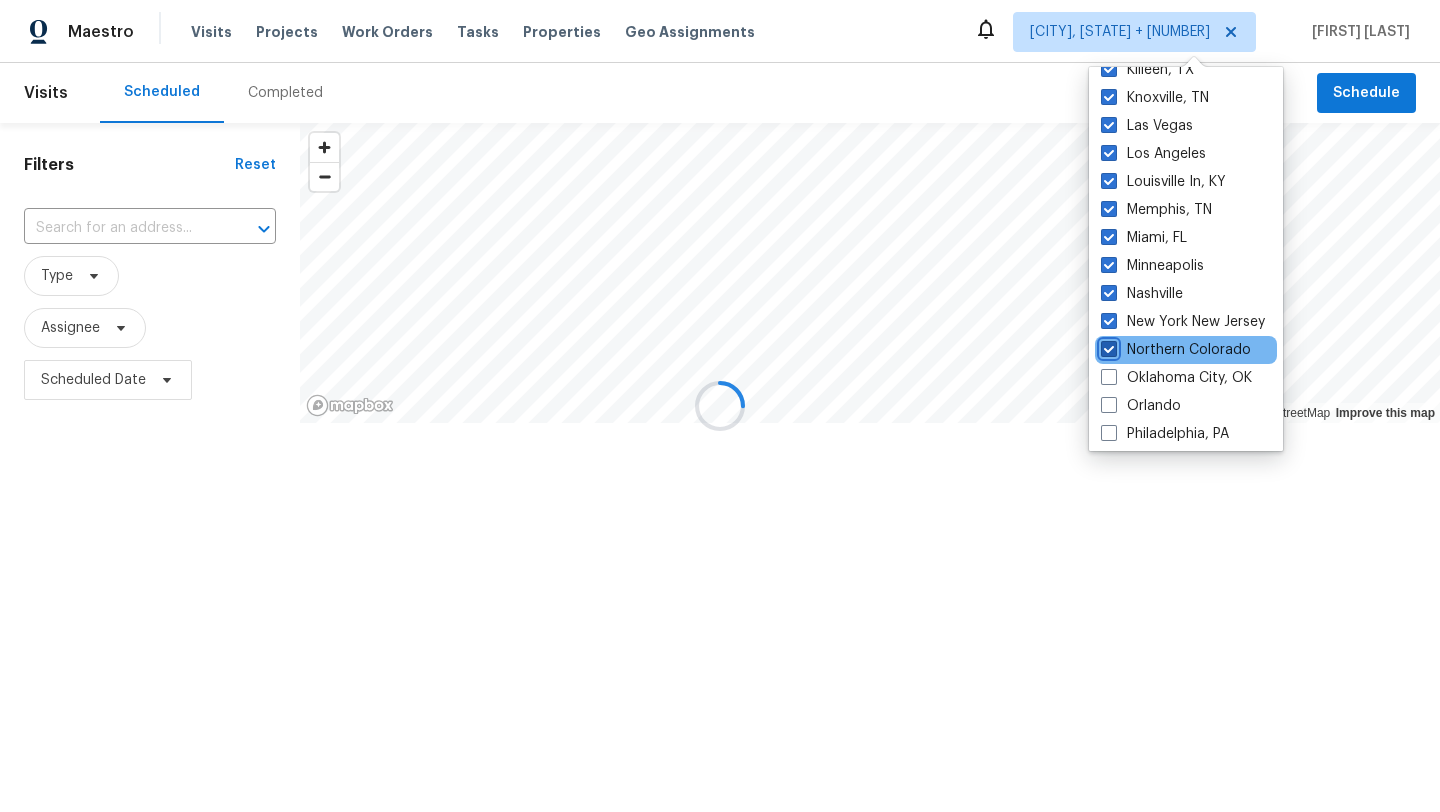 checkbox on "true" 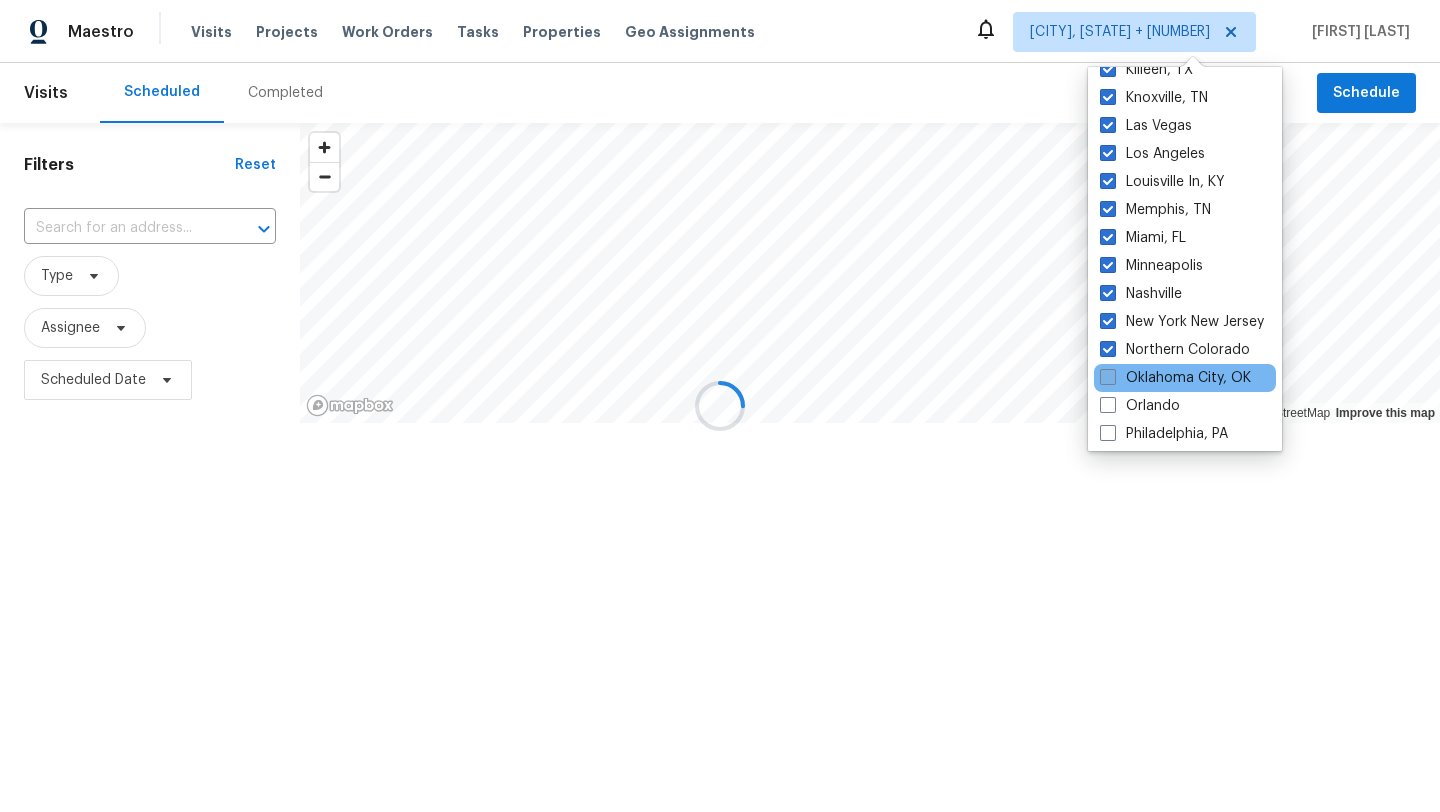 click at bounding box center (1108, 377) 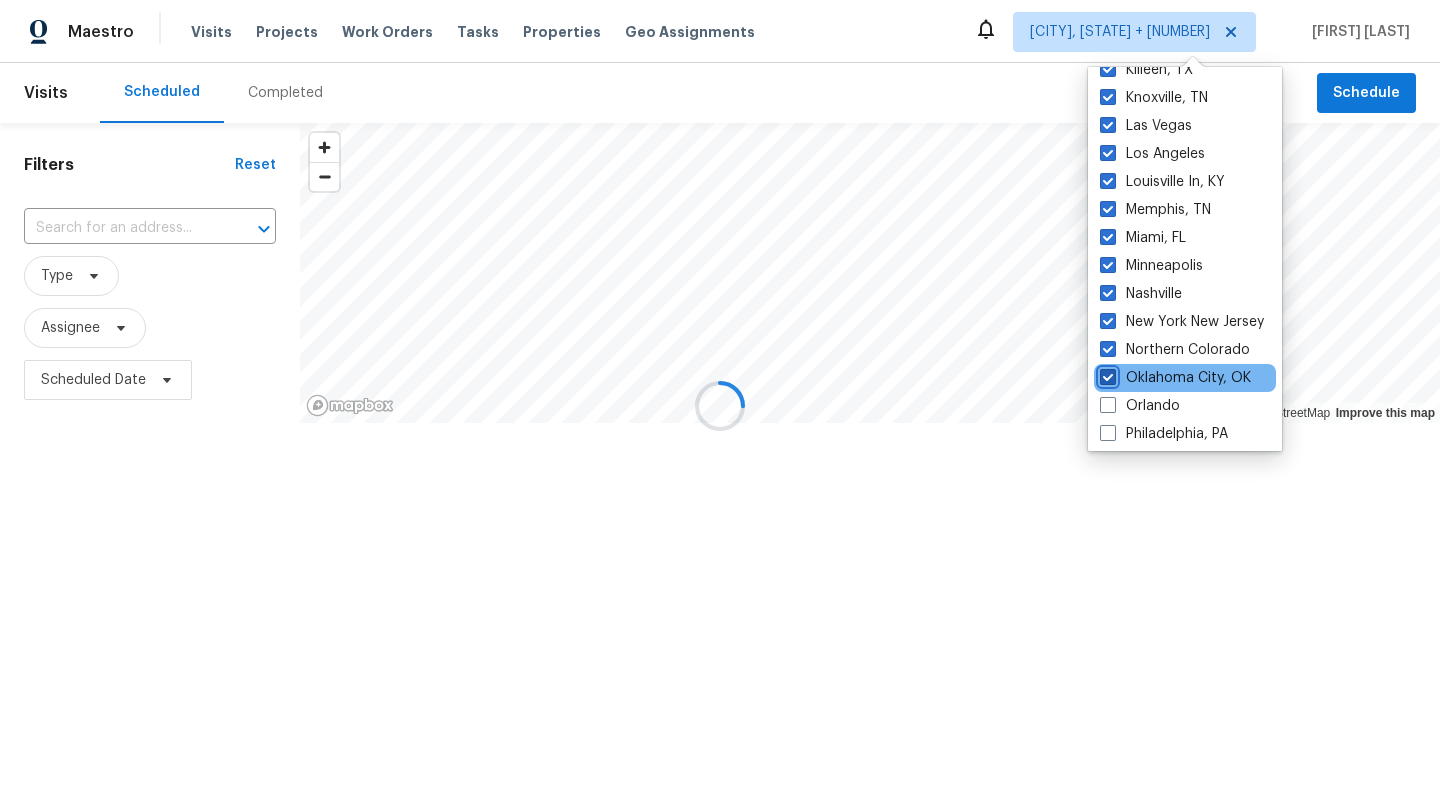 checkbox on "true" 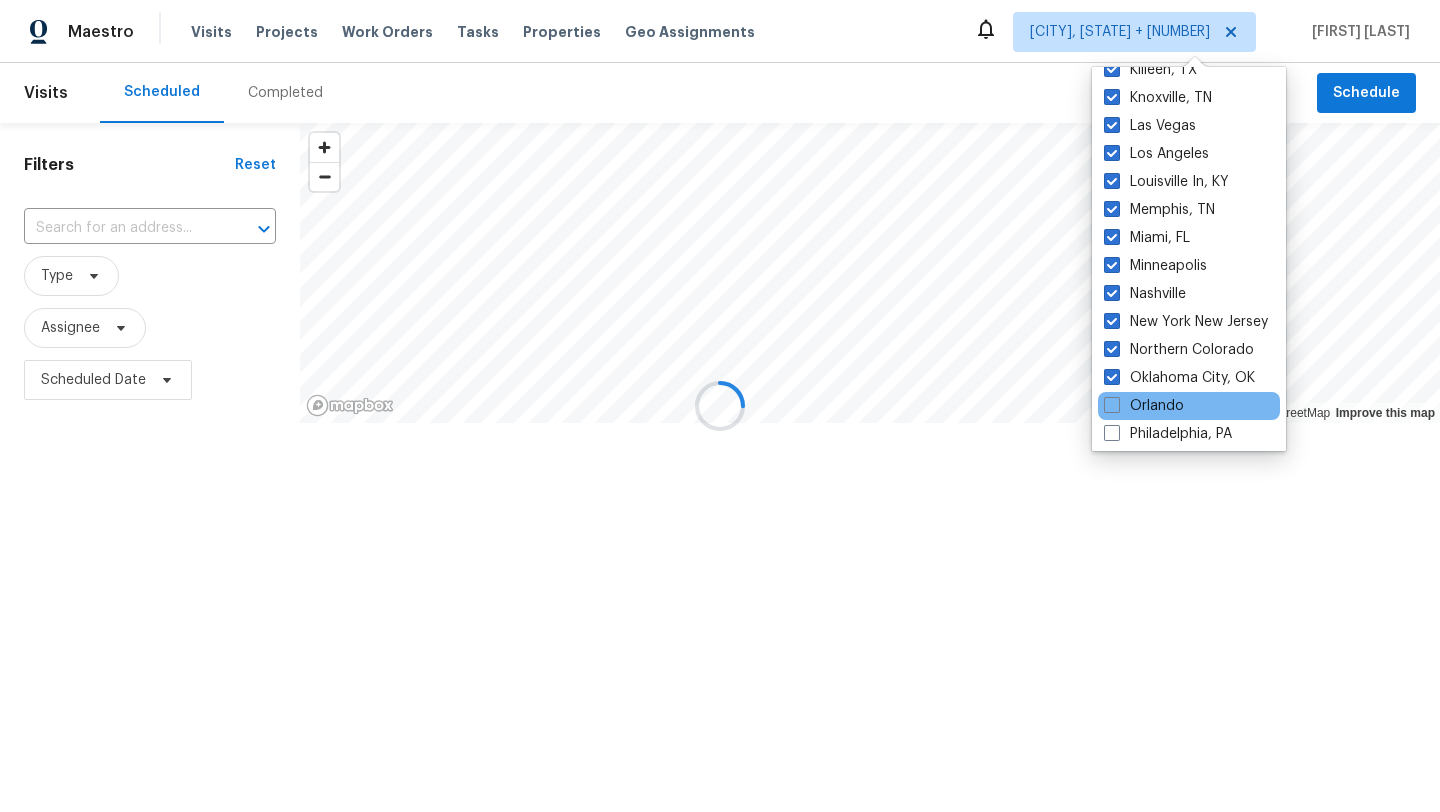 click on "Orlando" at bounding box center (1189, 406) 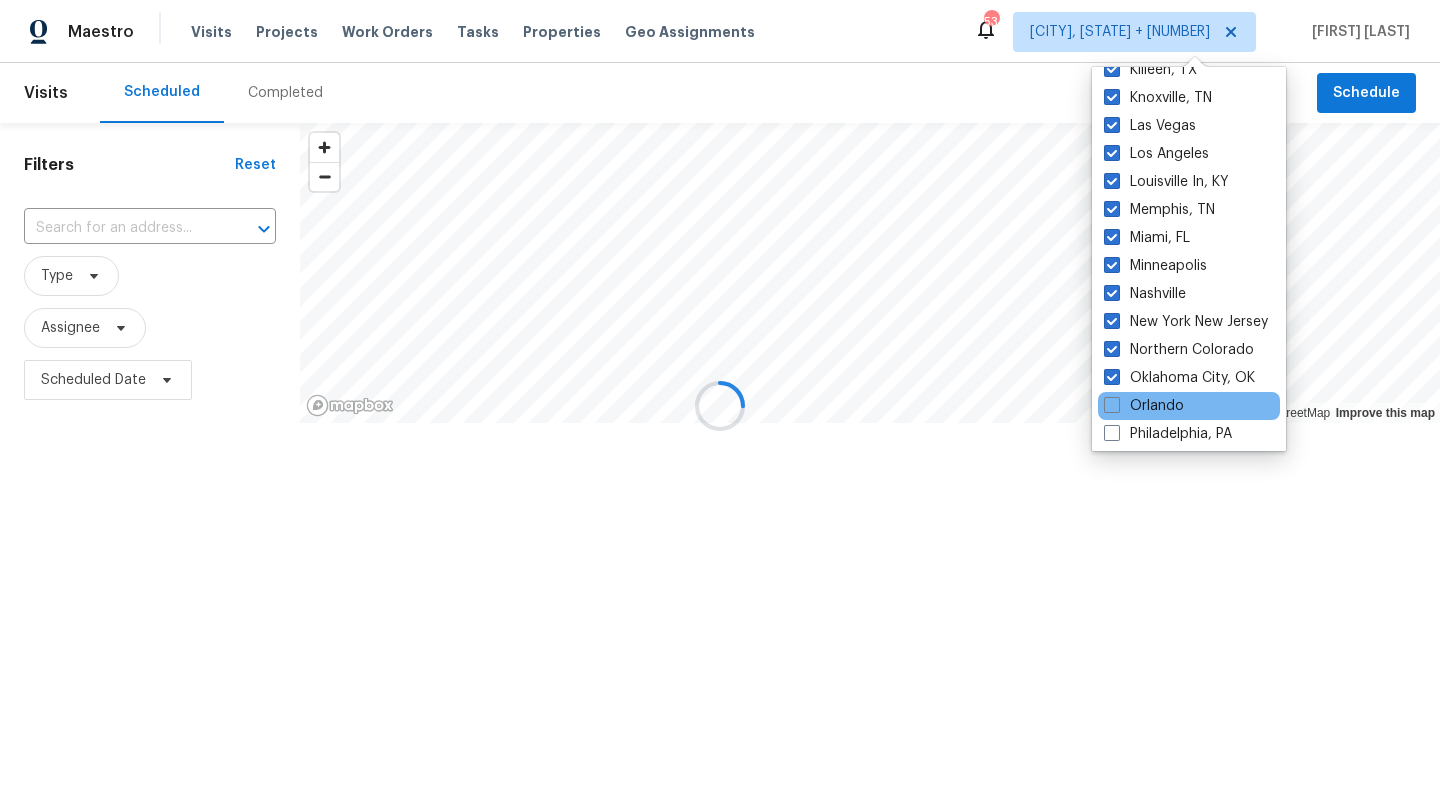 click on "Orlando" at bounding box center (1189, 406) 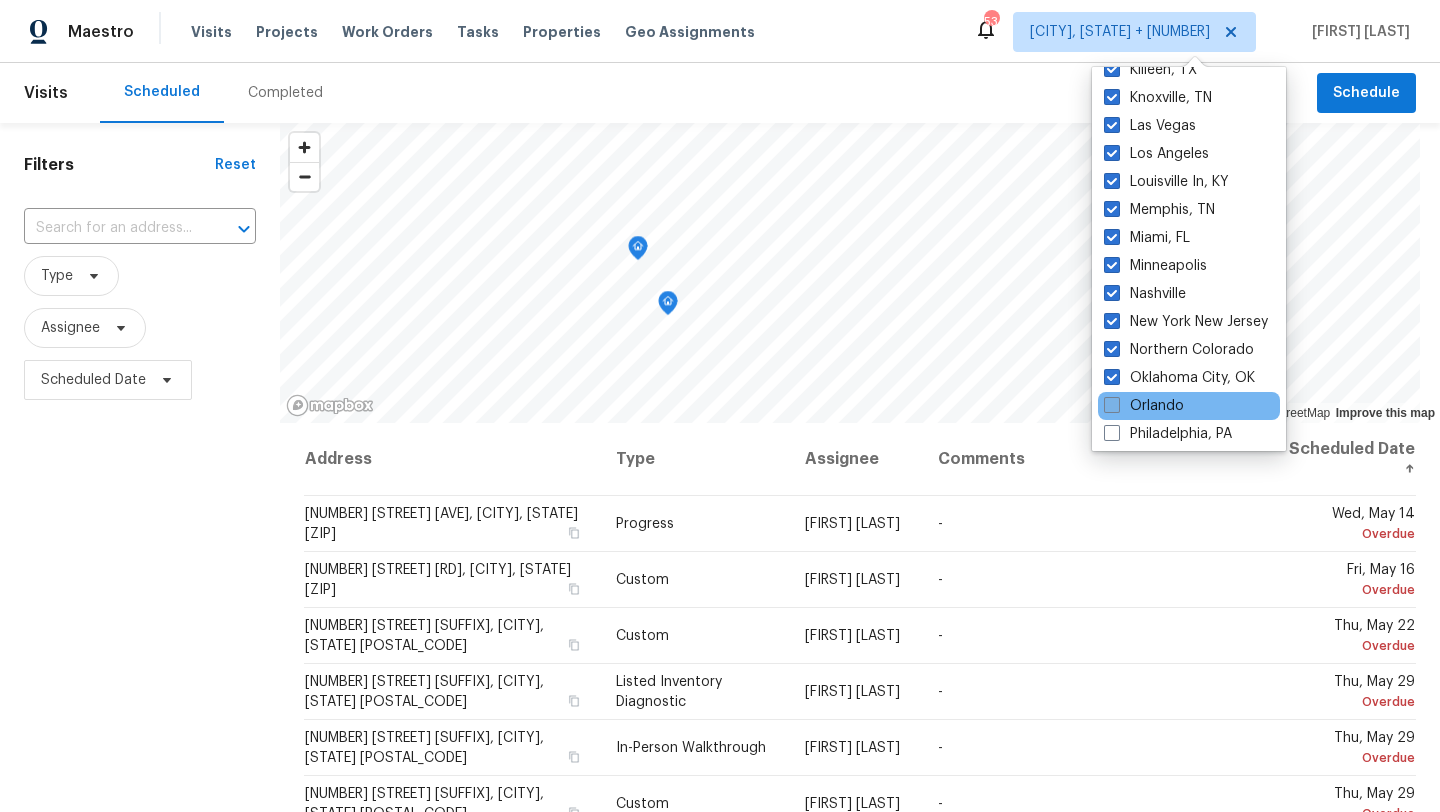 click at bounding box center [1112, 405] 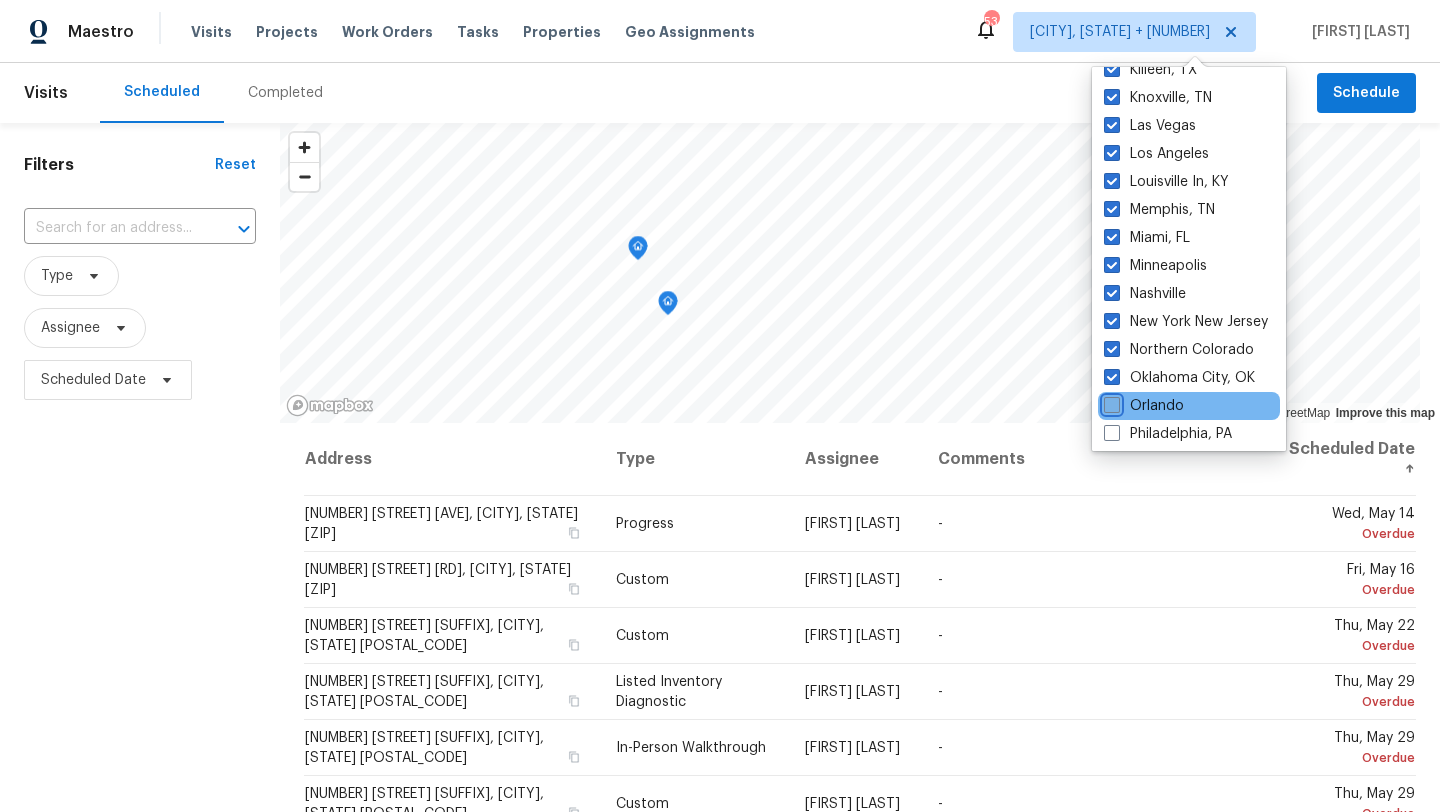 click on "Orlando" at bounding box center [1110, 402] 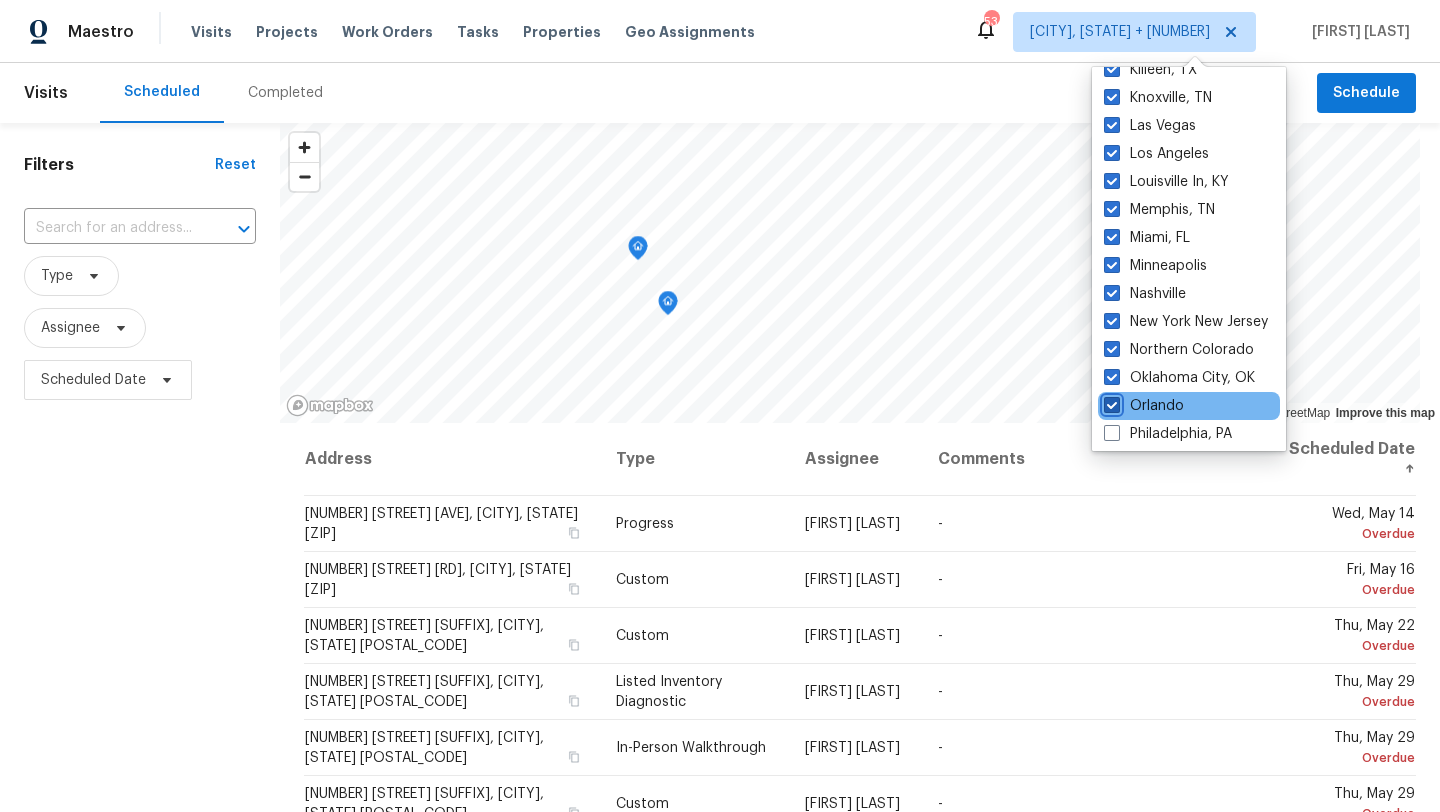 checkbox on "true" 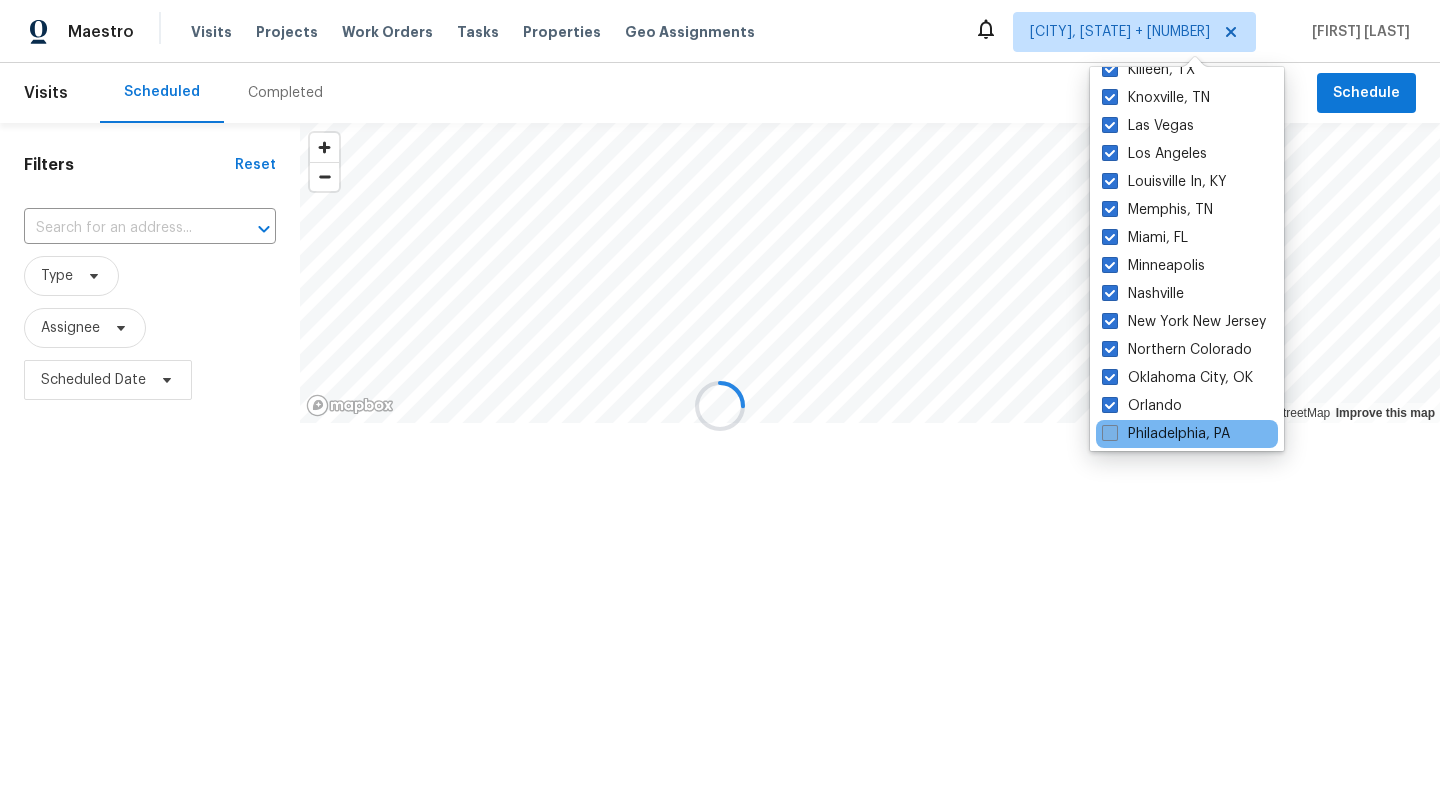 click at bounding box center [1110, 433] 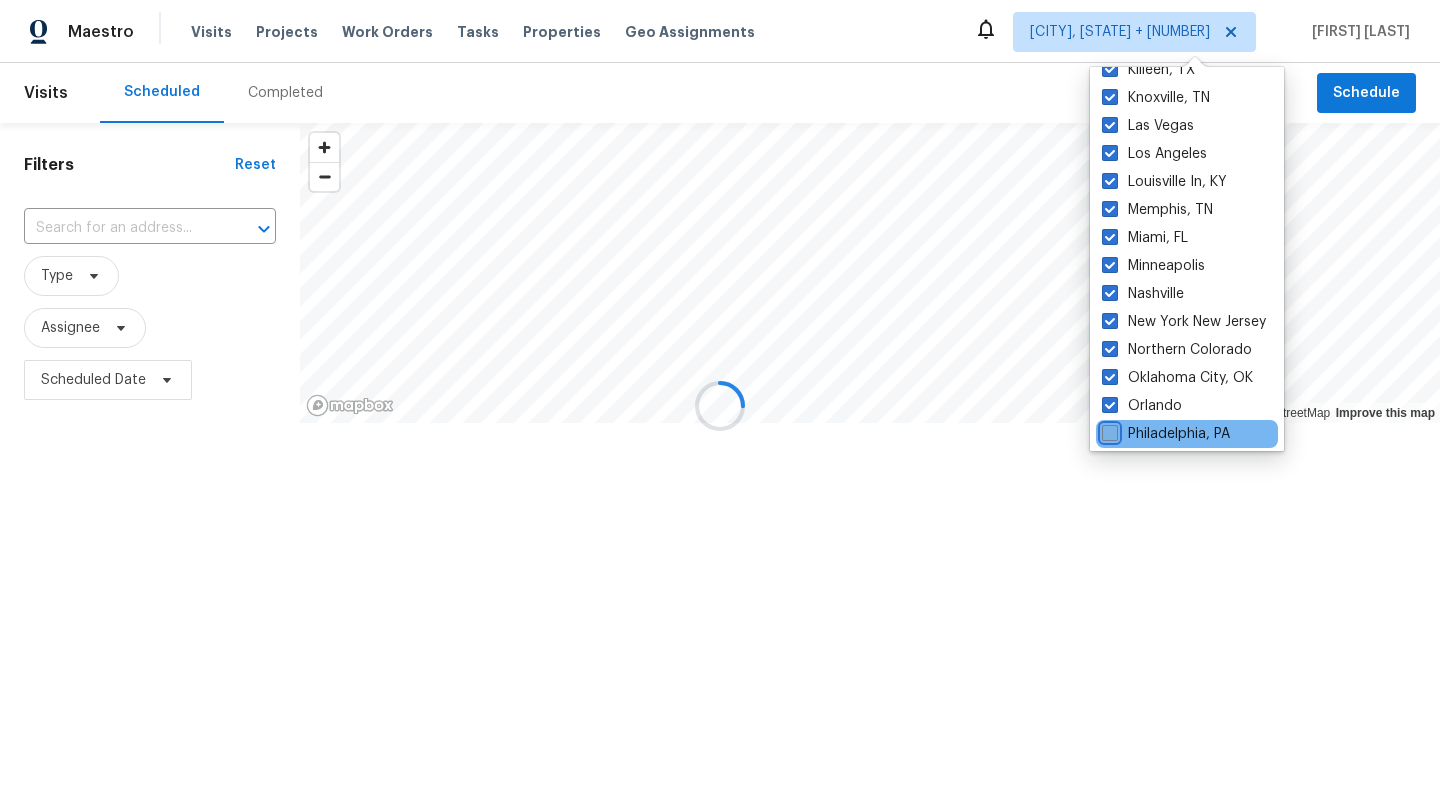 click on "Philadelphia, PA" at bounding box center [1108, 430] 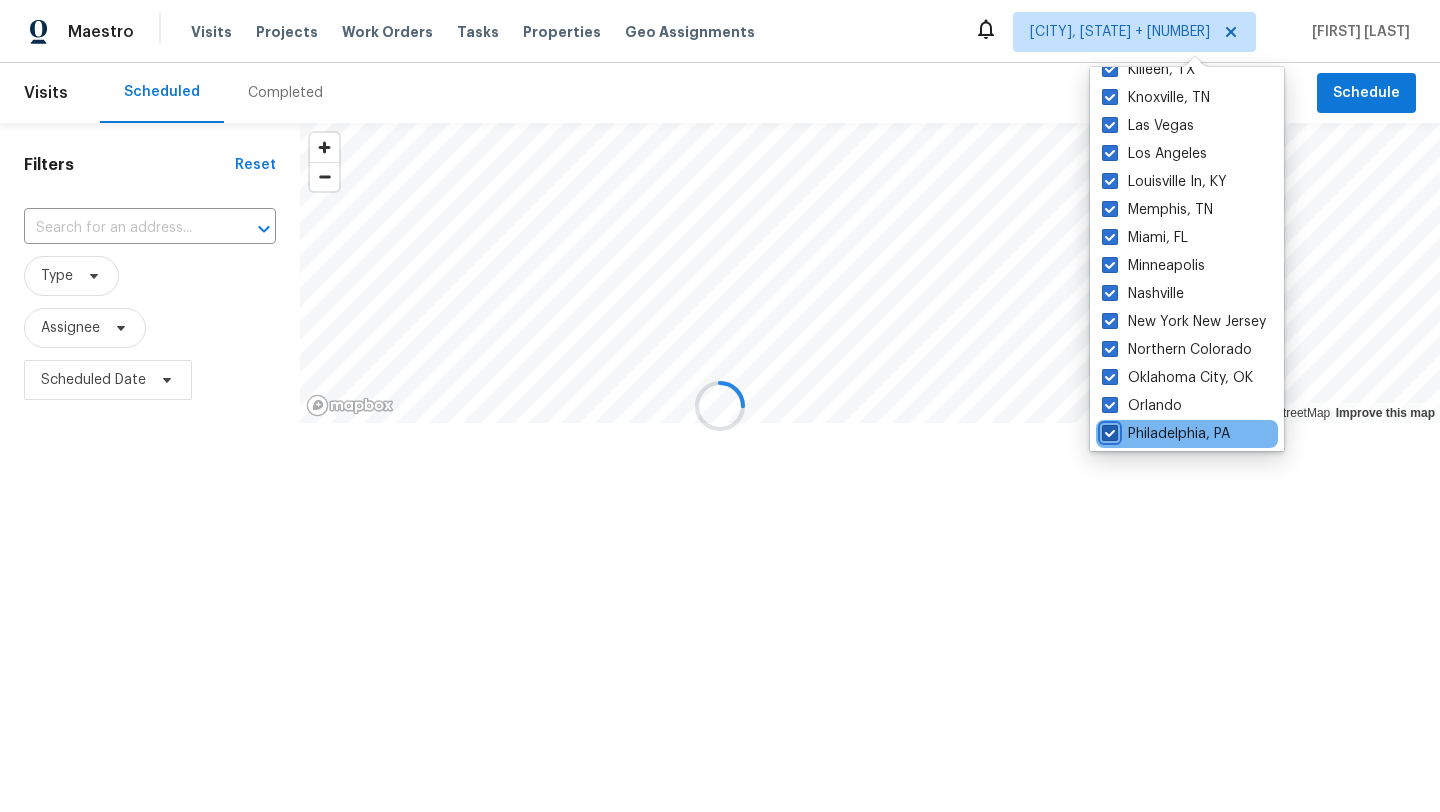 checkbox on "true" 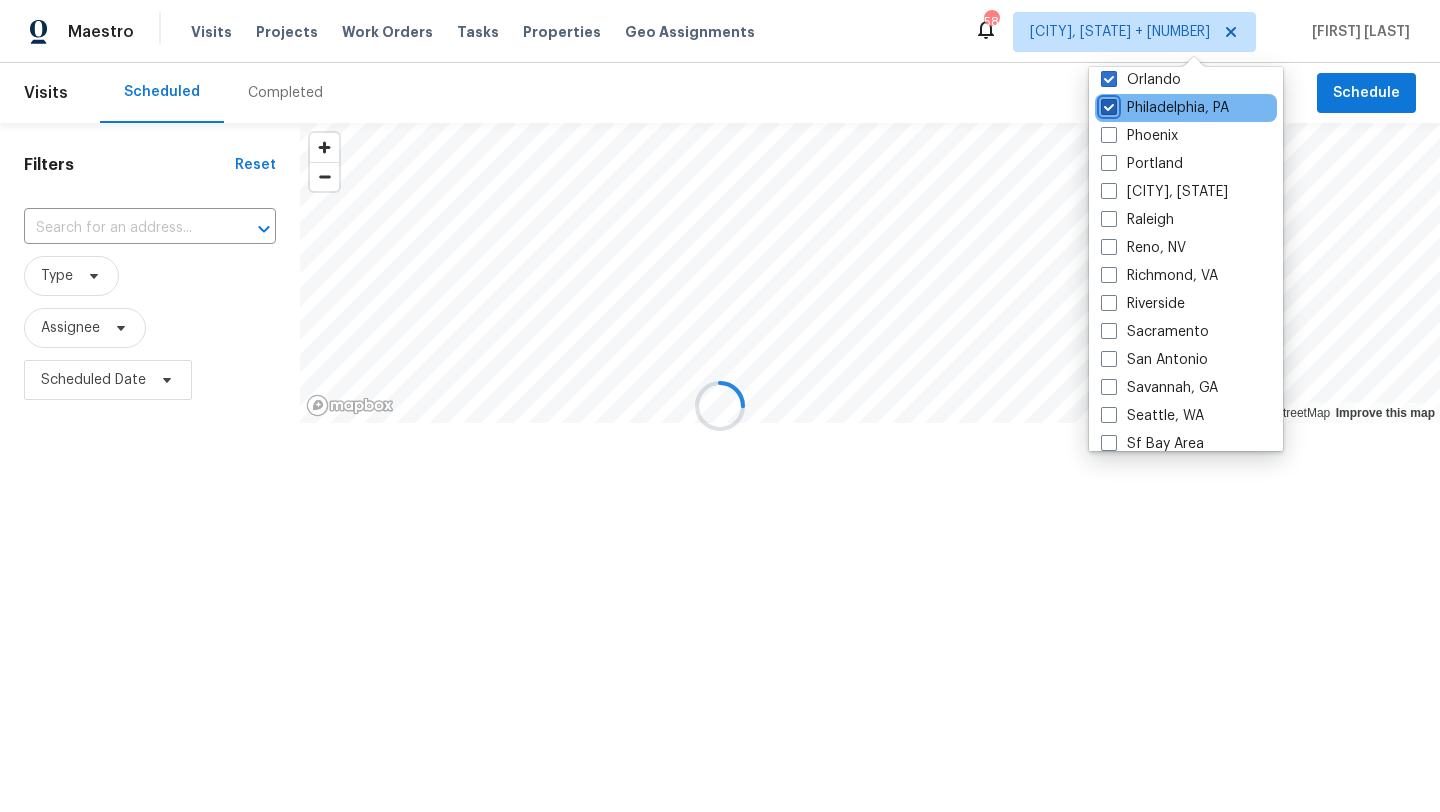 scroll, scrollTop: 1340, scrollLeft: 0, axis: vertical 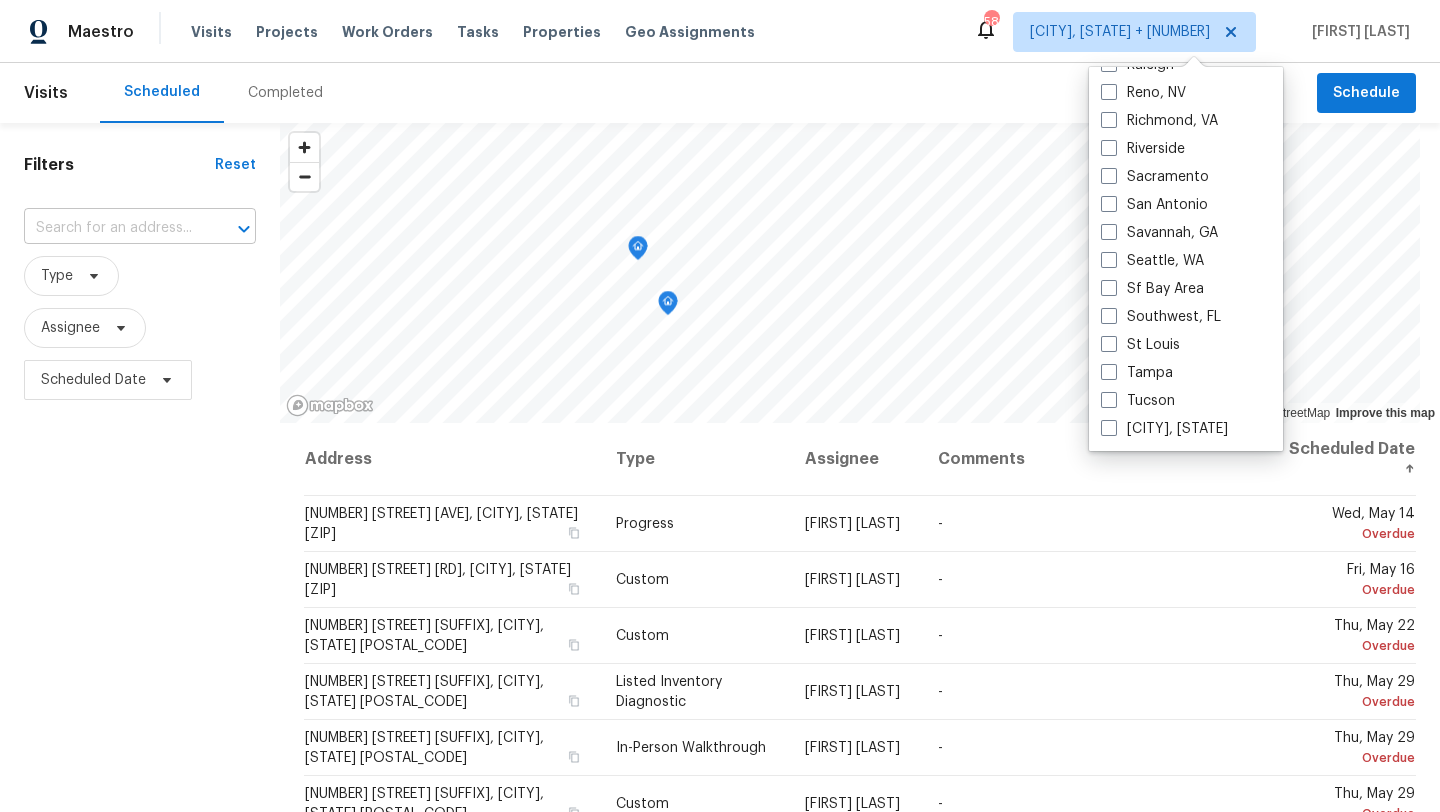 click at bounding box center [112, 228] 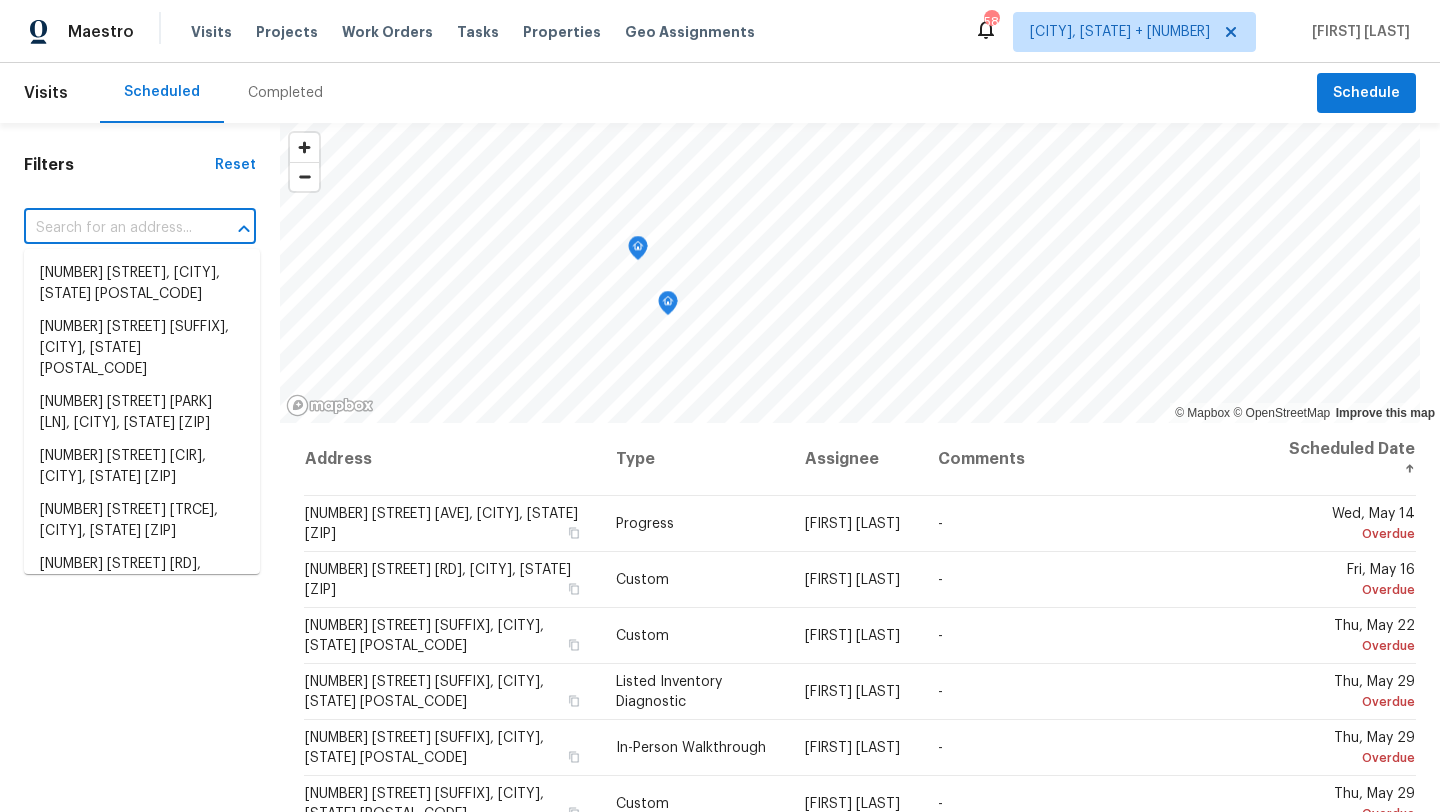 paste on "[NUMBER] [STREET], [CITY], [STATE] [POSTAL_CODE]" 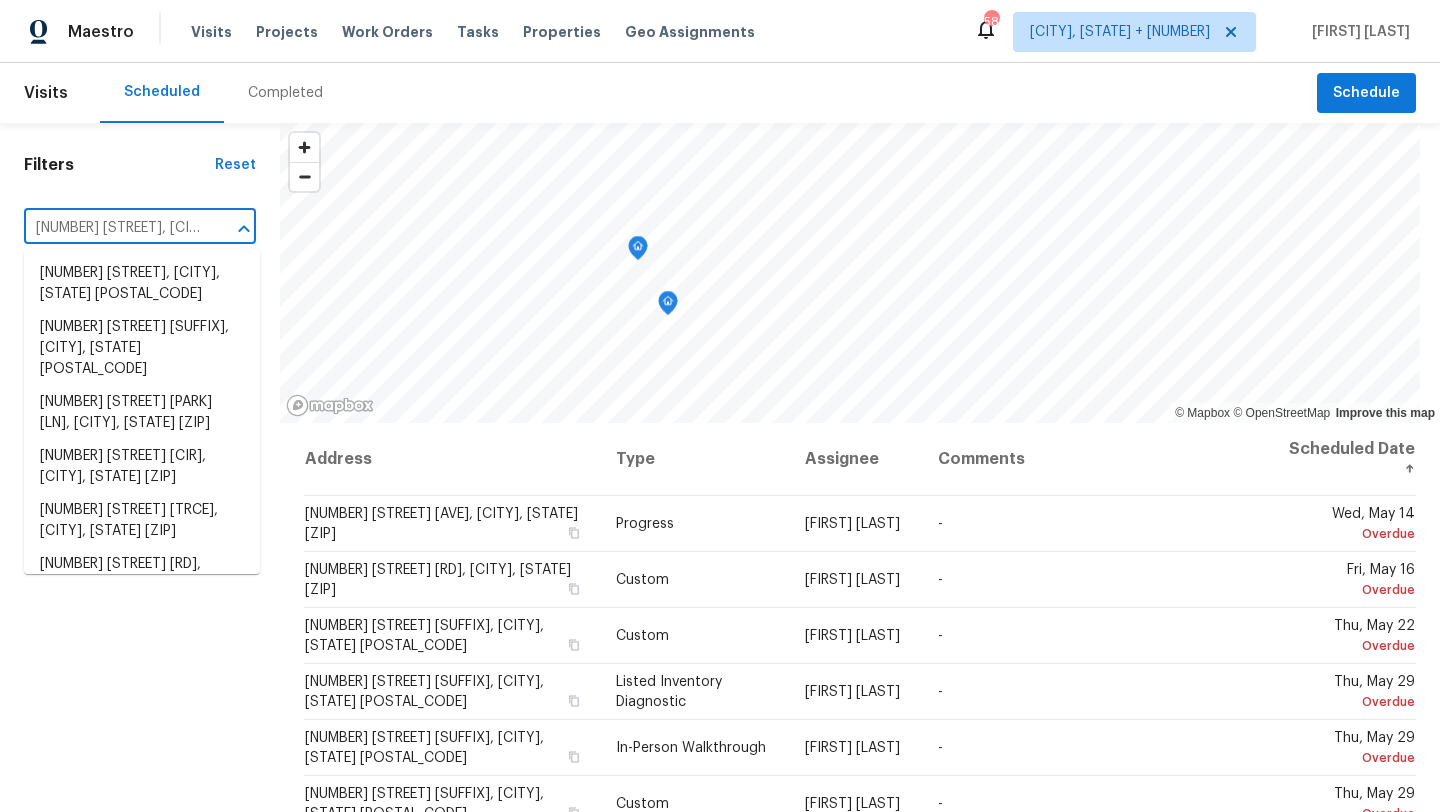 scroll, scrollTop: 0, scrollLeft: 49, axis: horizontal 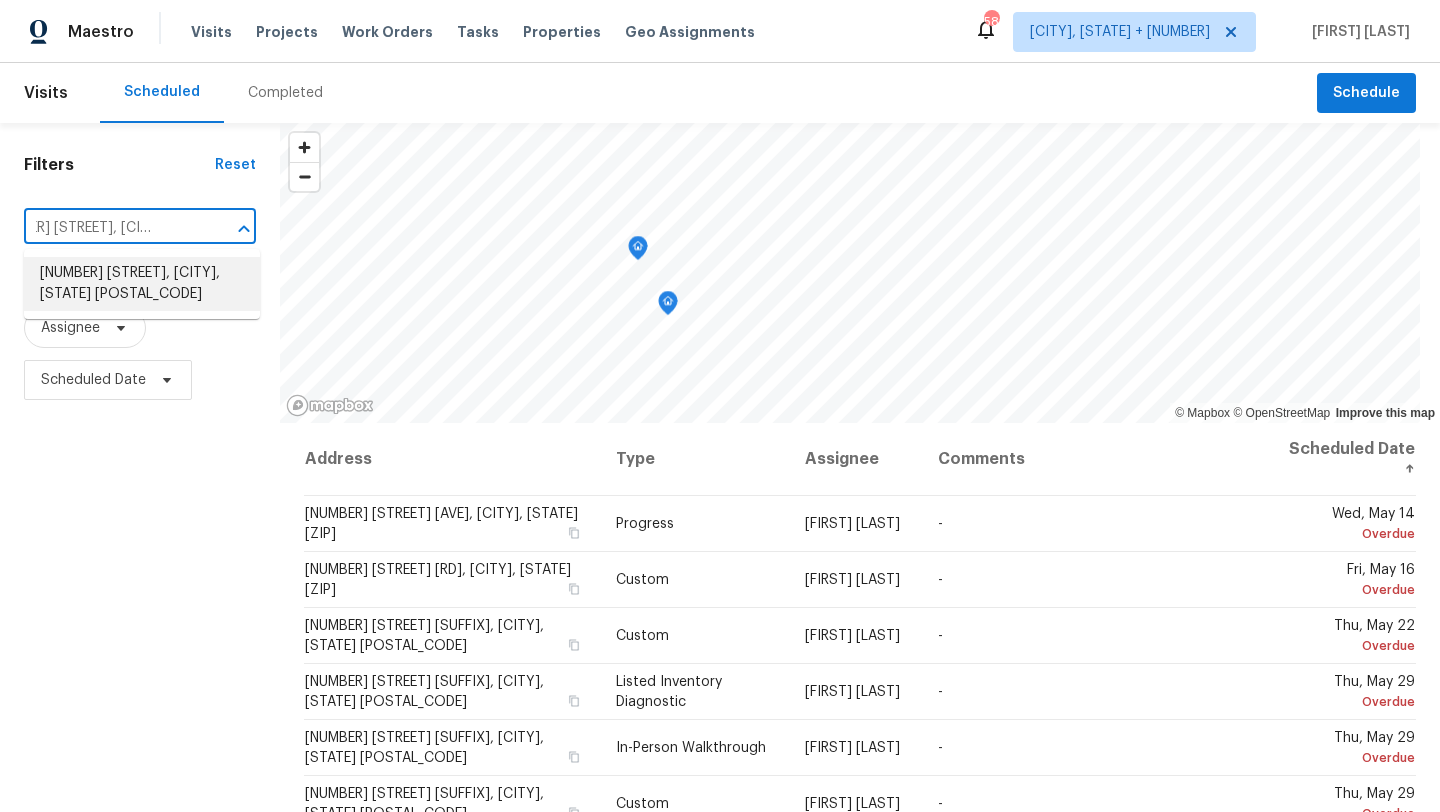 click on "[NUMBER] [STREET], [CITY], [STATE] [POSTAL_CODE]" at bounding box center (142, 284) 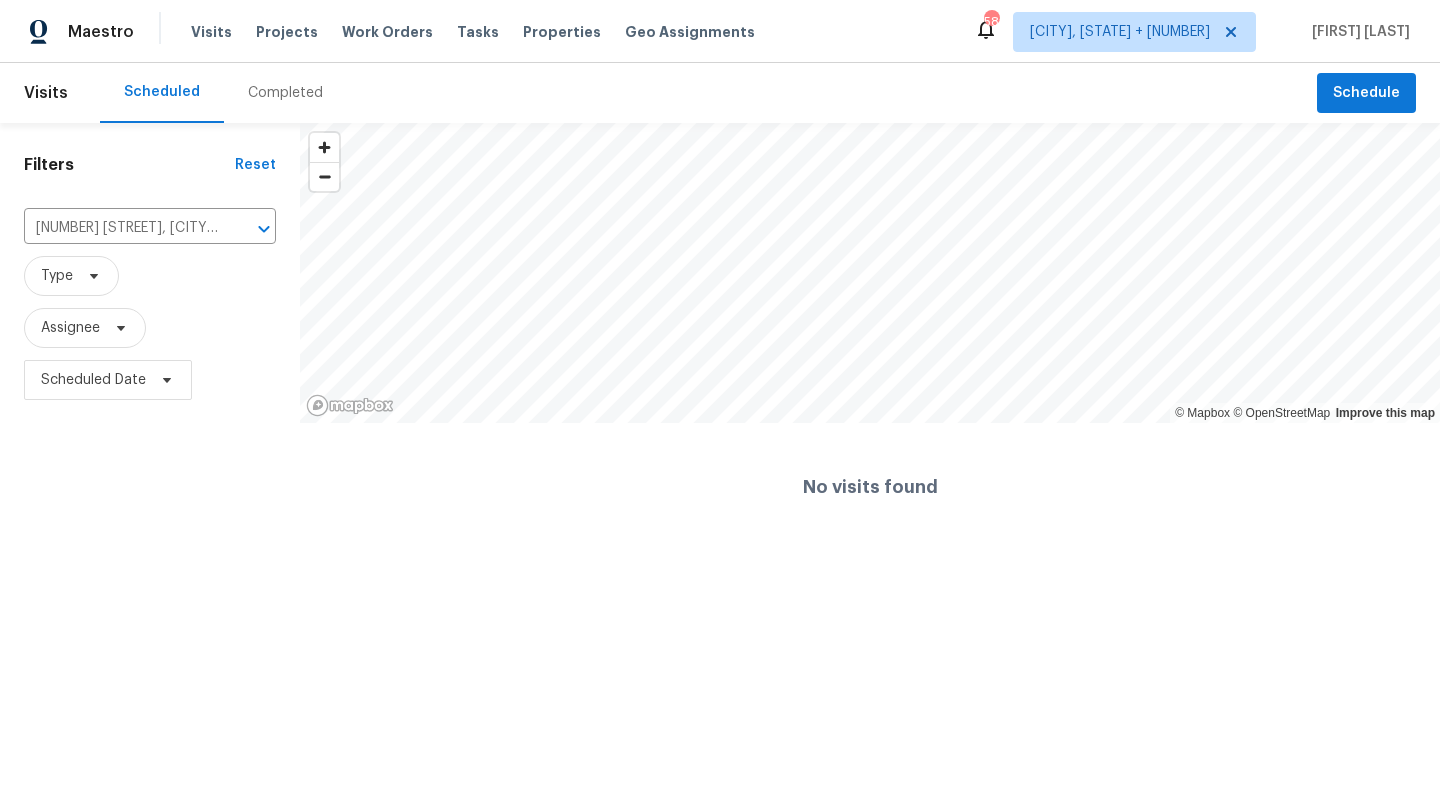 click on "Completed" at bounding box center (285, 93) 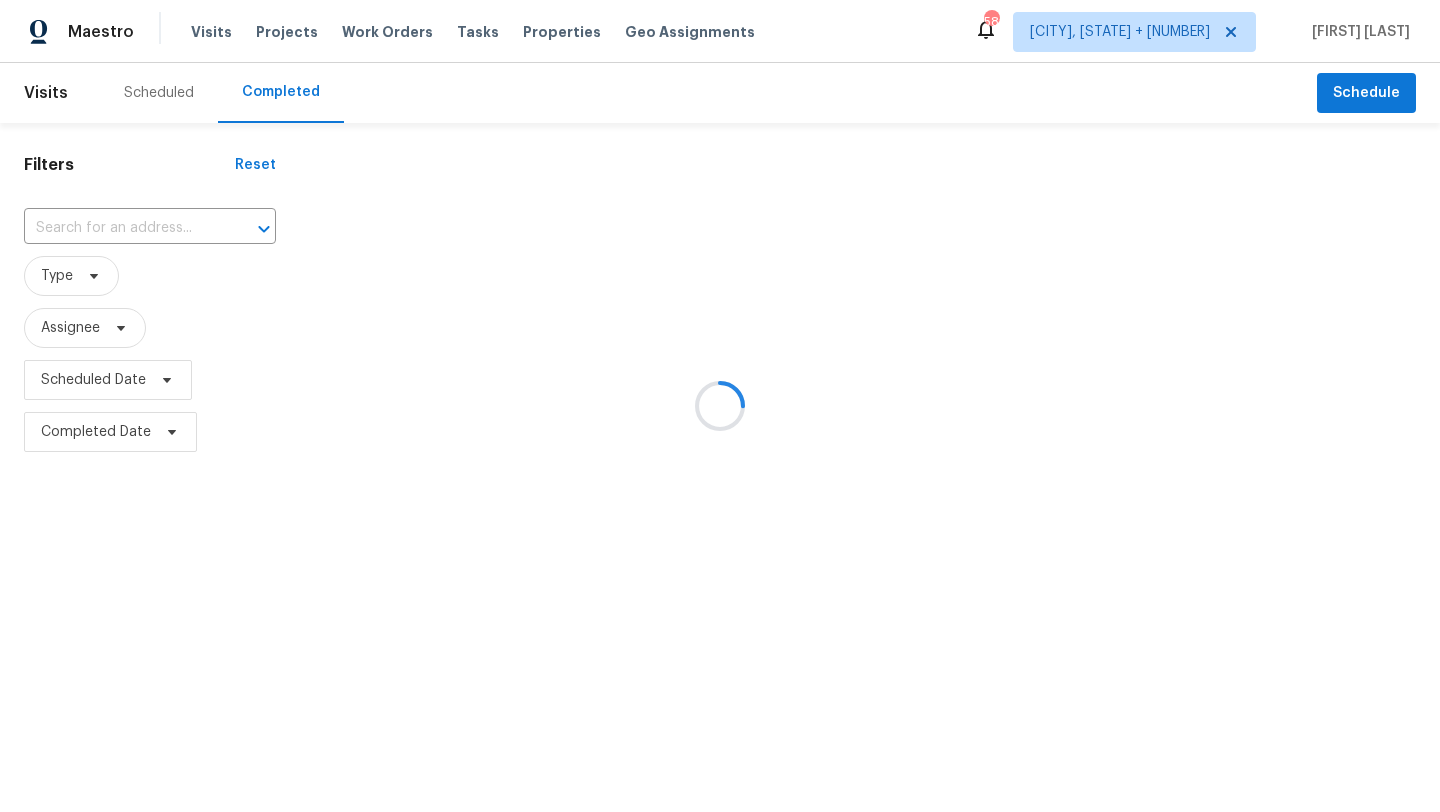 click at bounding box center (720, 406) 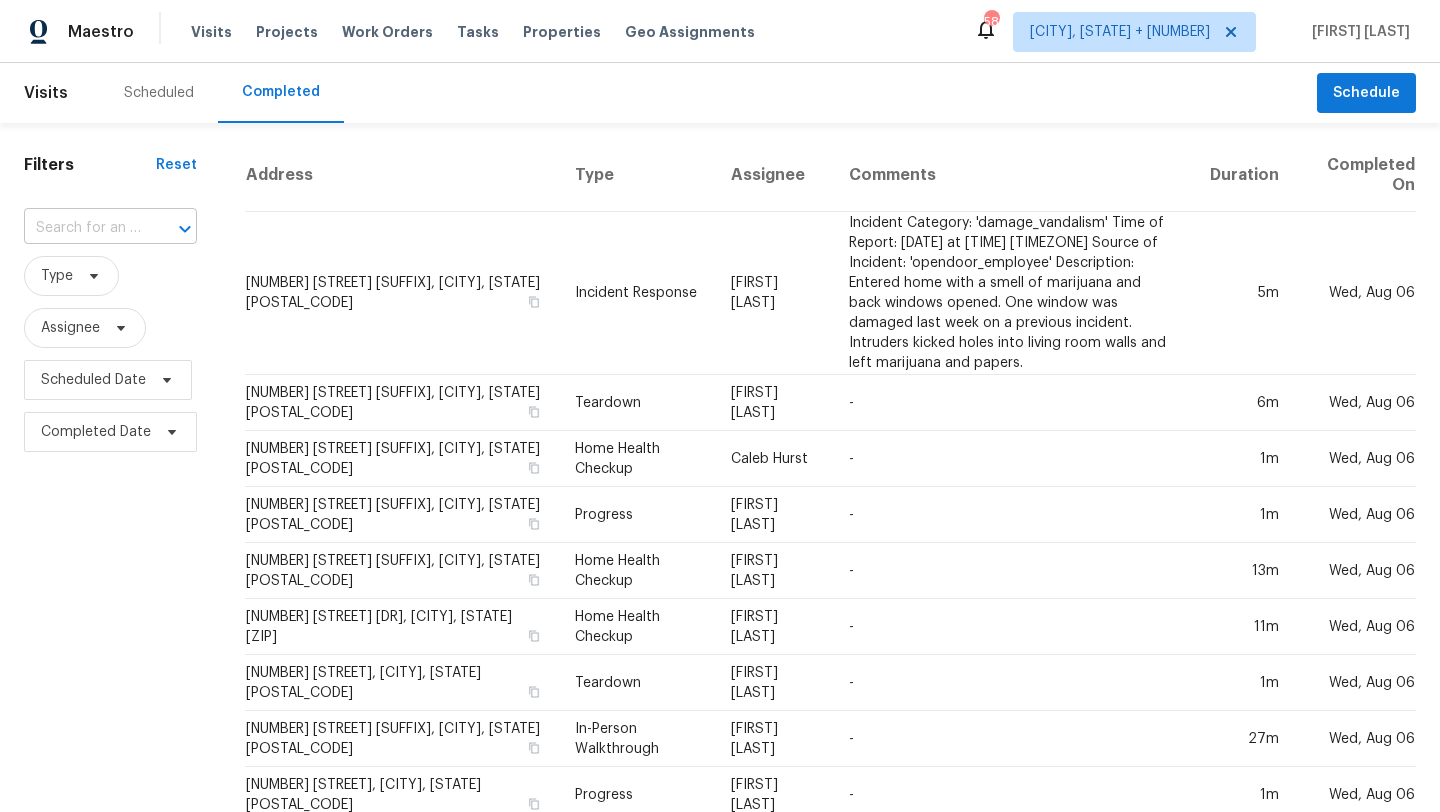 click at bounding box center [171, 229] 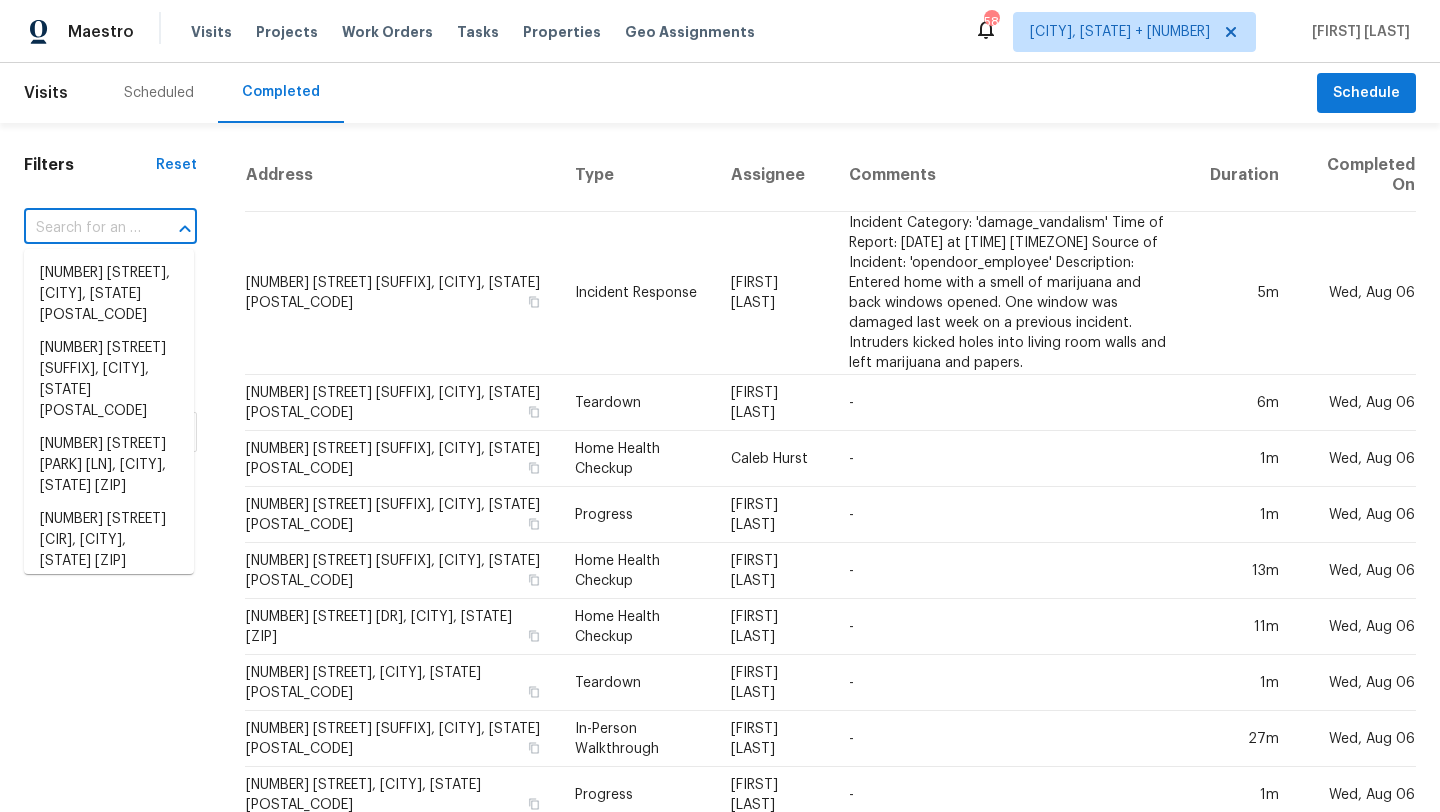 paste on "[NUMBER] [STREET], [CITY], [STATE] [POSTAL_CODE]" 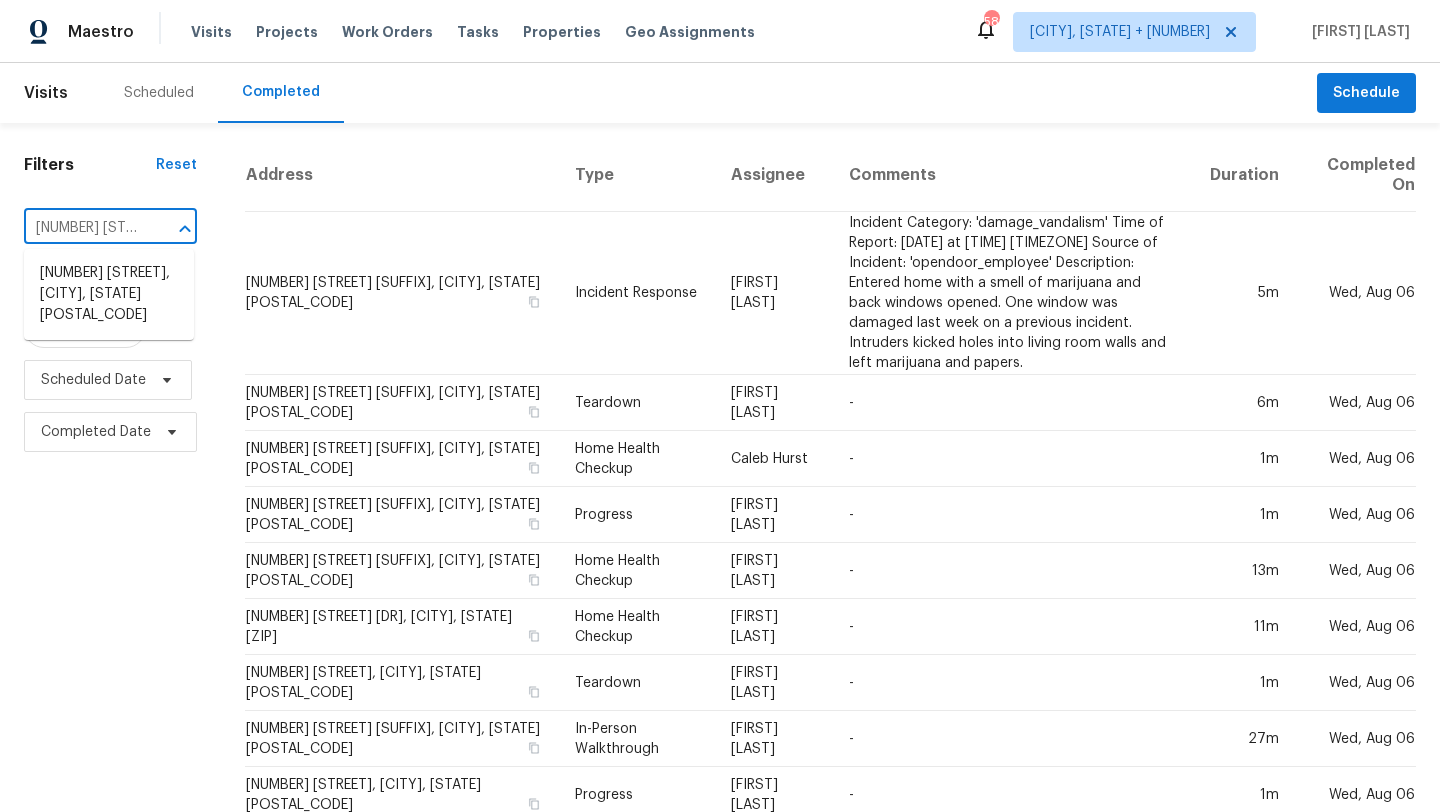 scroll, scrollTop: 0, scrollLeft: 114, axis: horizontal 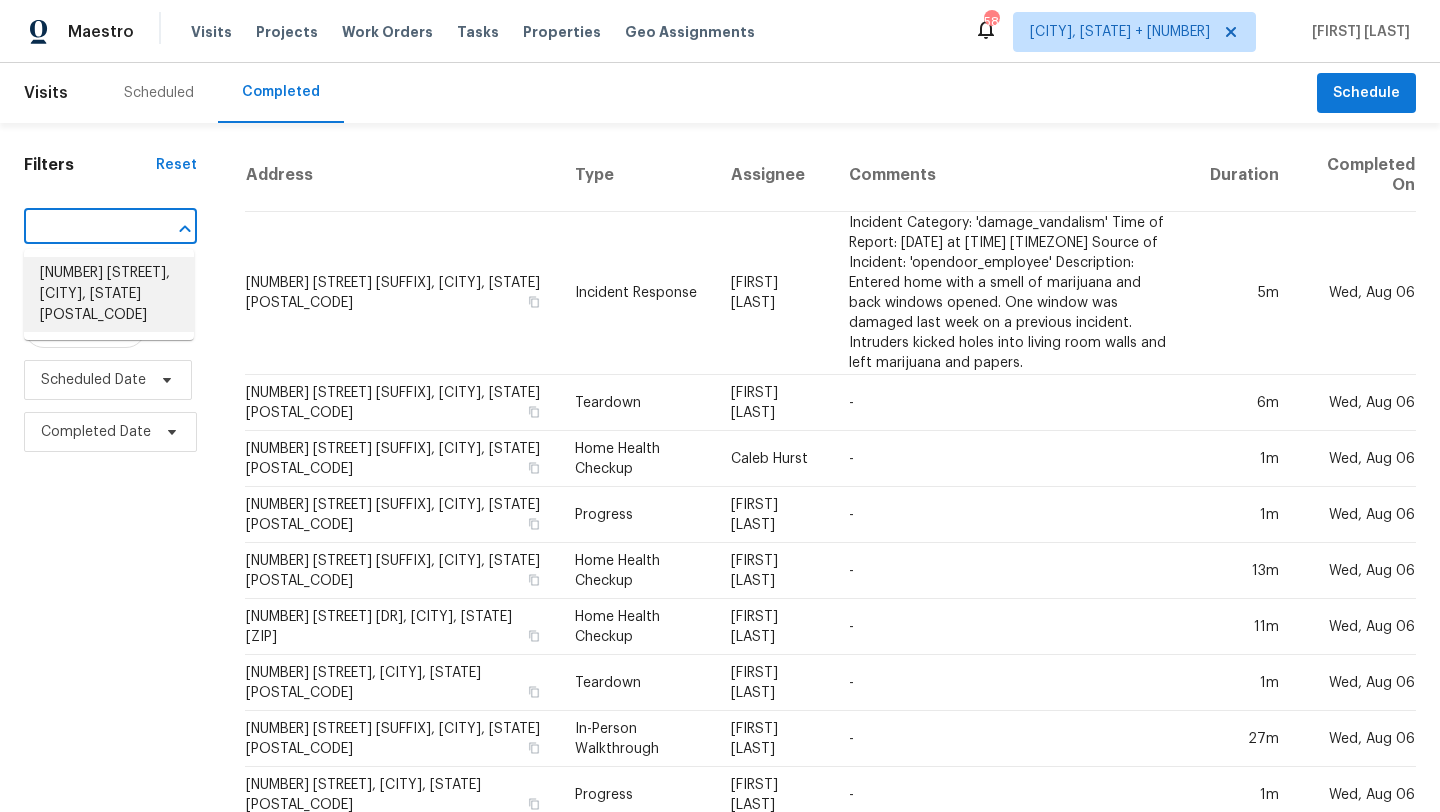 click on "[NUMBER] [STREET], [CITY], [STATE] [POSTAL_CODE]" at bounding box center [109, 294] 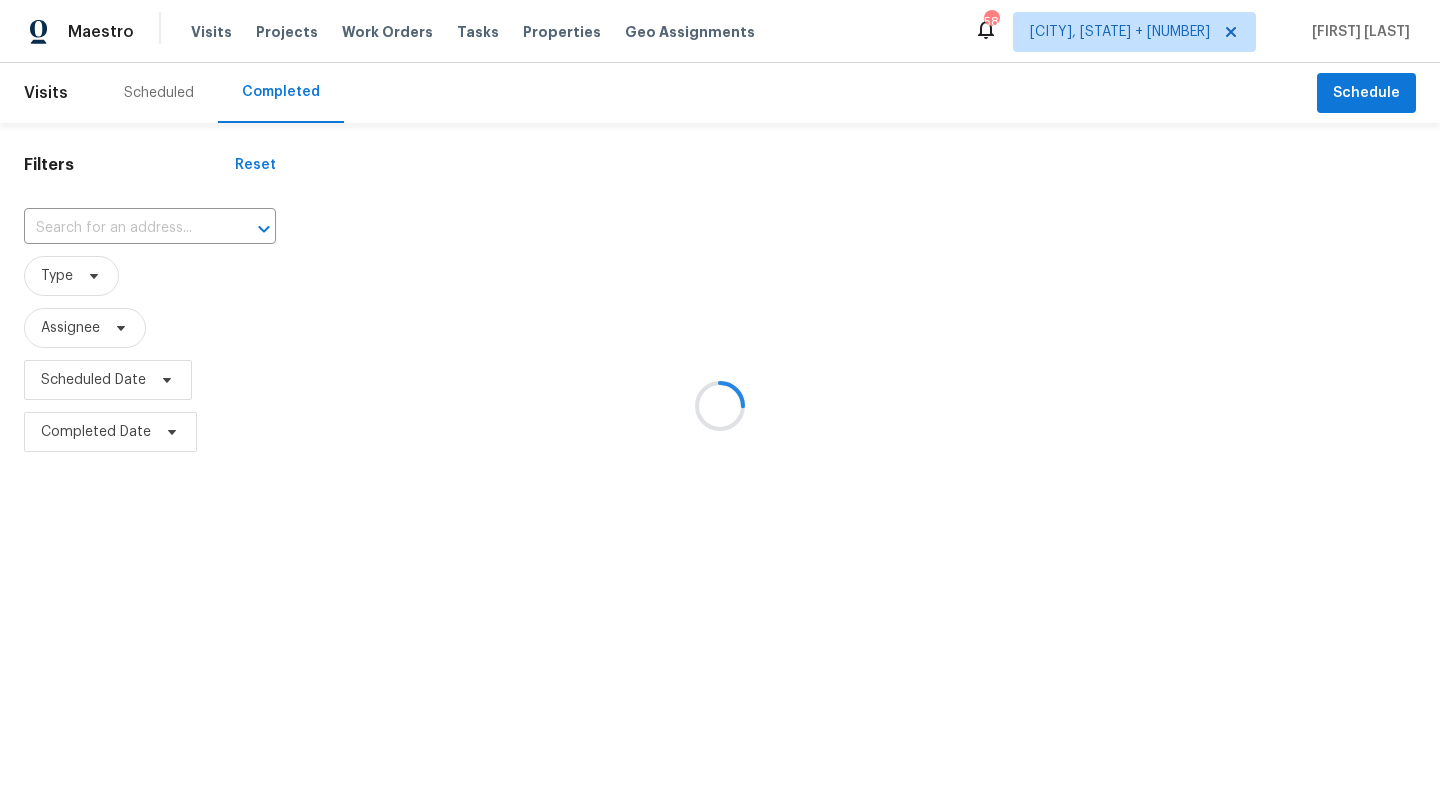 type on "[NUMBER] [STREET], [CITY], [STATE] [POSTAL_CODE]" 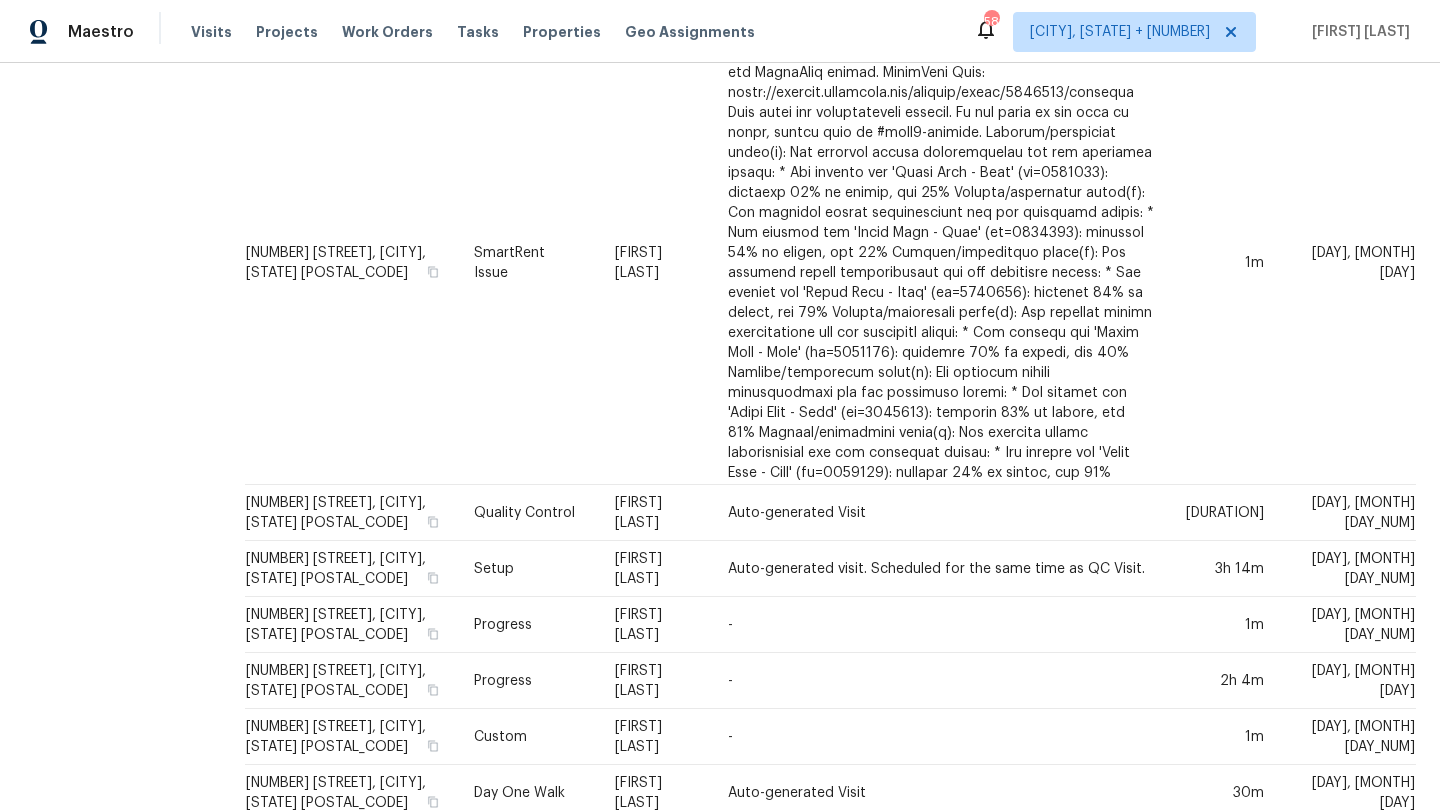 scroll, scrollTop: 2721, scrollLeft: 0, axis: vertical 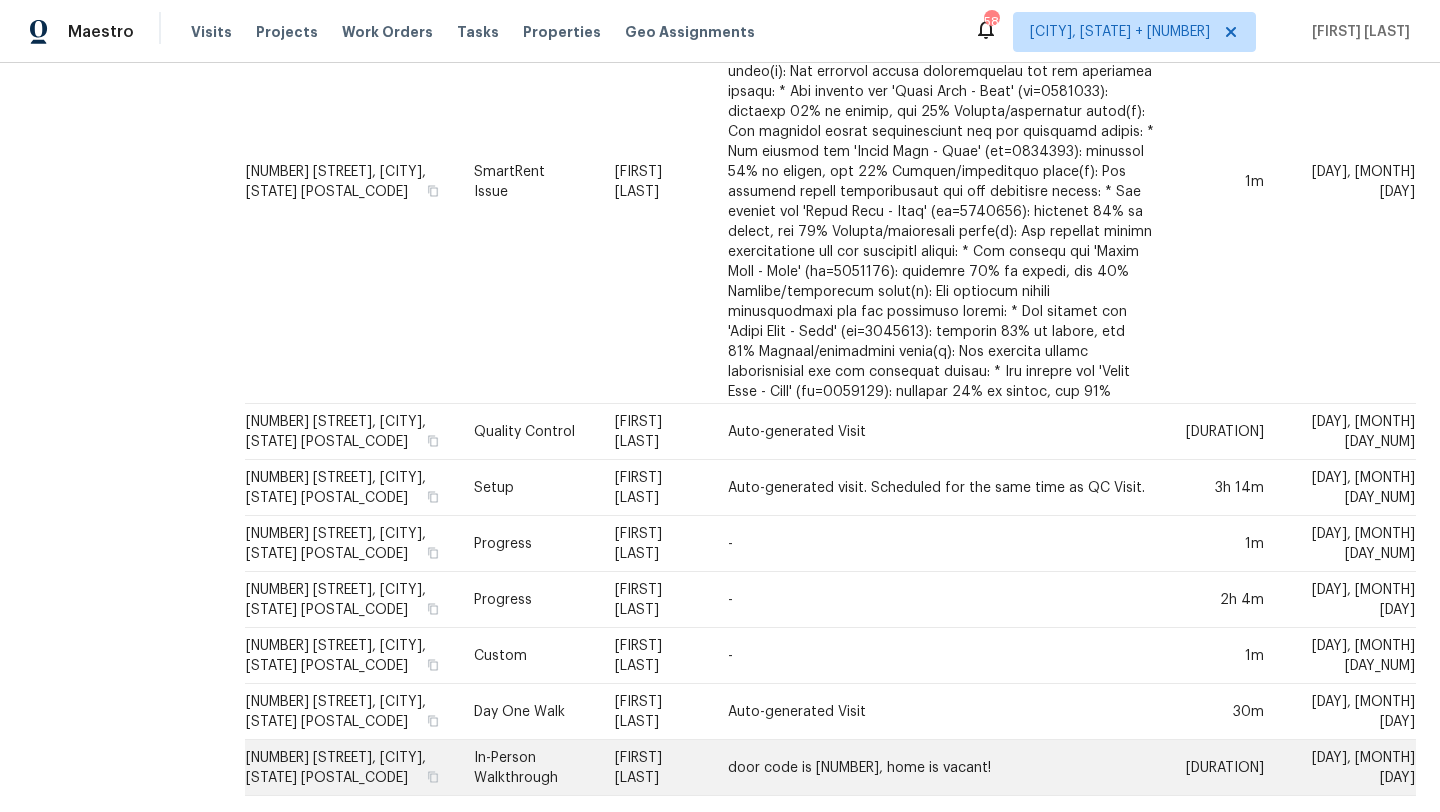click on "In-Person Walkthrough" at bounding box center [528, 768] 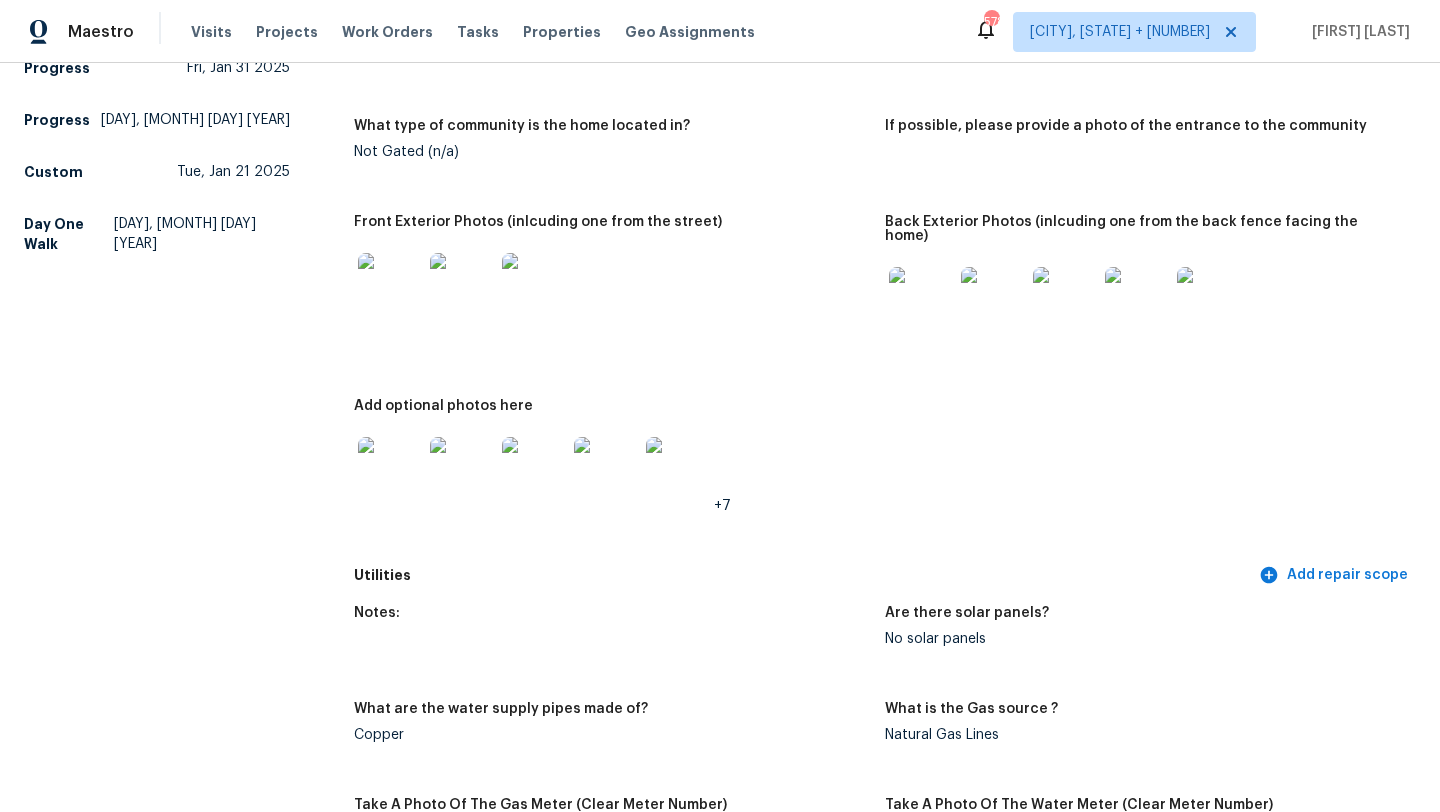 scroll, scrollTop: 788, scrollLeft: 0, axis: vertical 